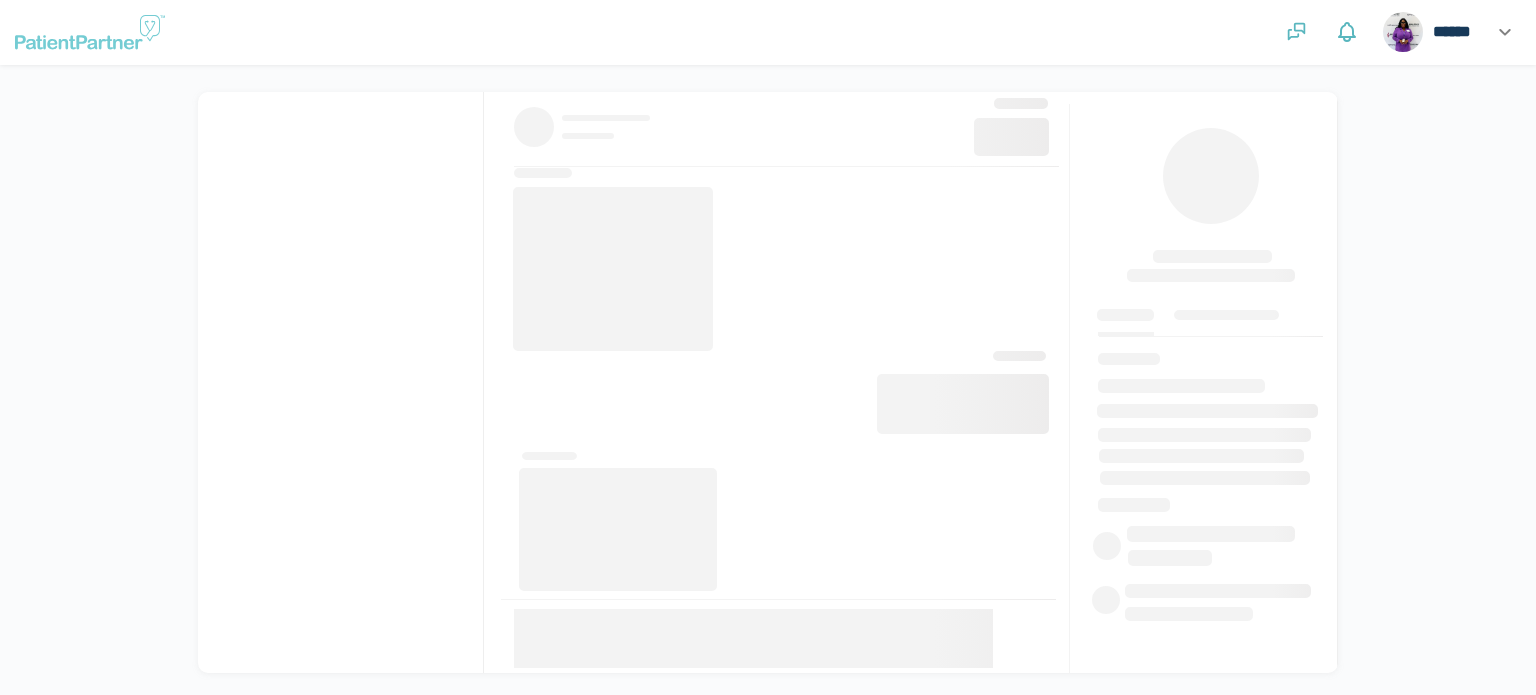 scroll, scrollTop: 0, scrollLeft: 0, axis: both 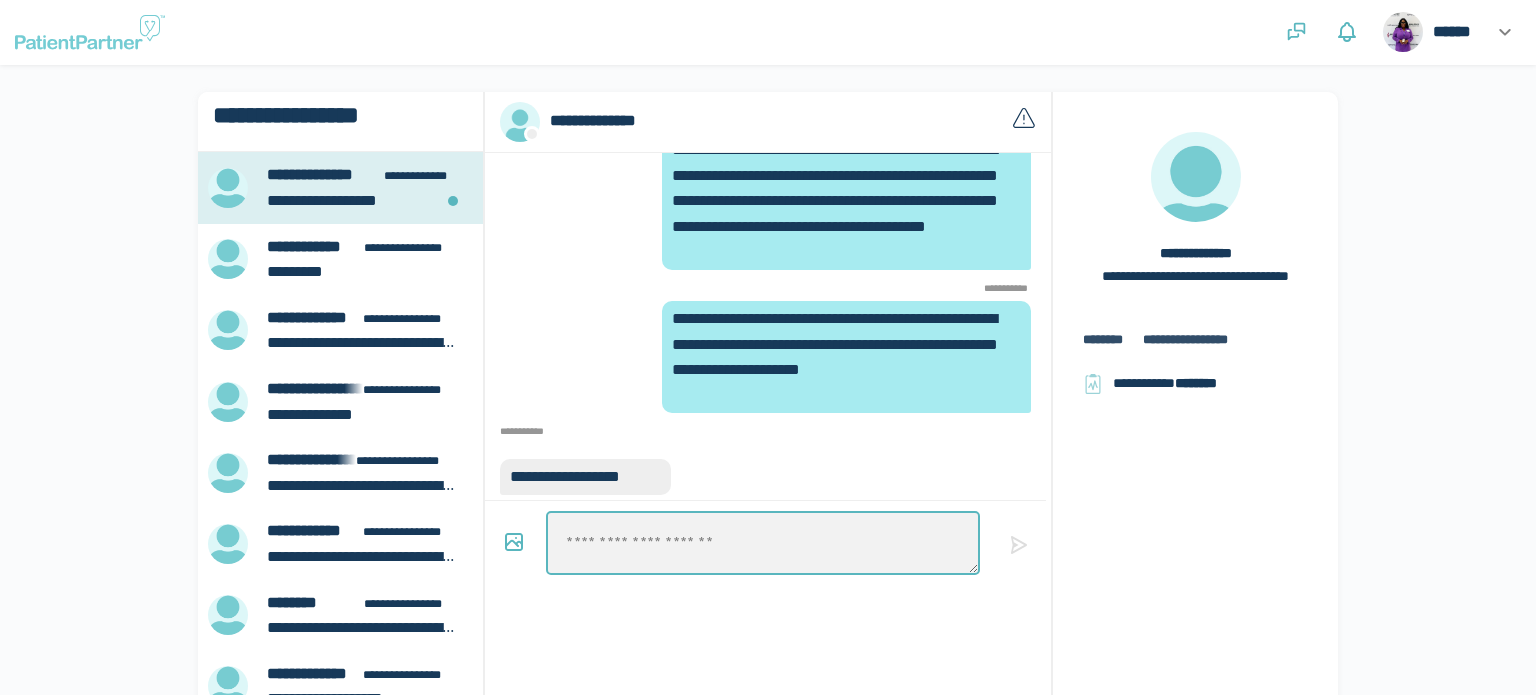 click at bounding box center (762, 543) 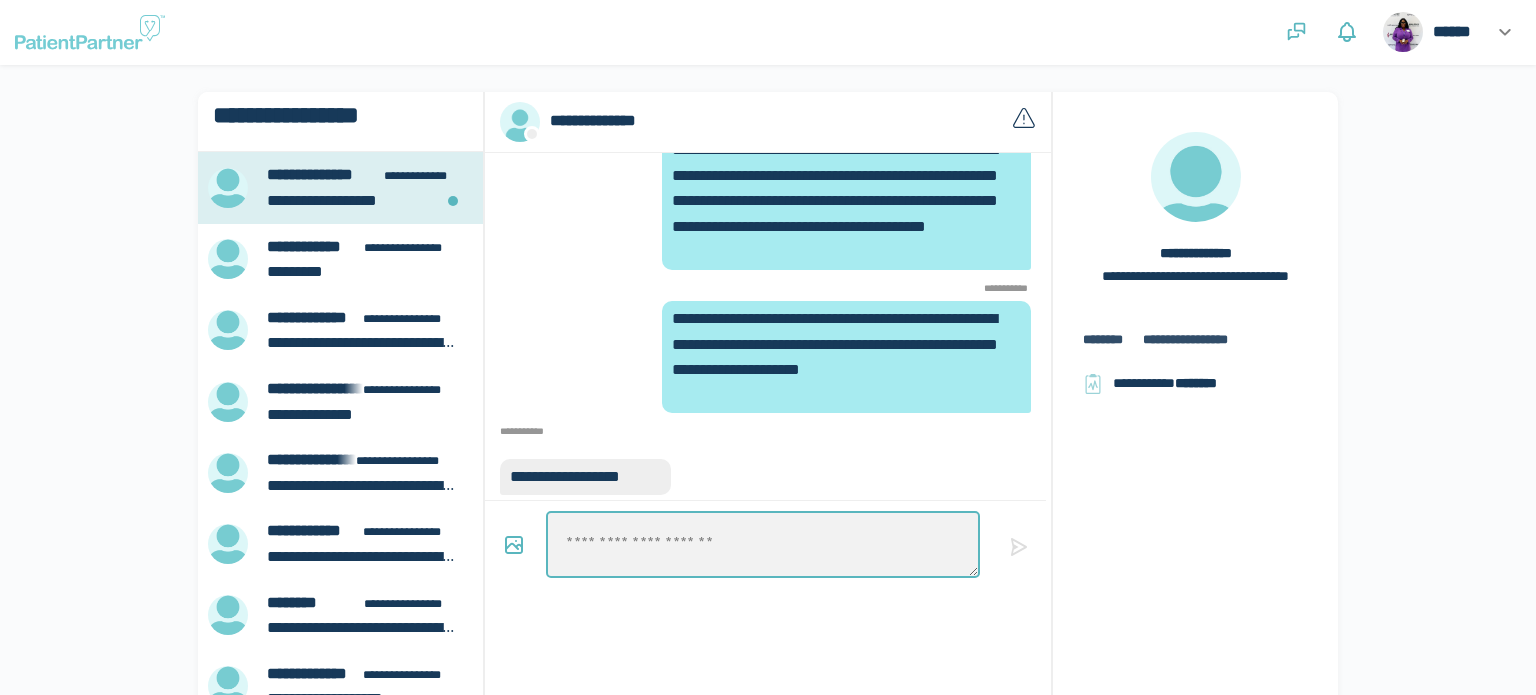 type on "*" 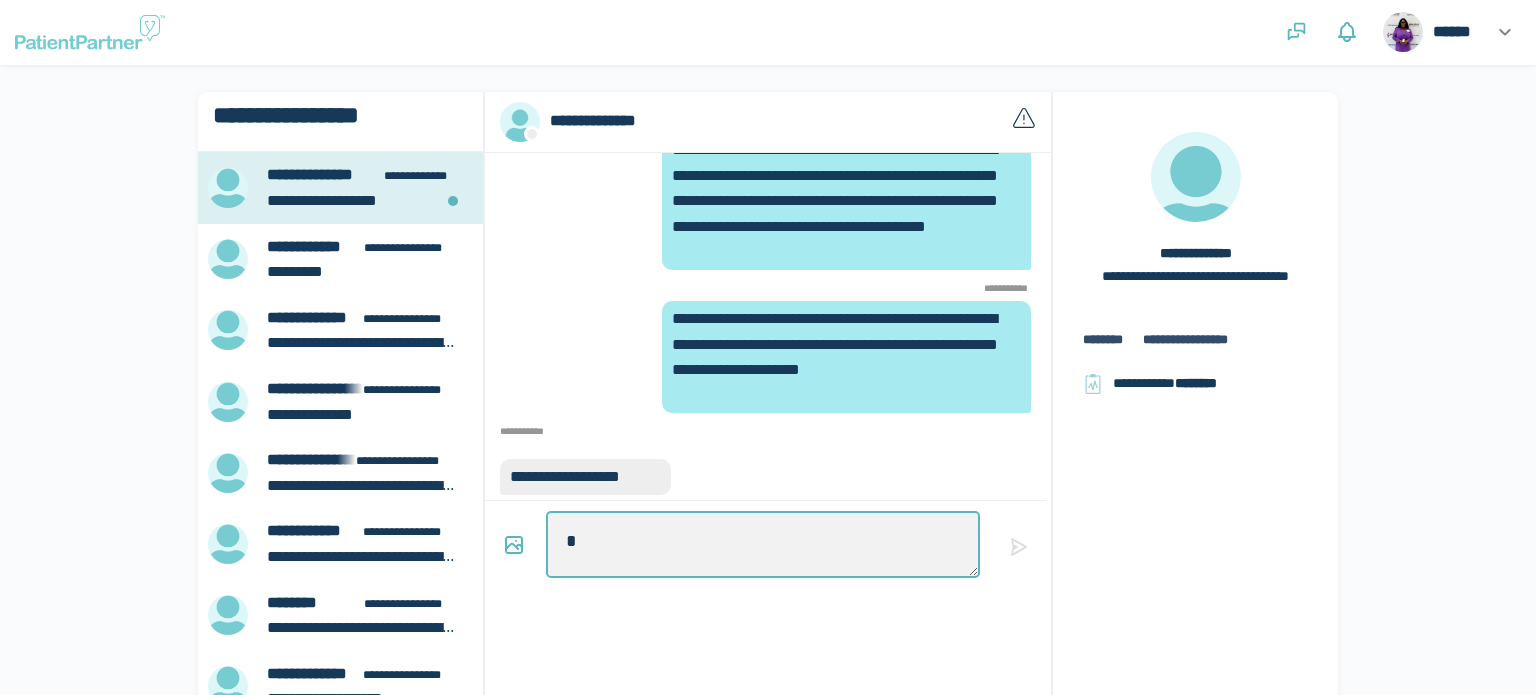 type on "*" 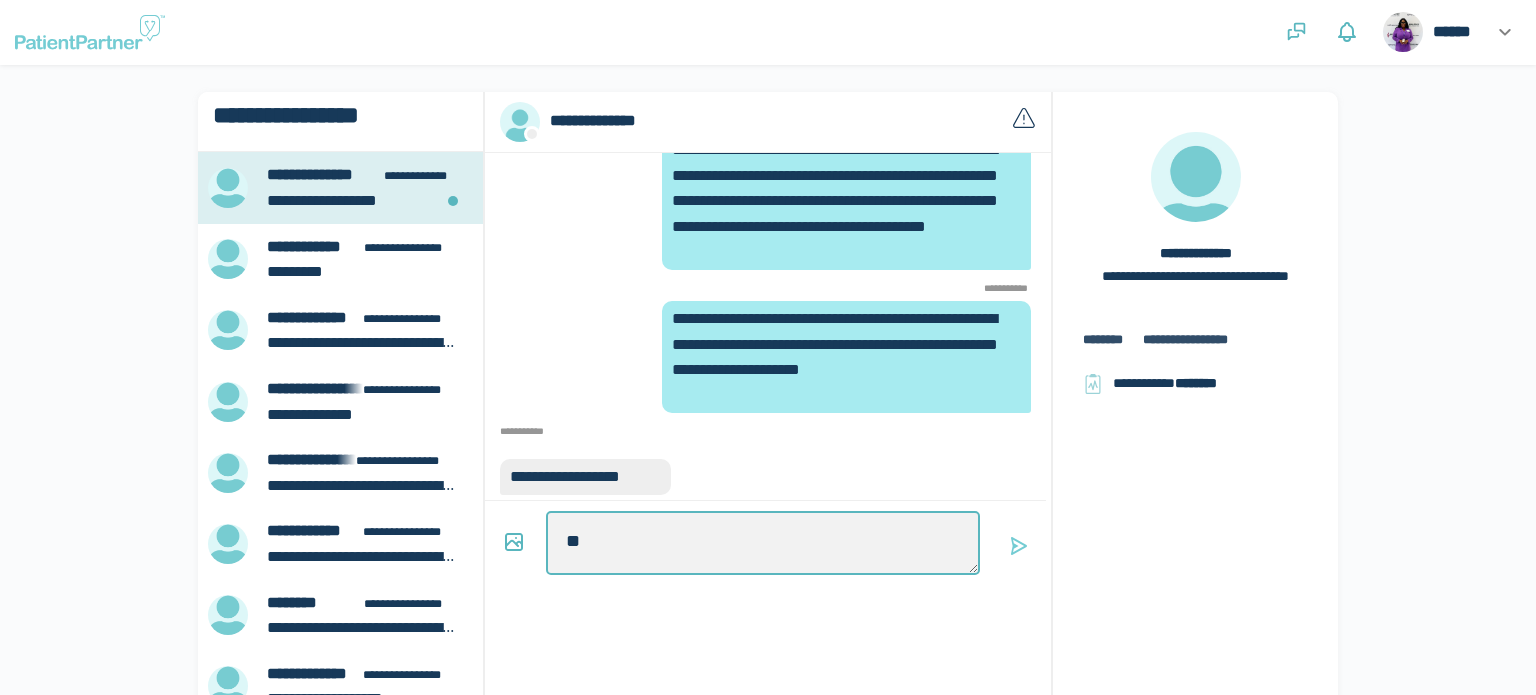 type on "*" 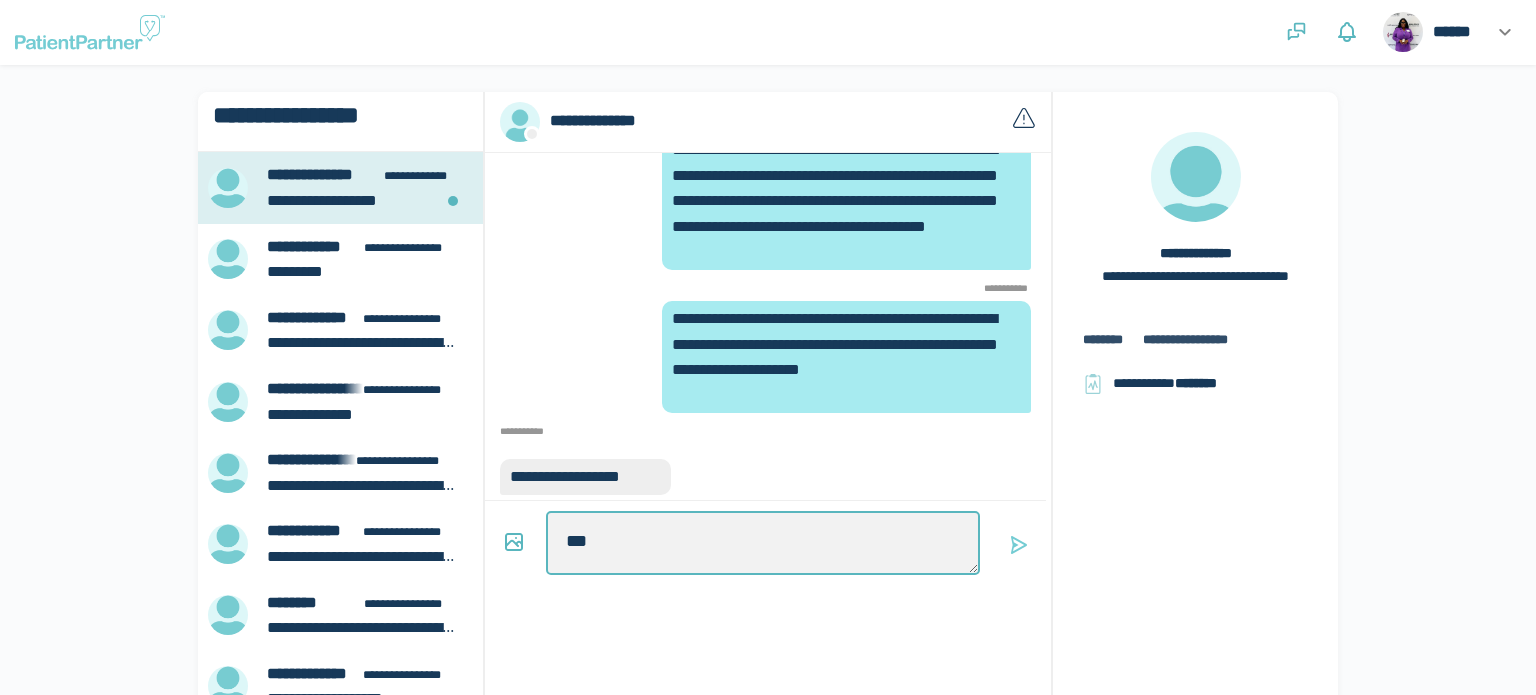 type on "*" 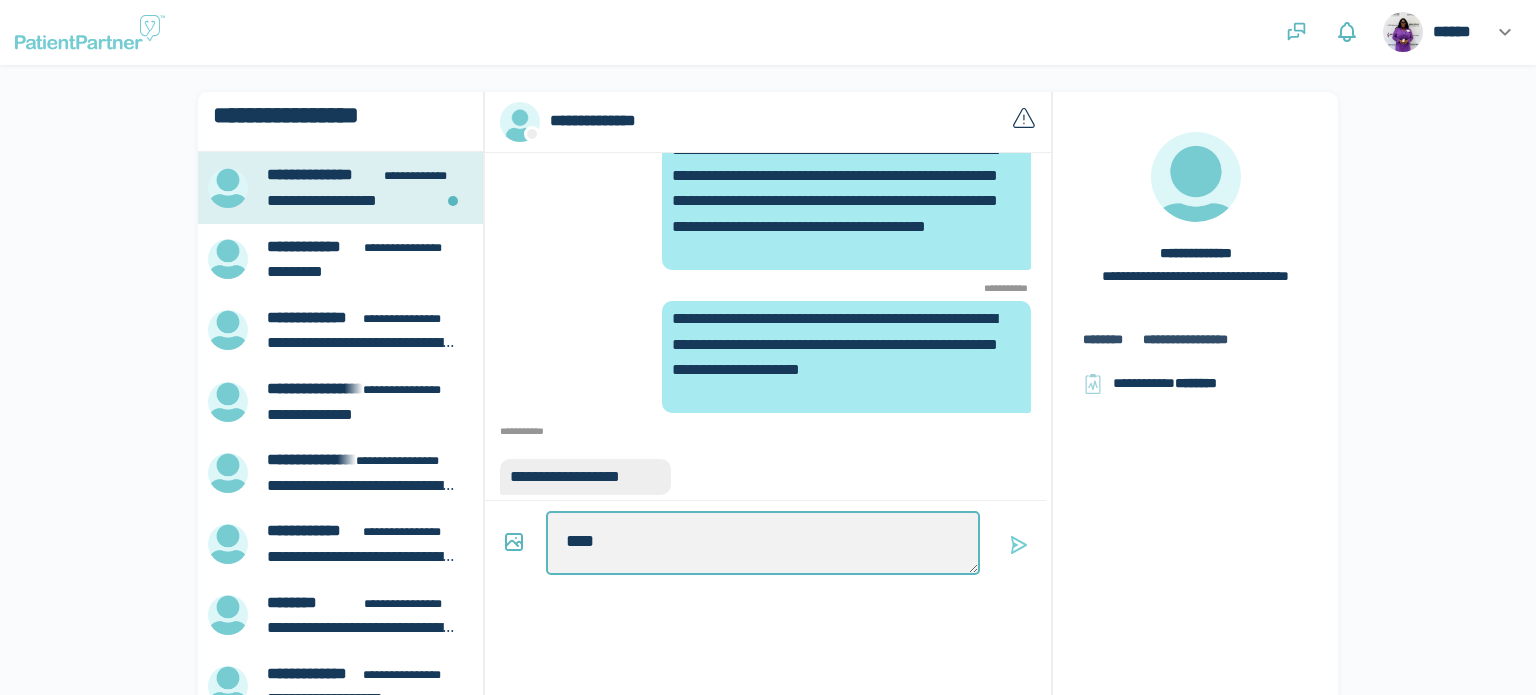 type on "*" 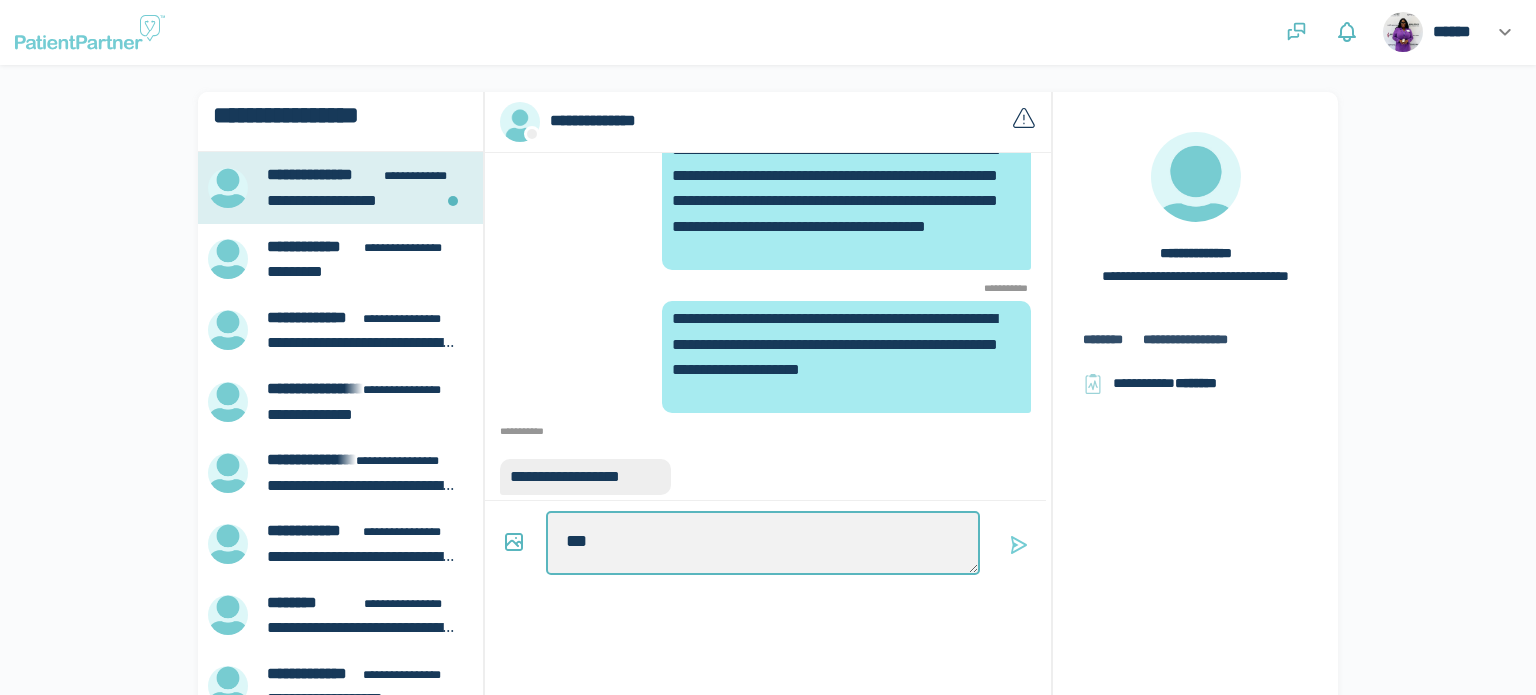 type on "*" 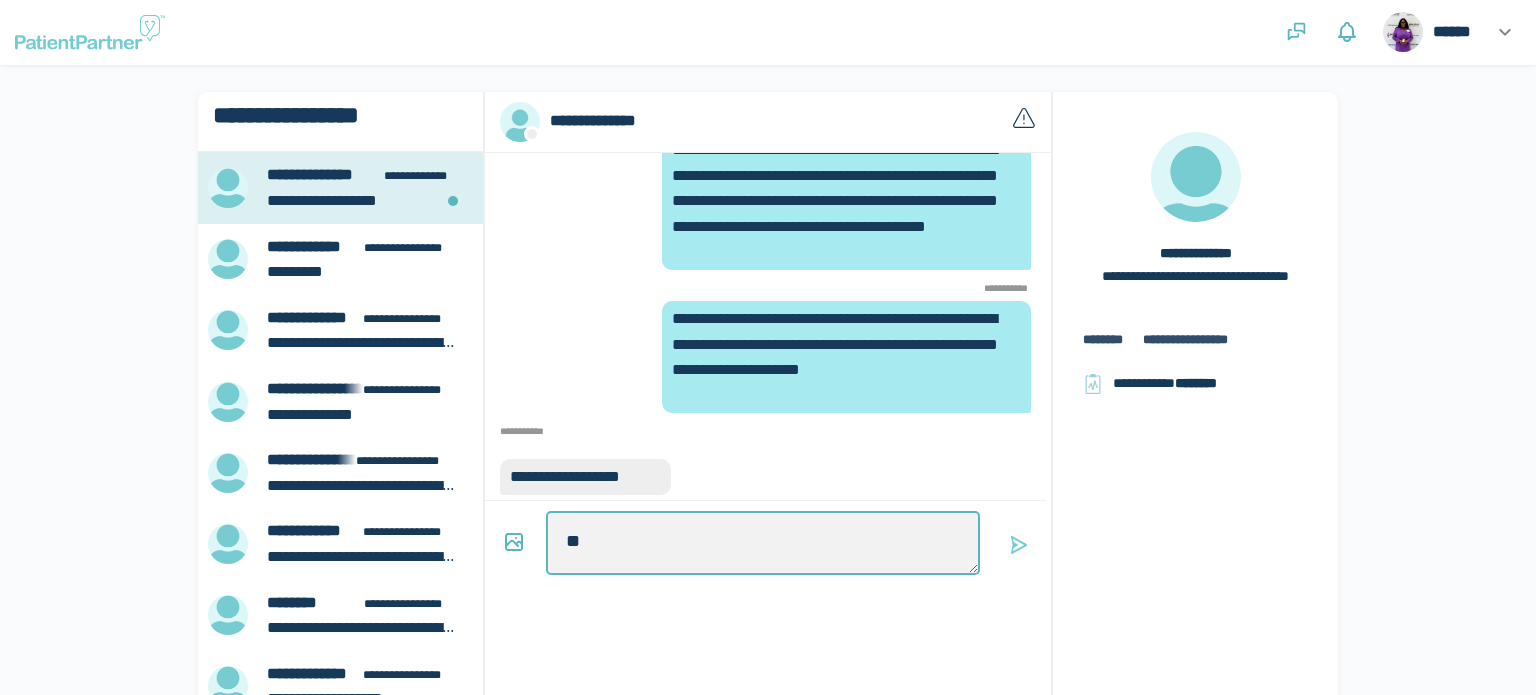 type on "*" 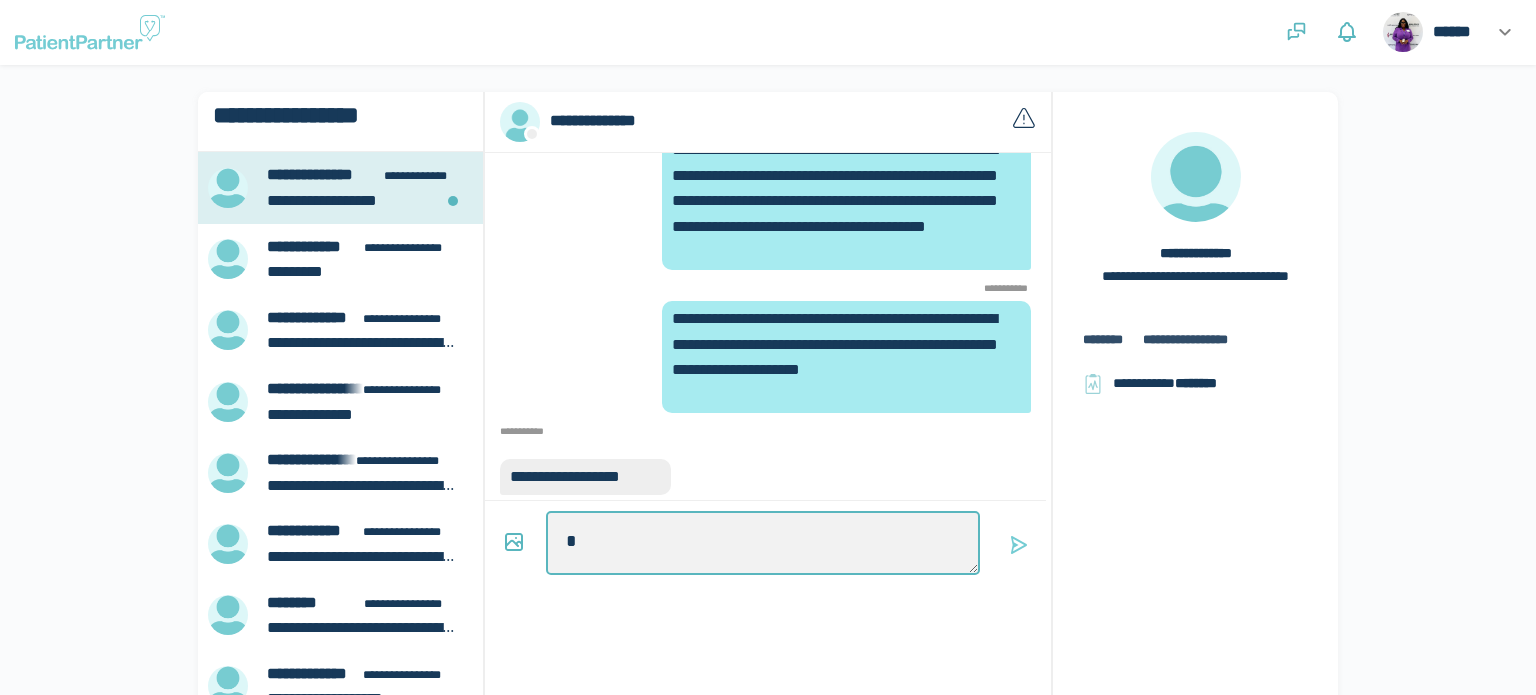 type on "*" 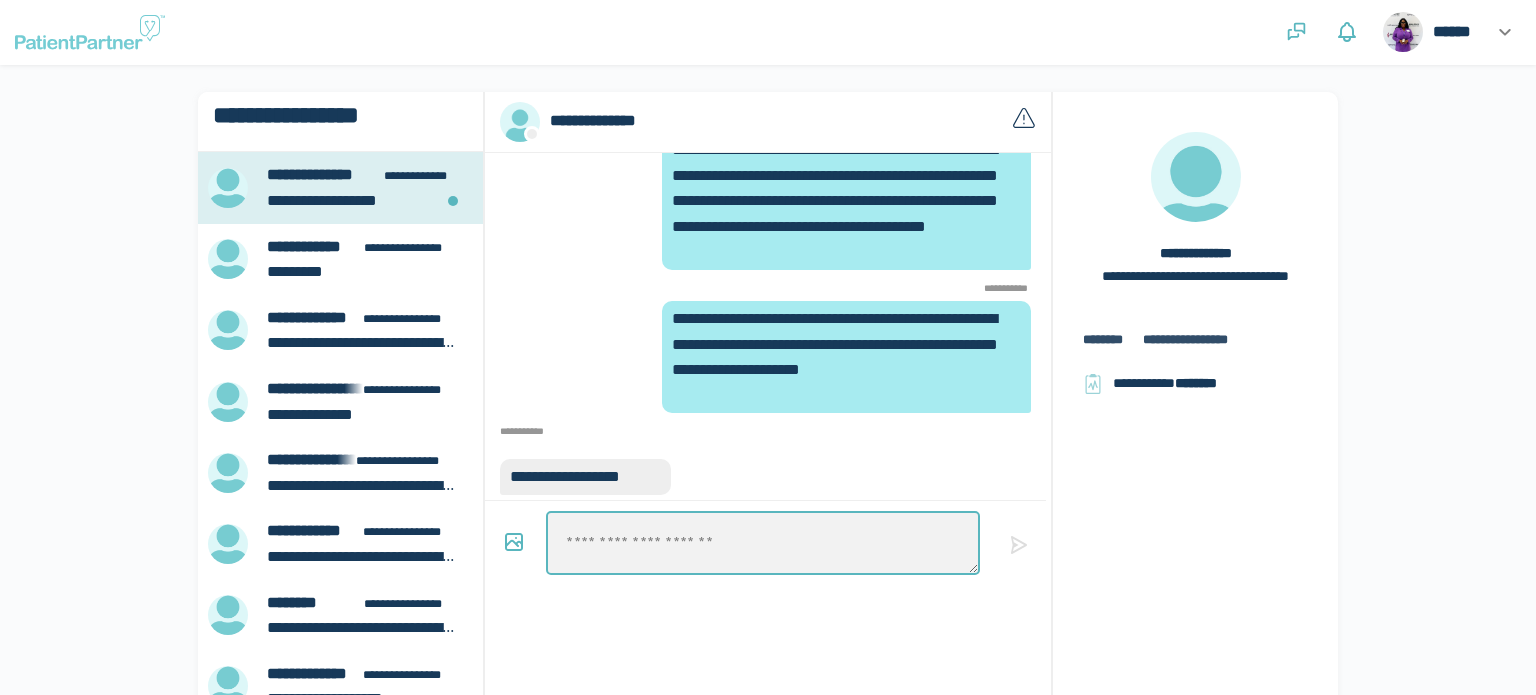 type on "*" 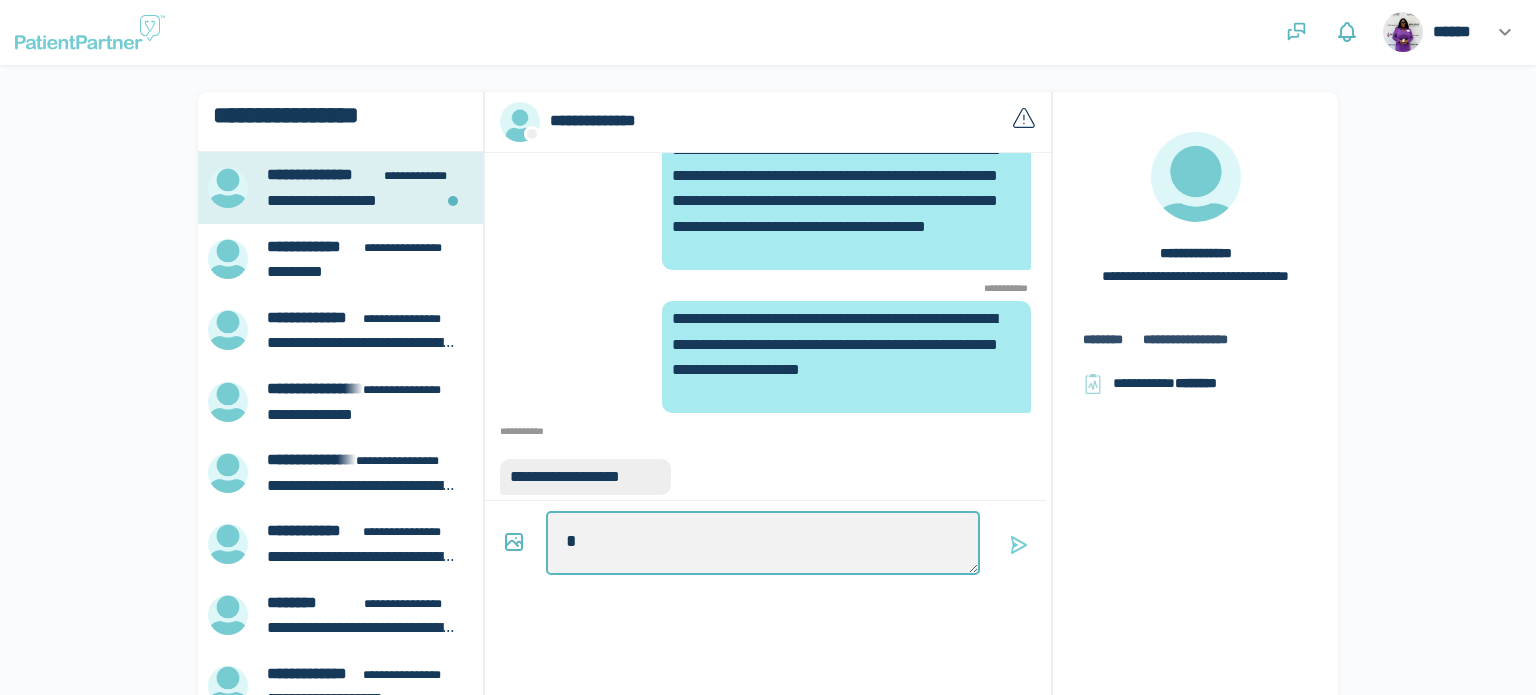 type on "*" 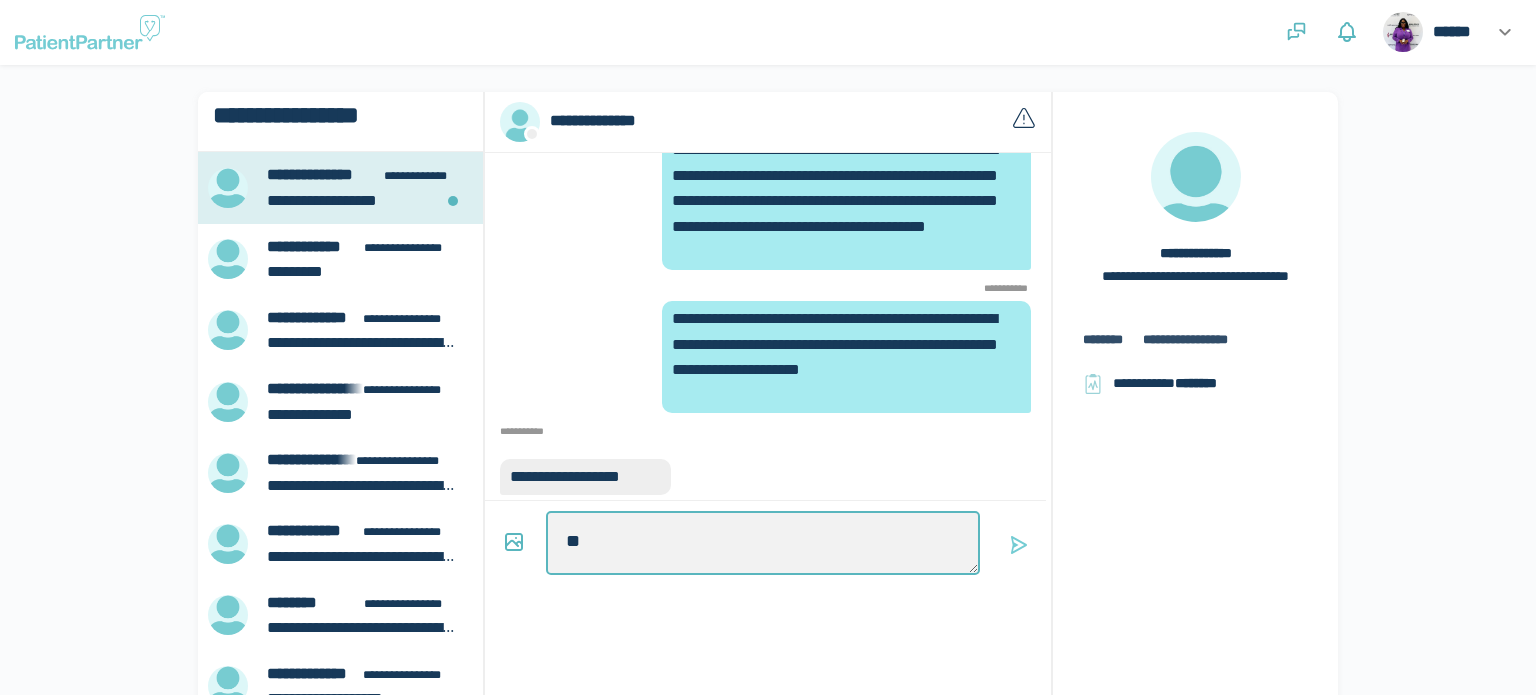 type on "*" 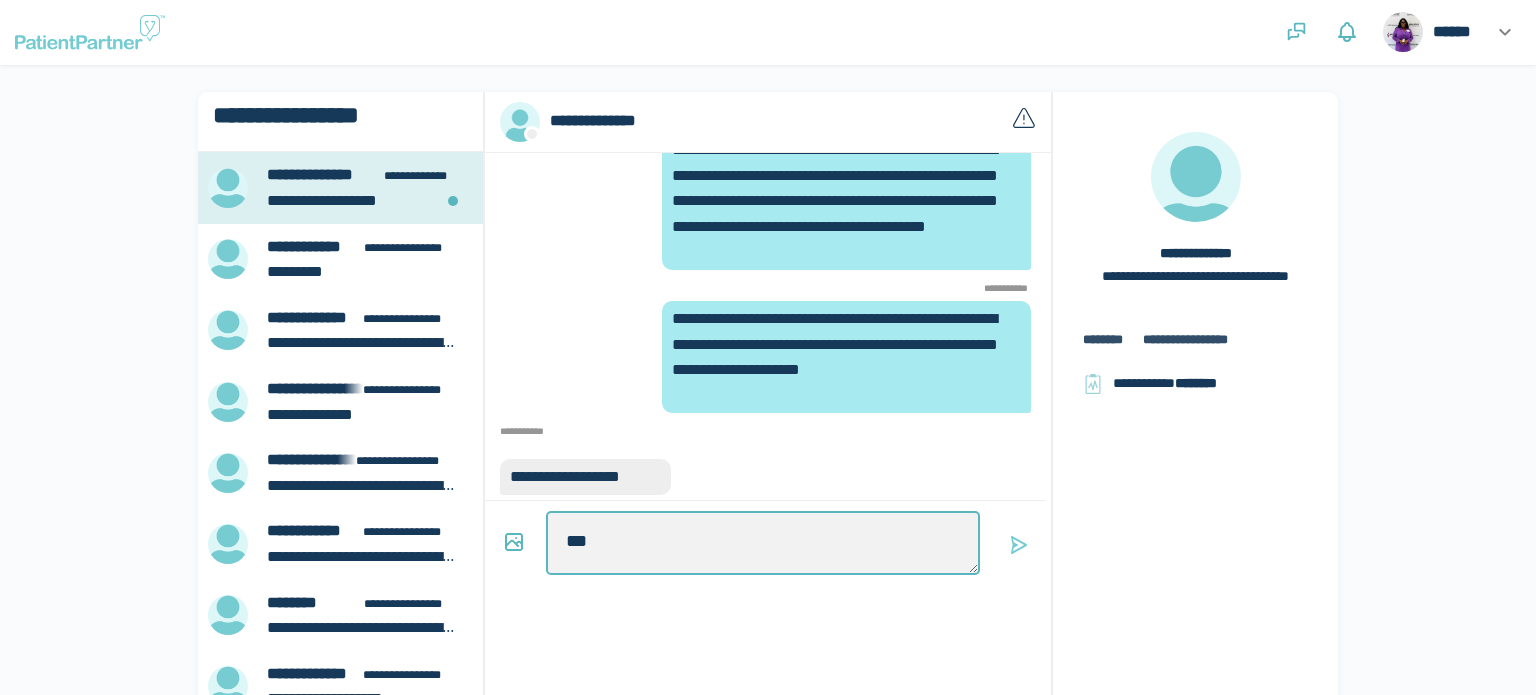 type on "*" 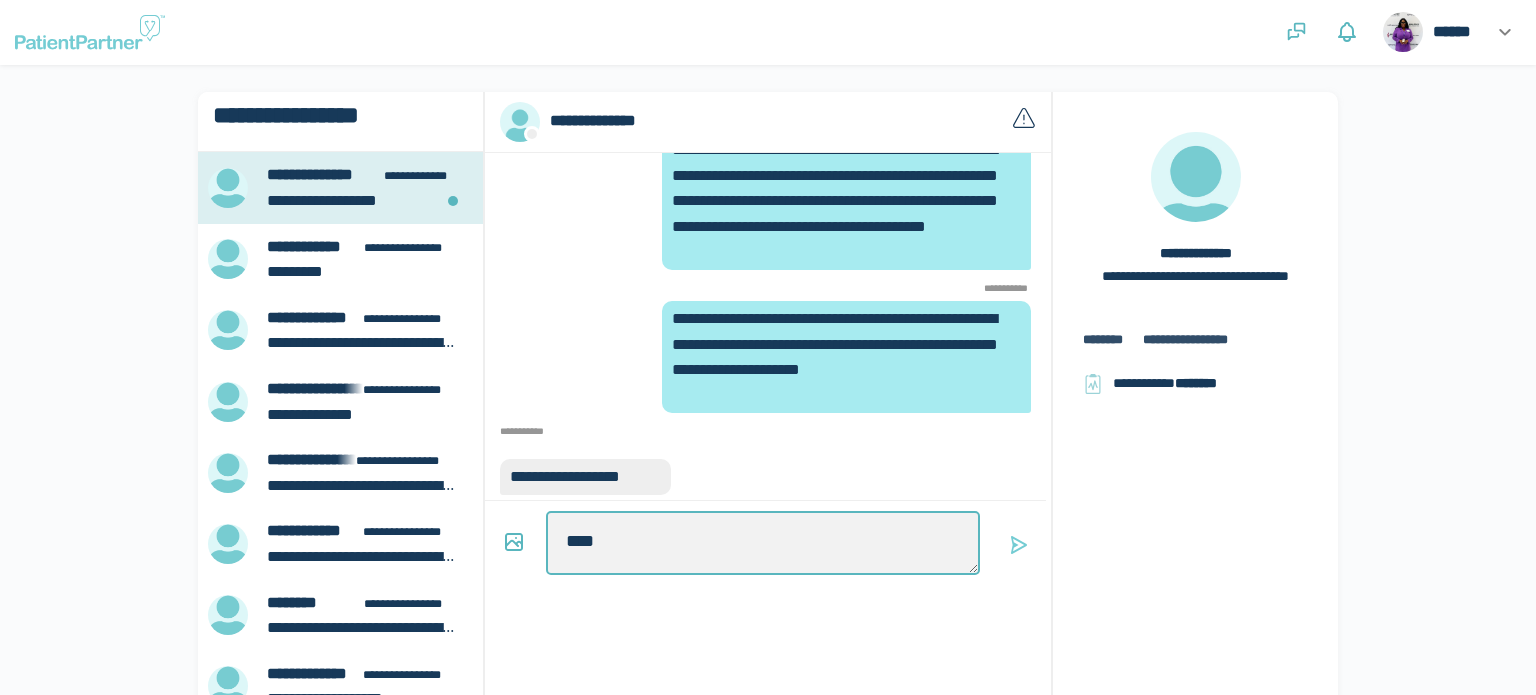 type on "*" 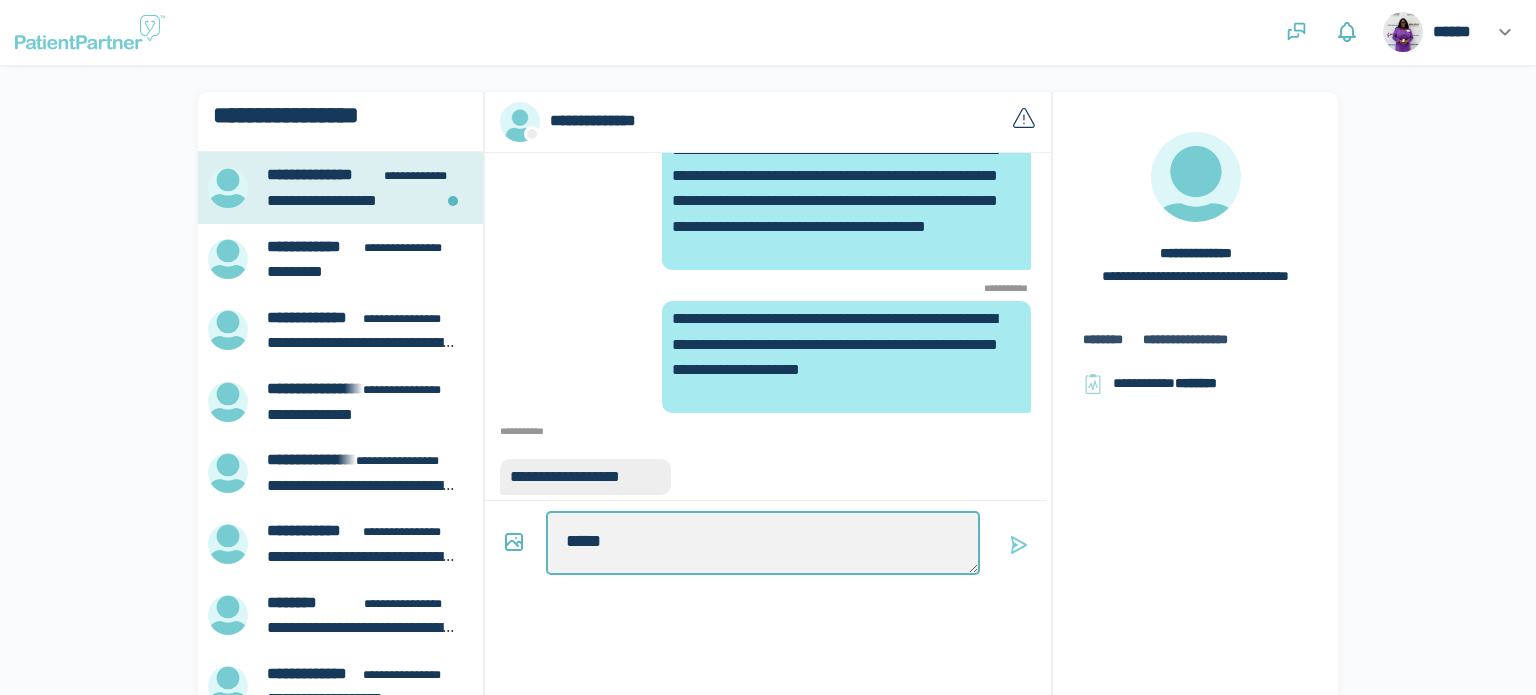 type on "*" 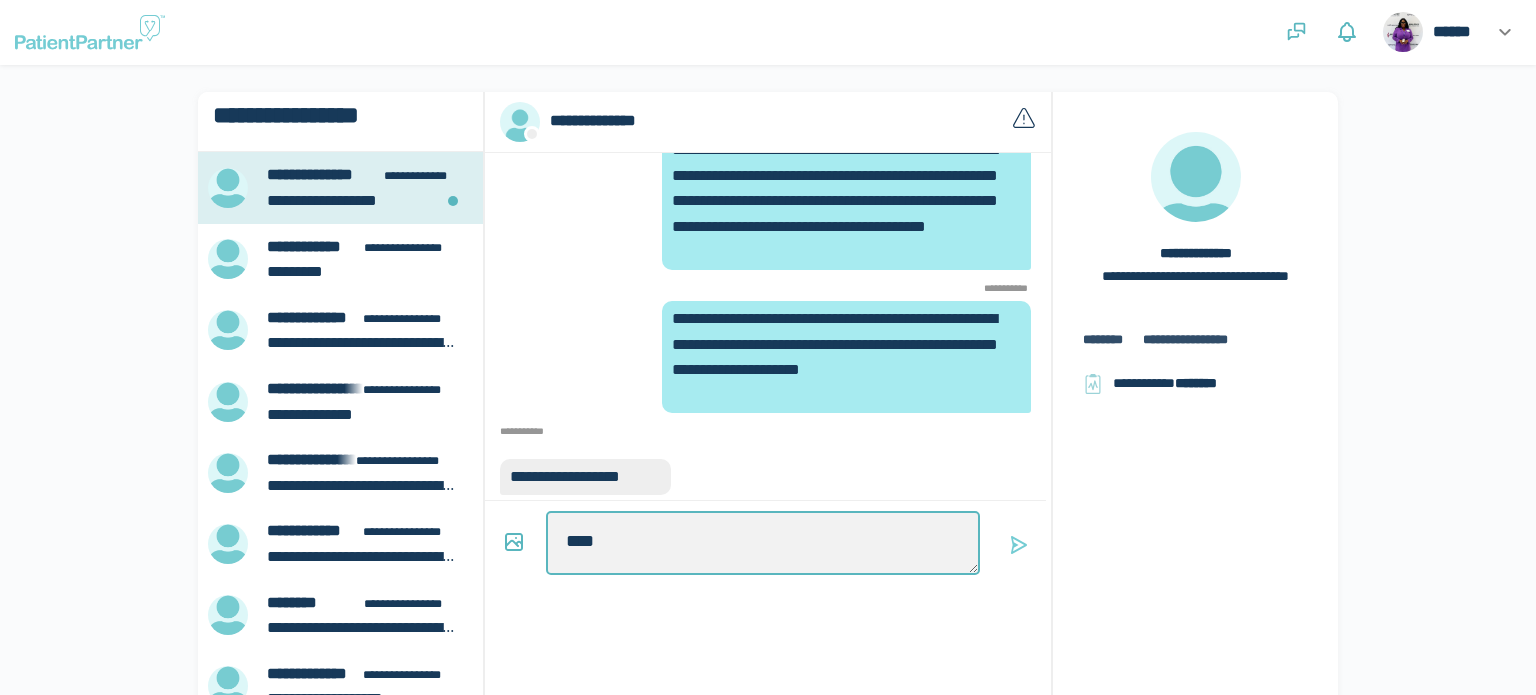 type on "*" 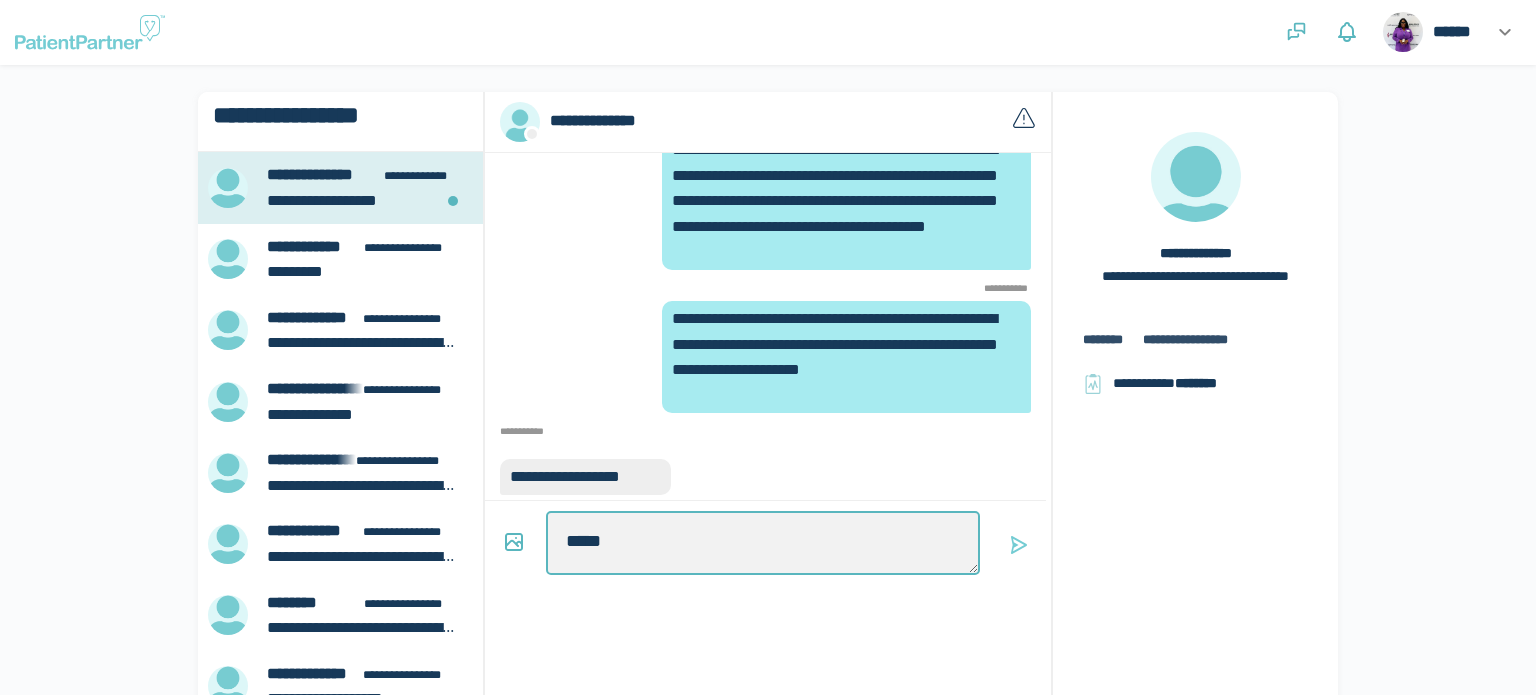 type on "*" 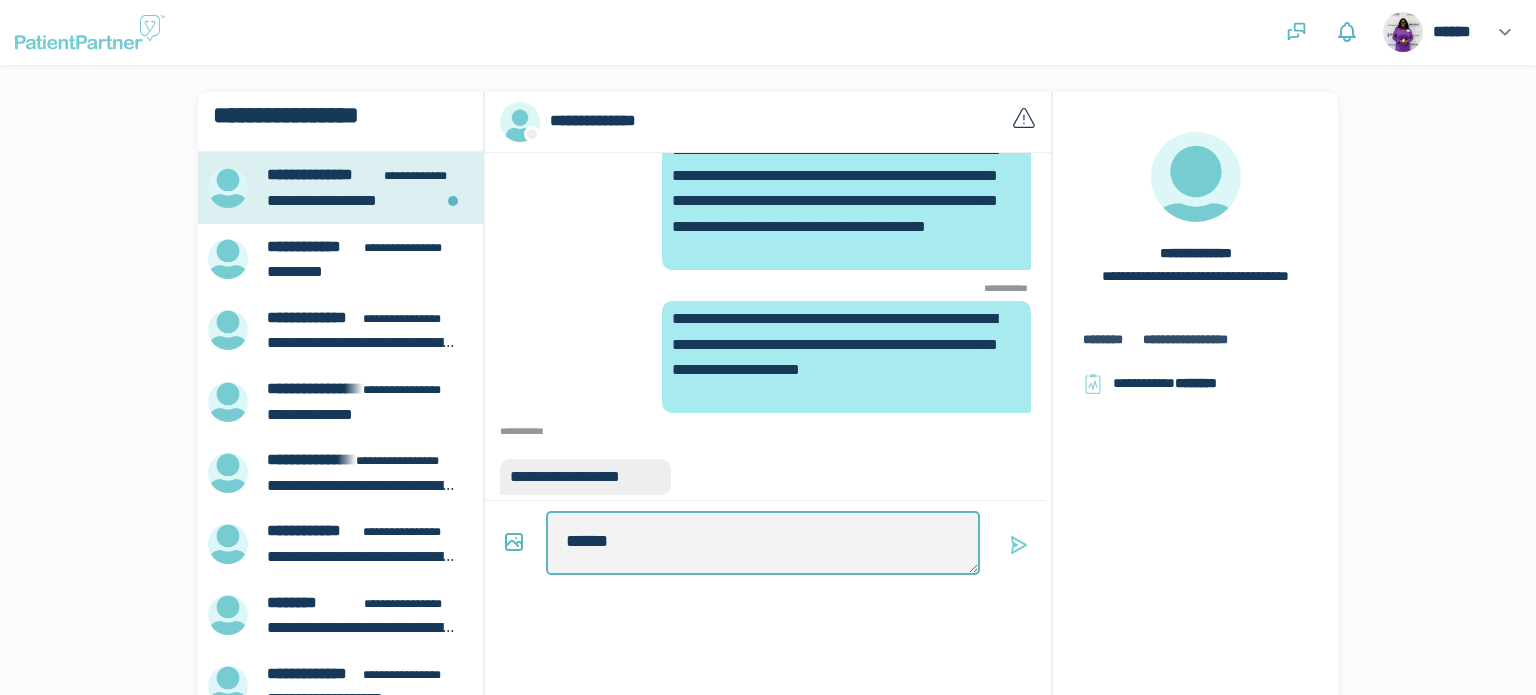 type on "*" 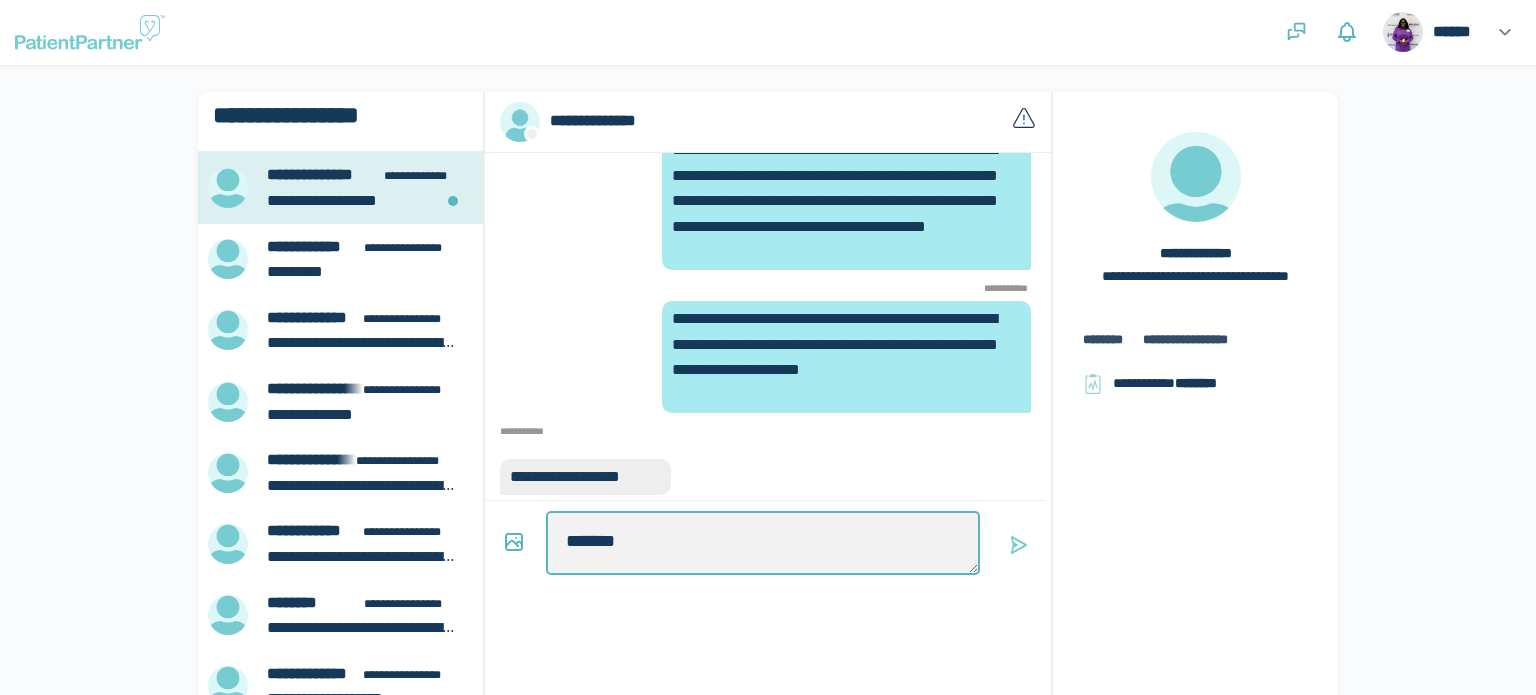 type on "*" 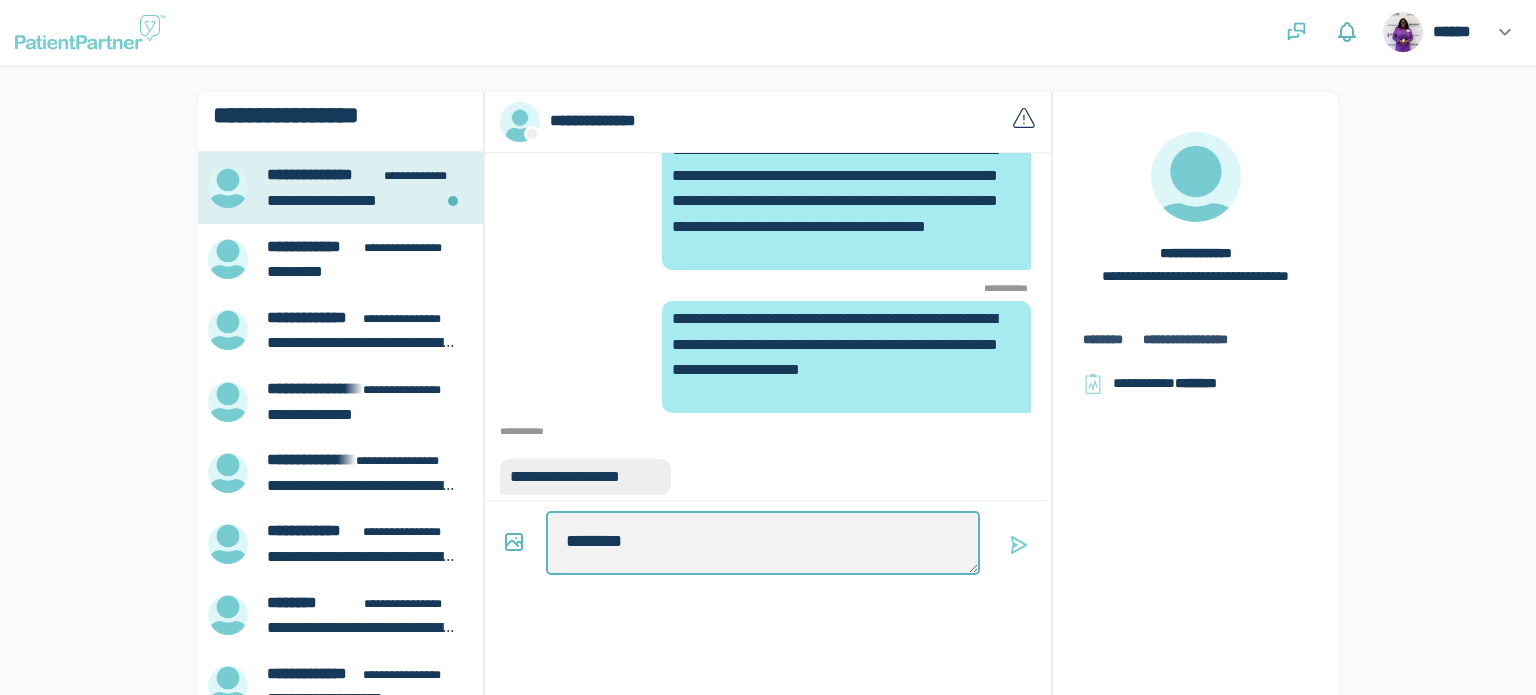 type on "*" 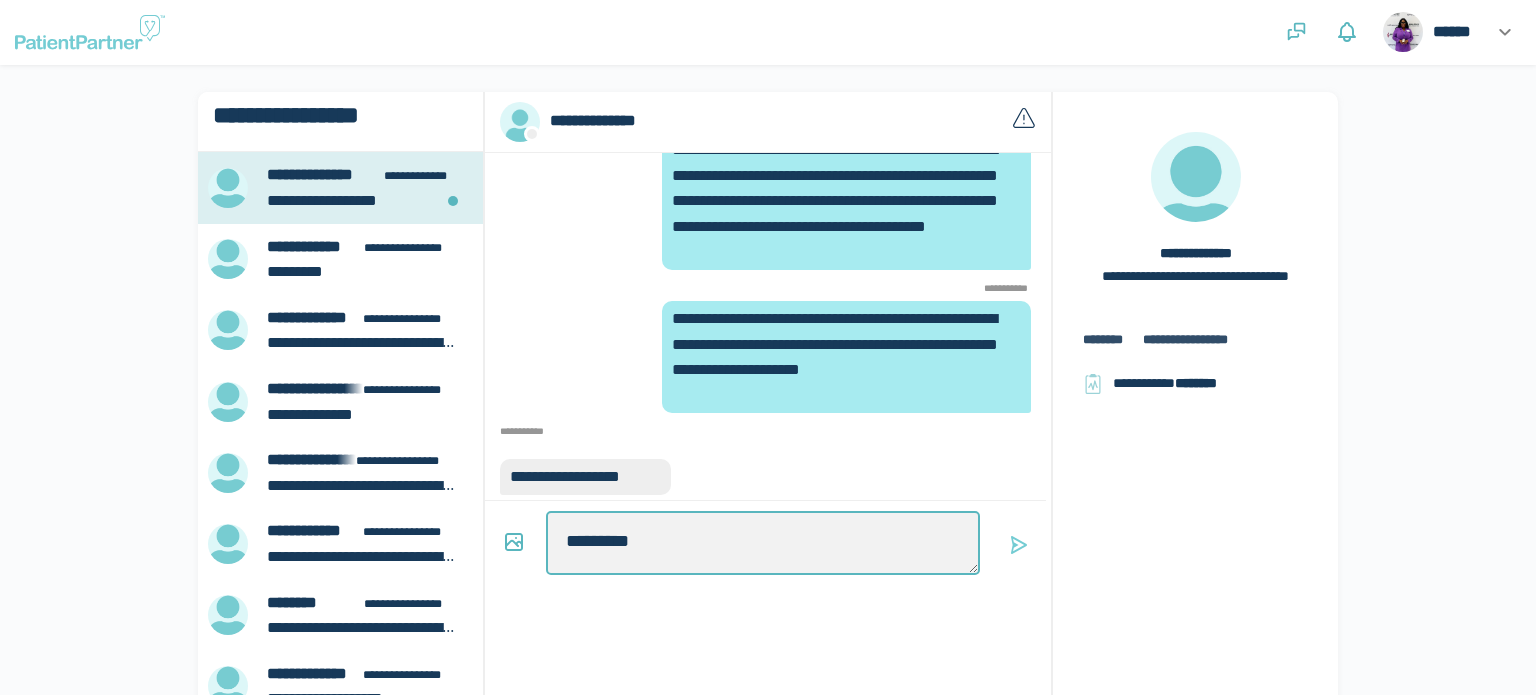 type on "*" 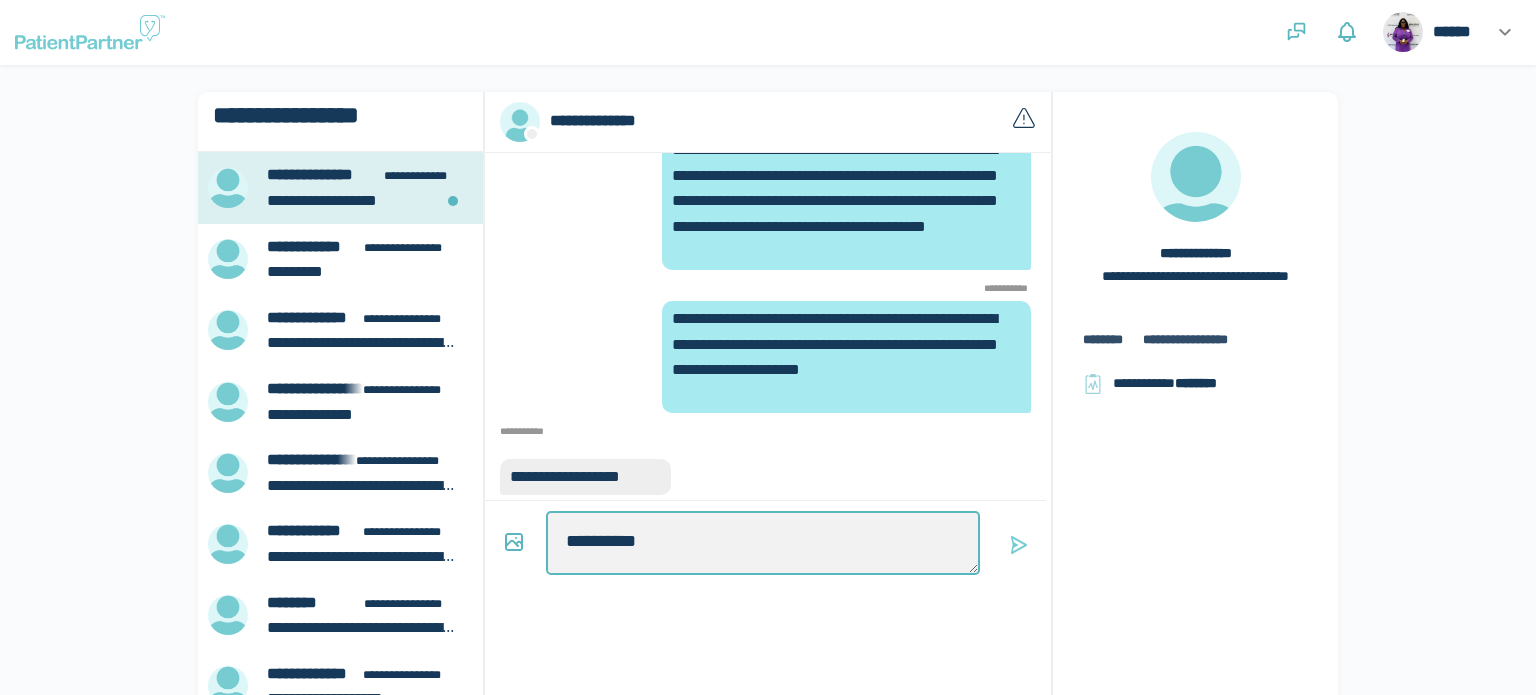 type on "**********" 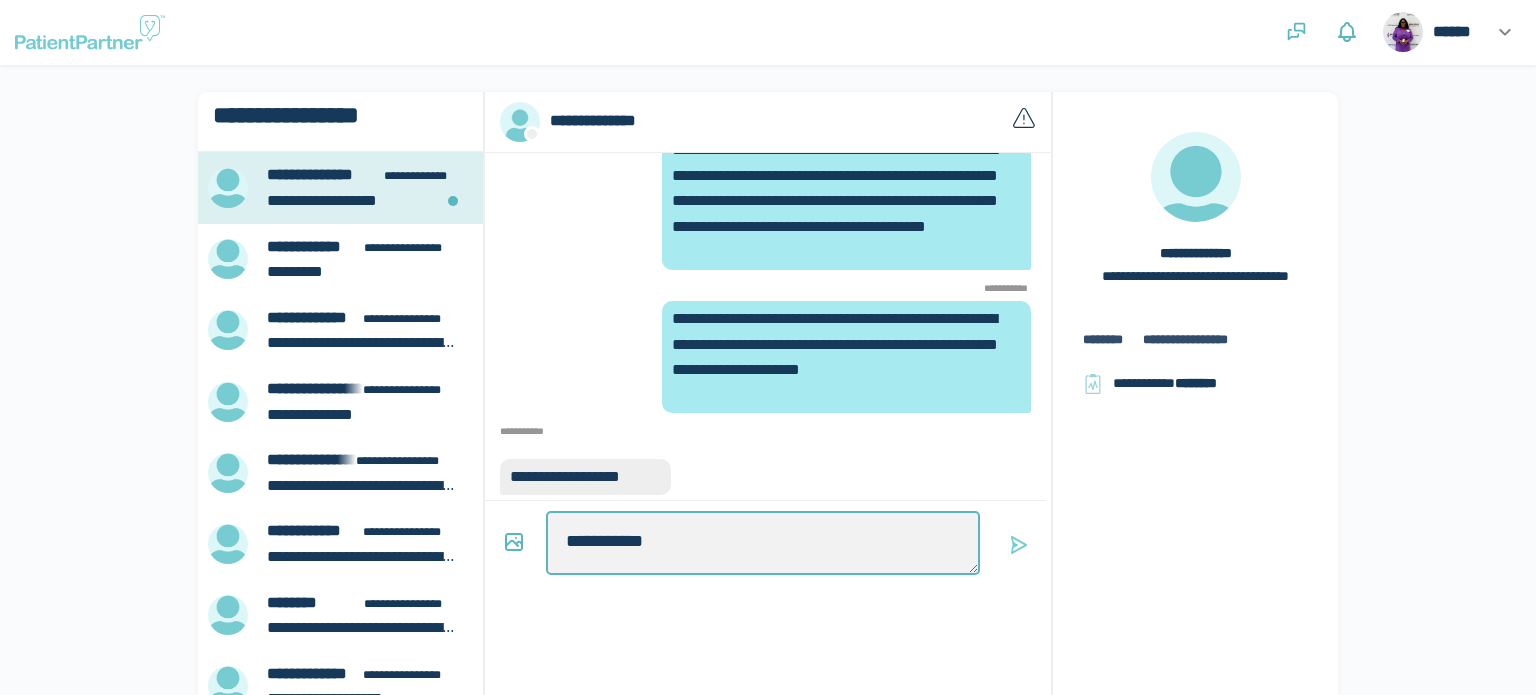 type on "*" 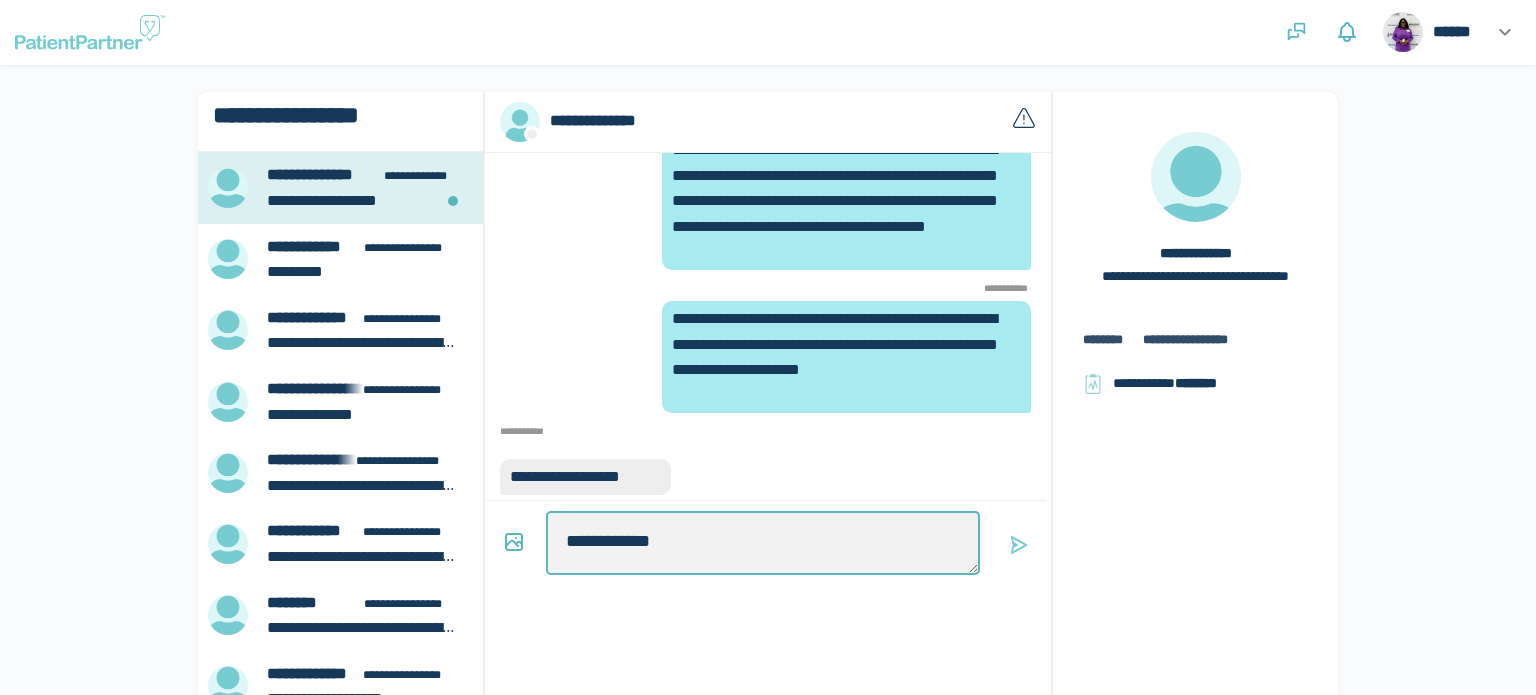 type on "*" 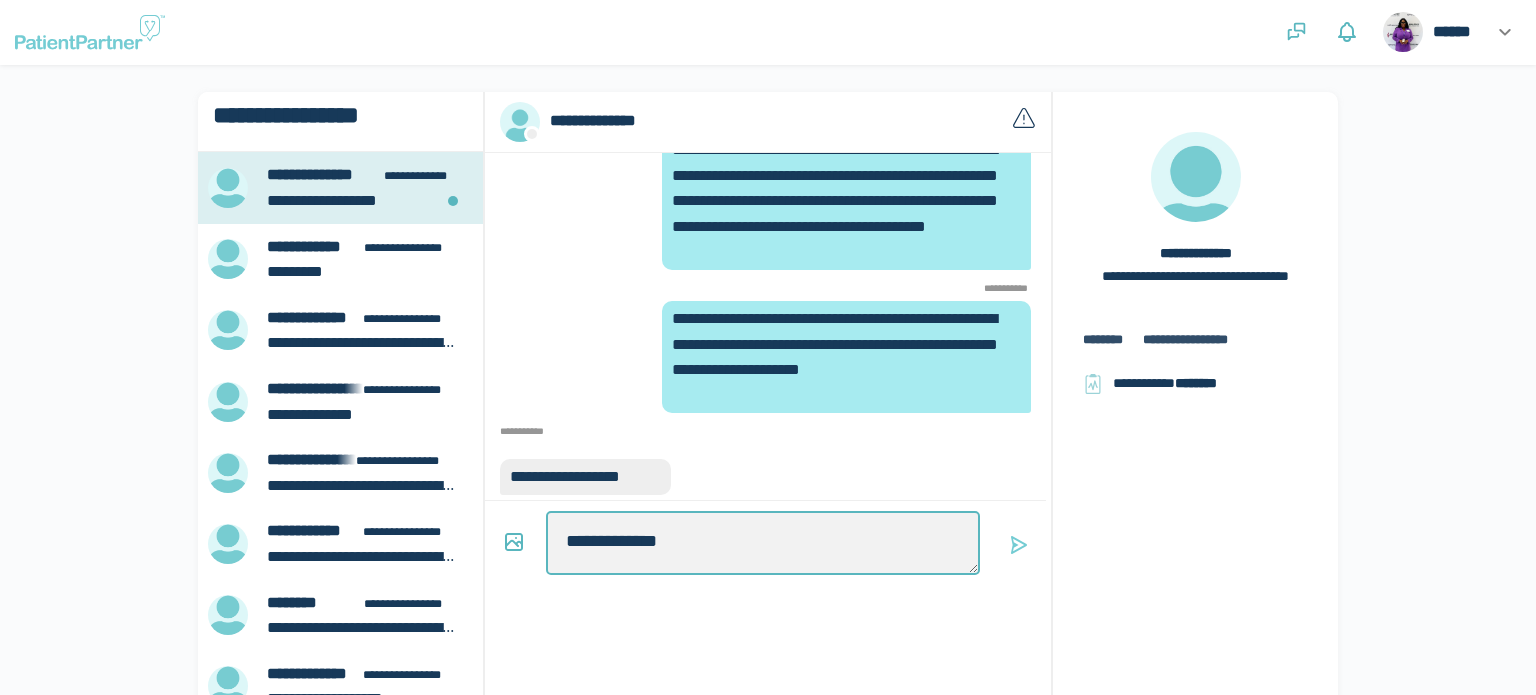 type on "*" 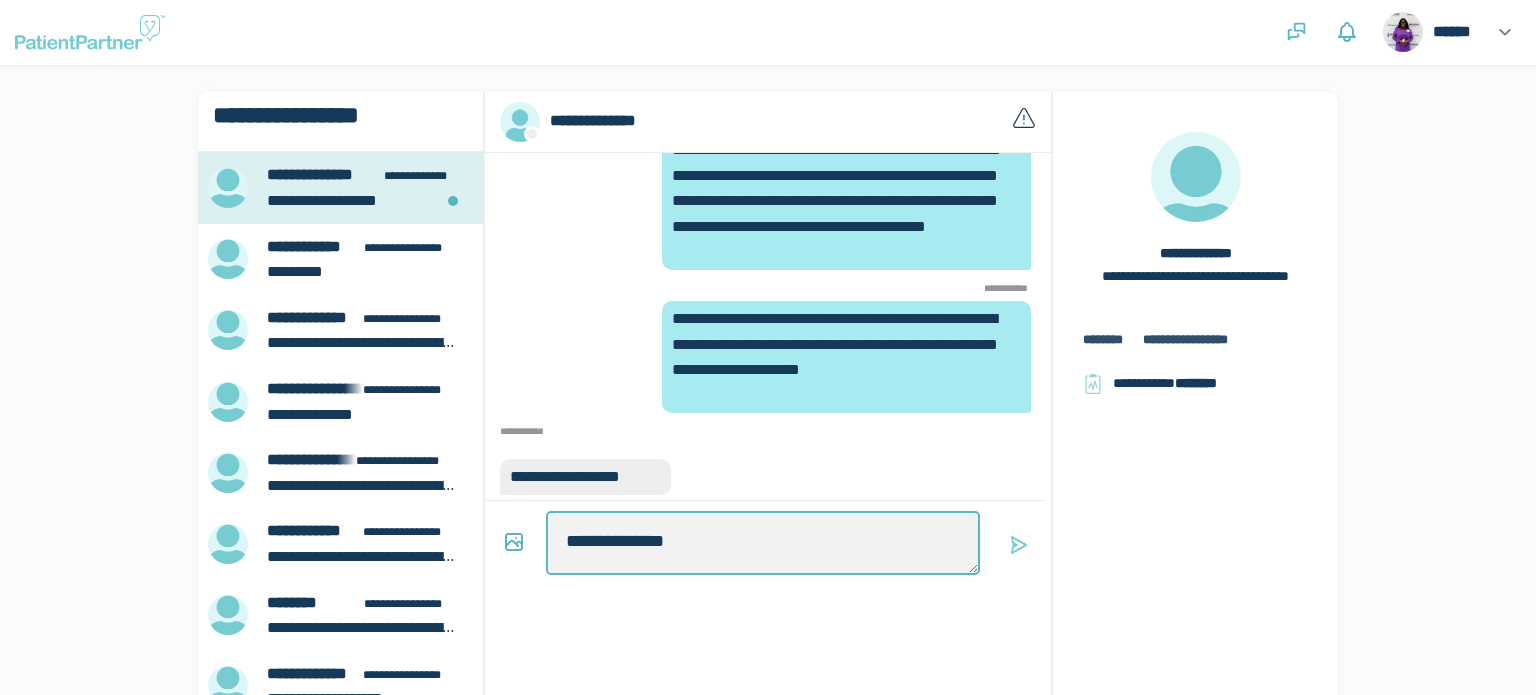 type on "*" 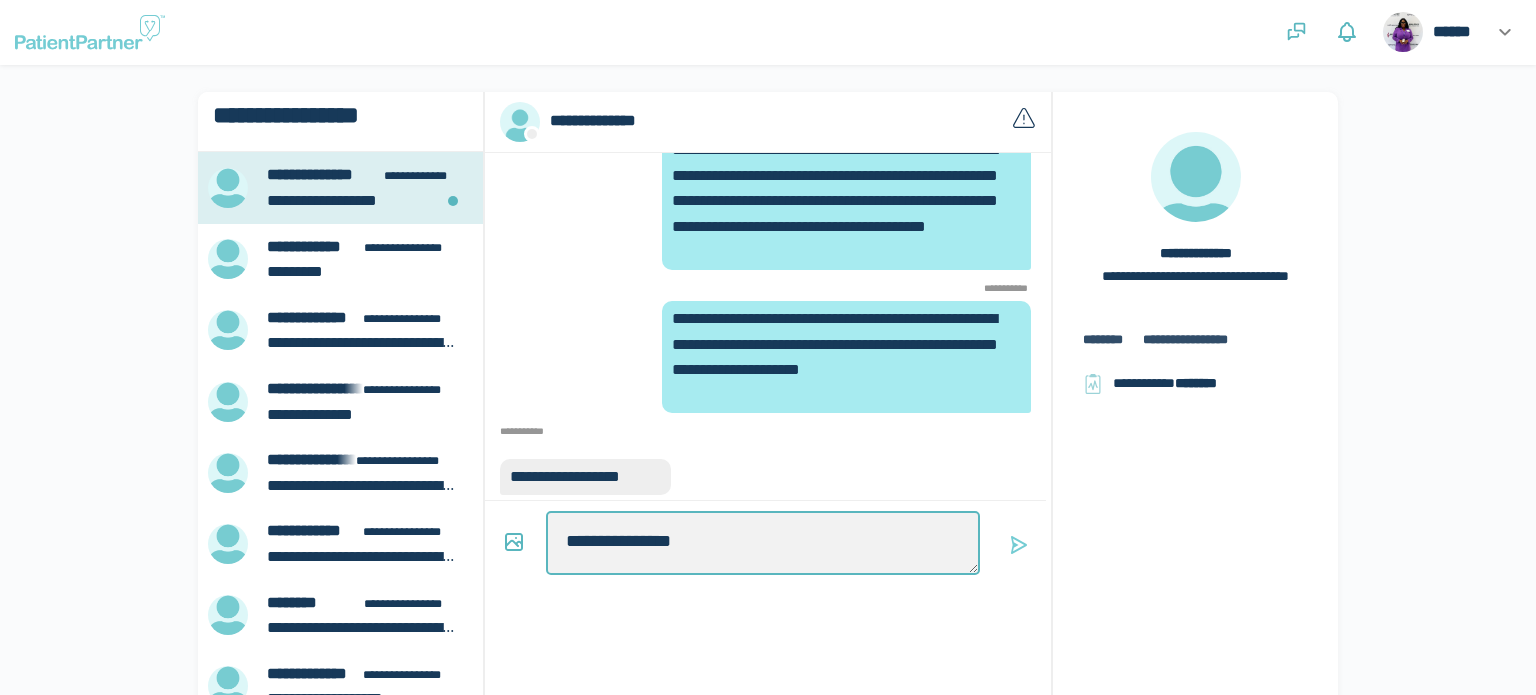 type on "*" 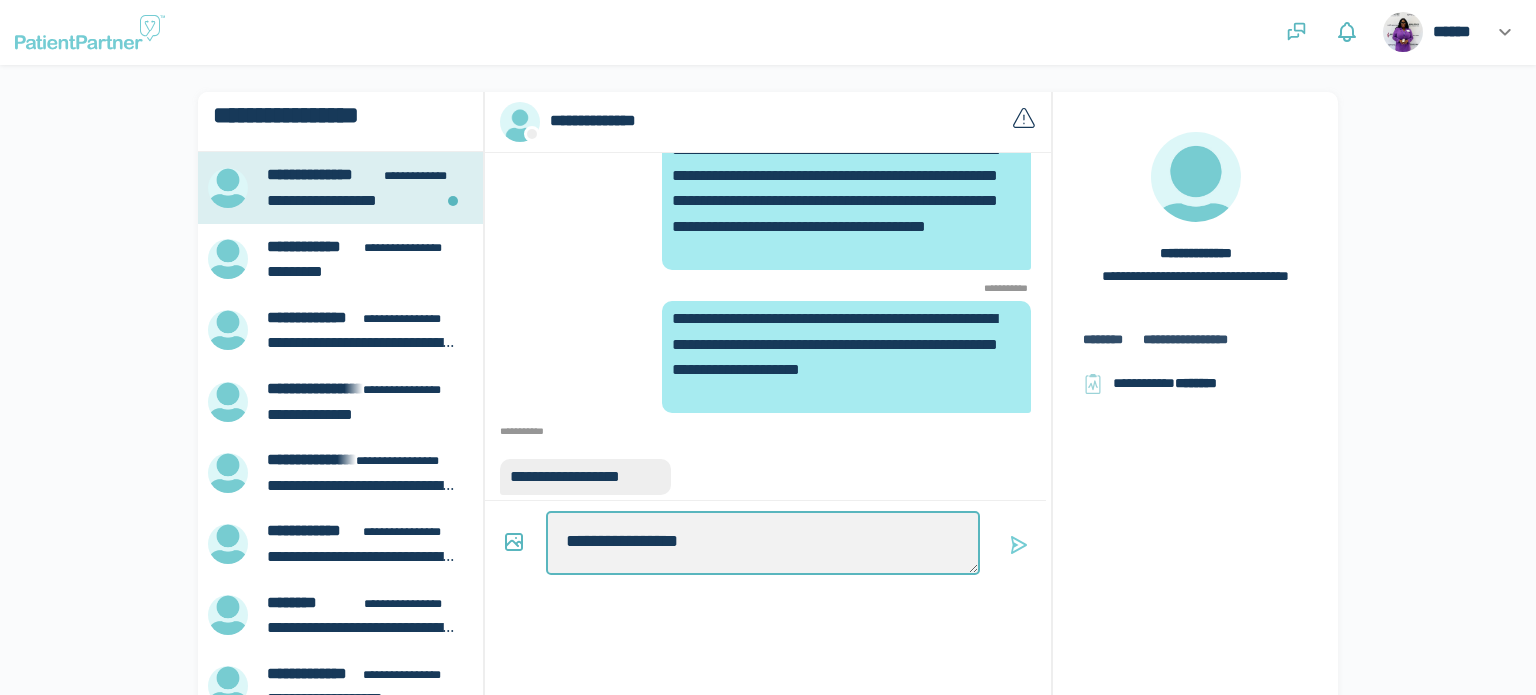 type on "*" 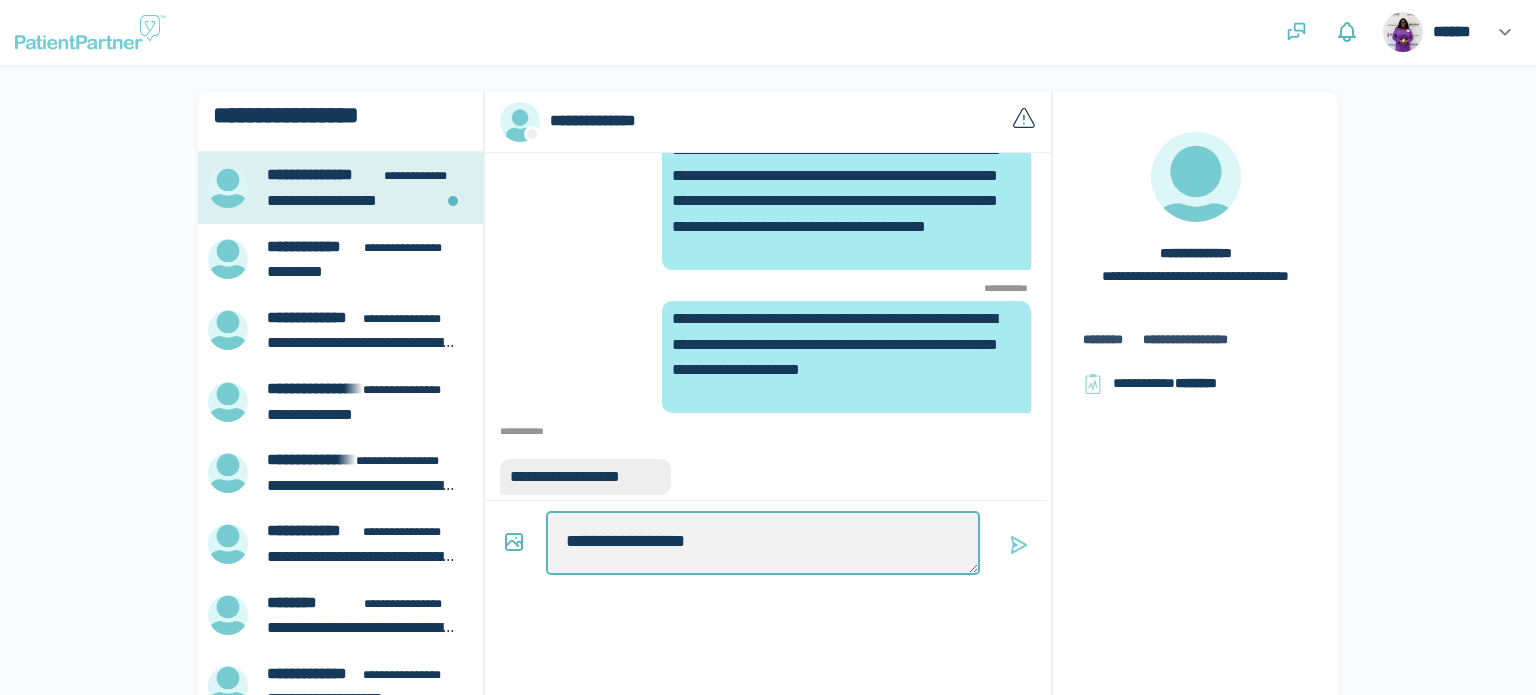 type on "**********" 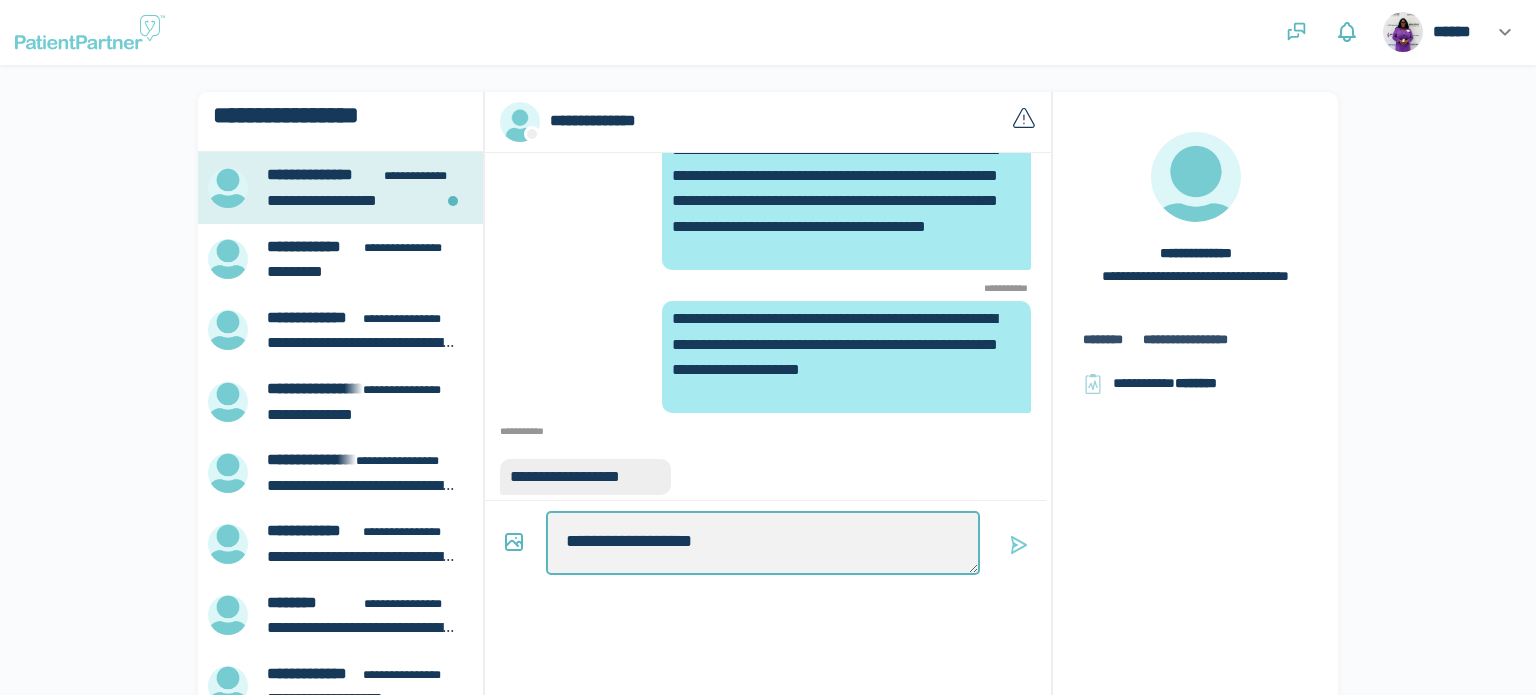 type on "*" 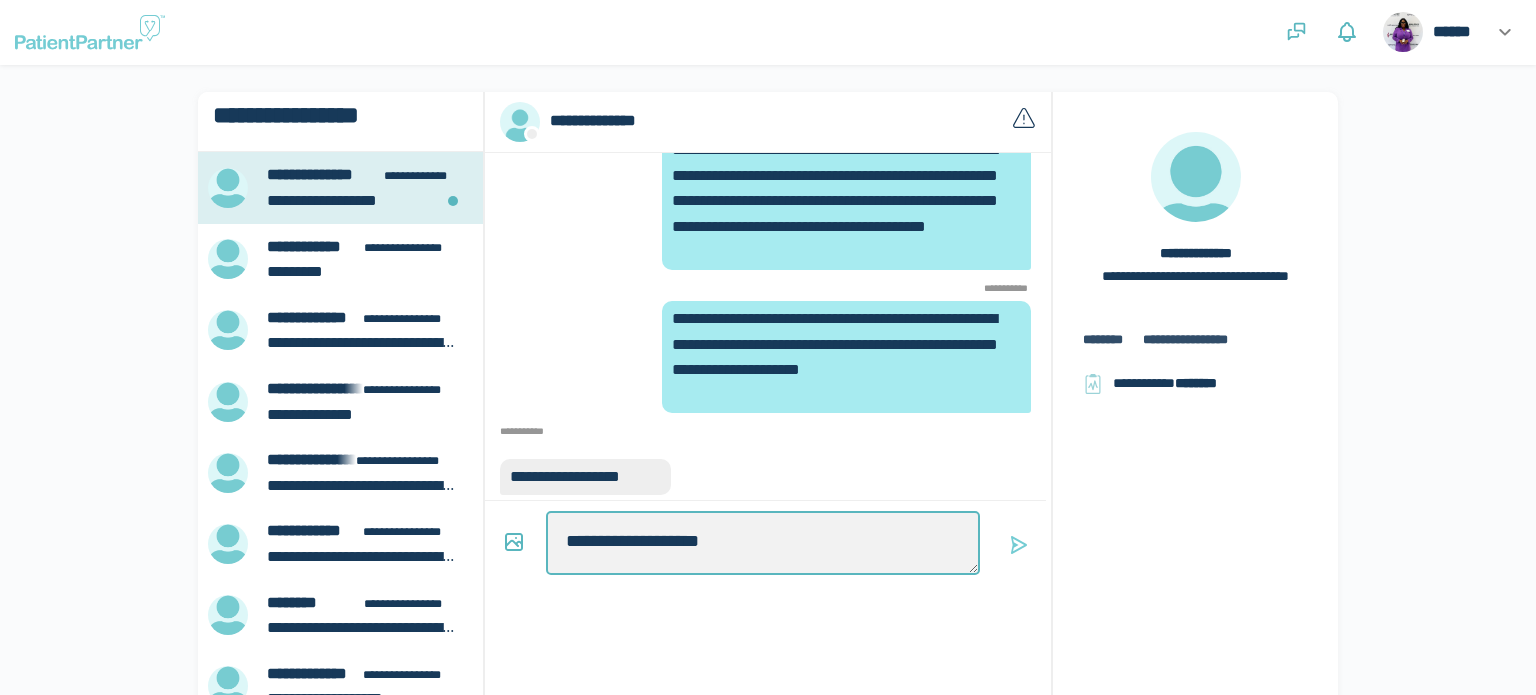 type on "*" 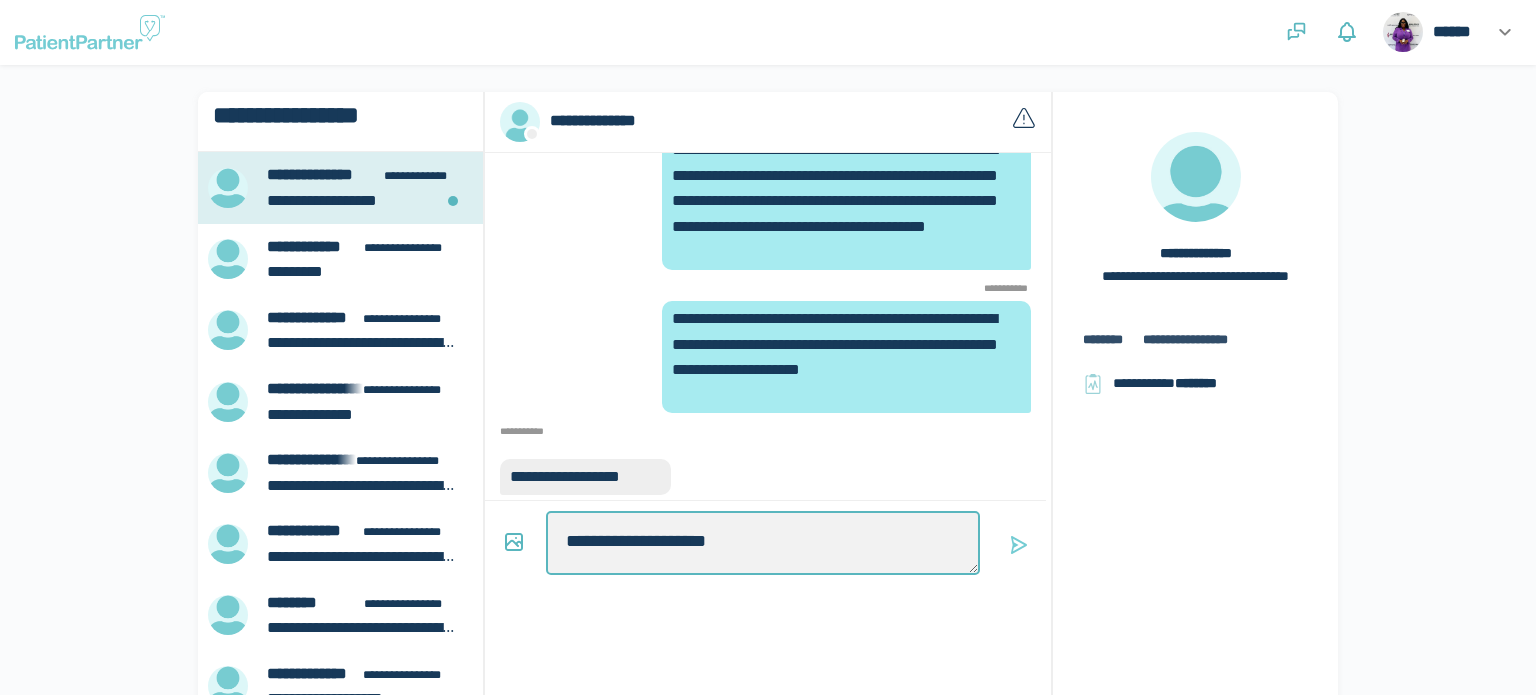 type on "*" 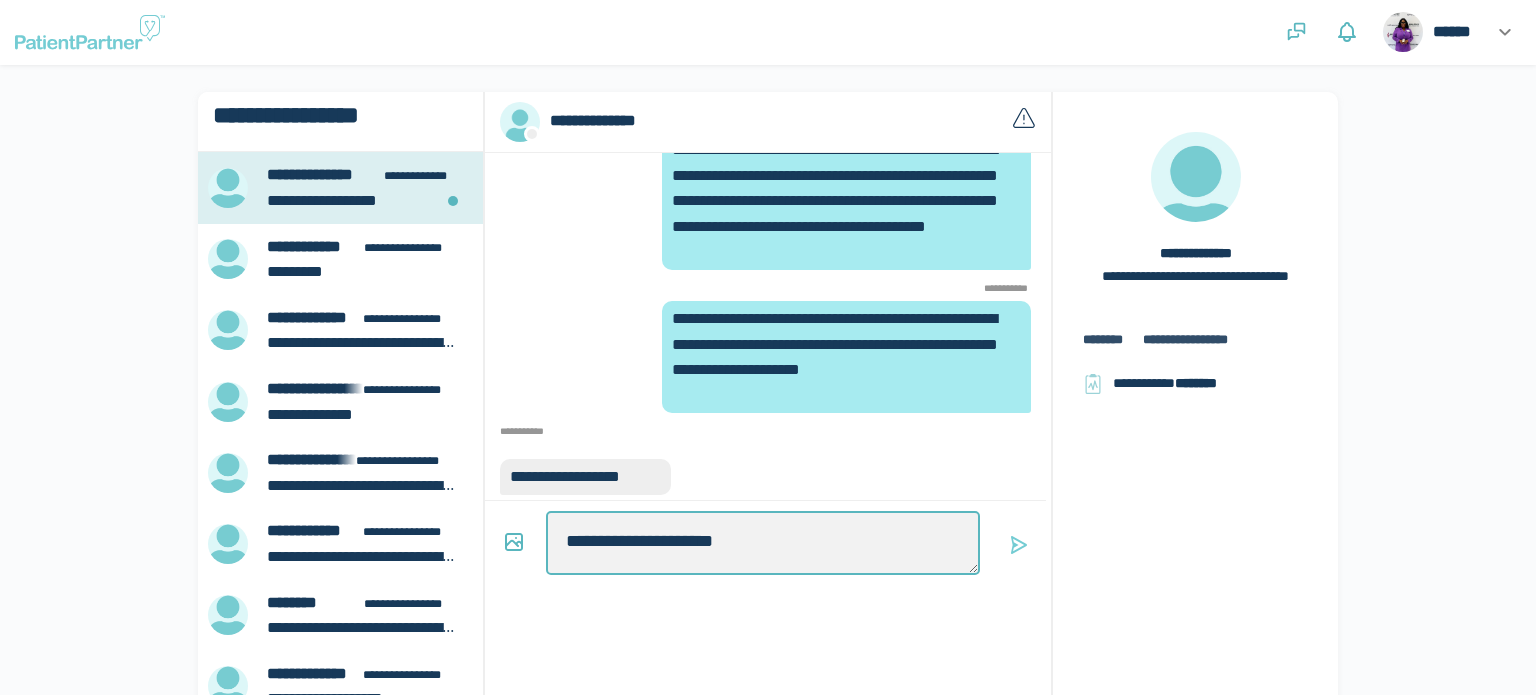 type on "*" 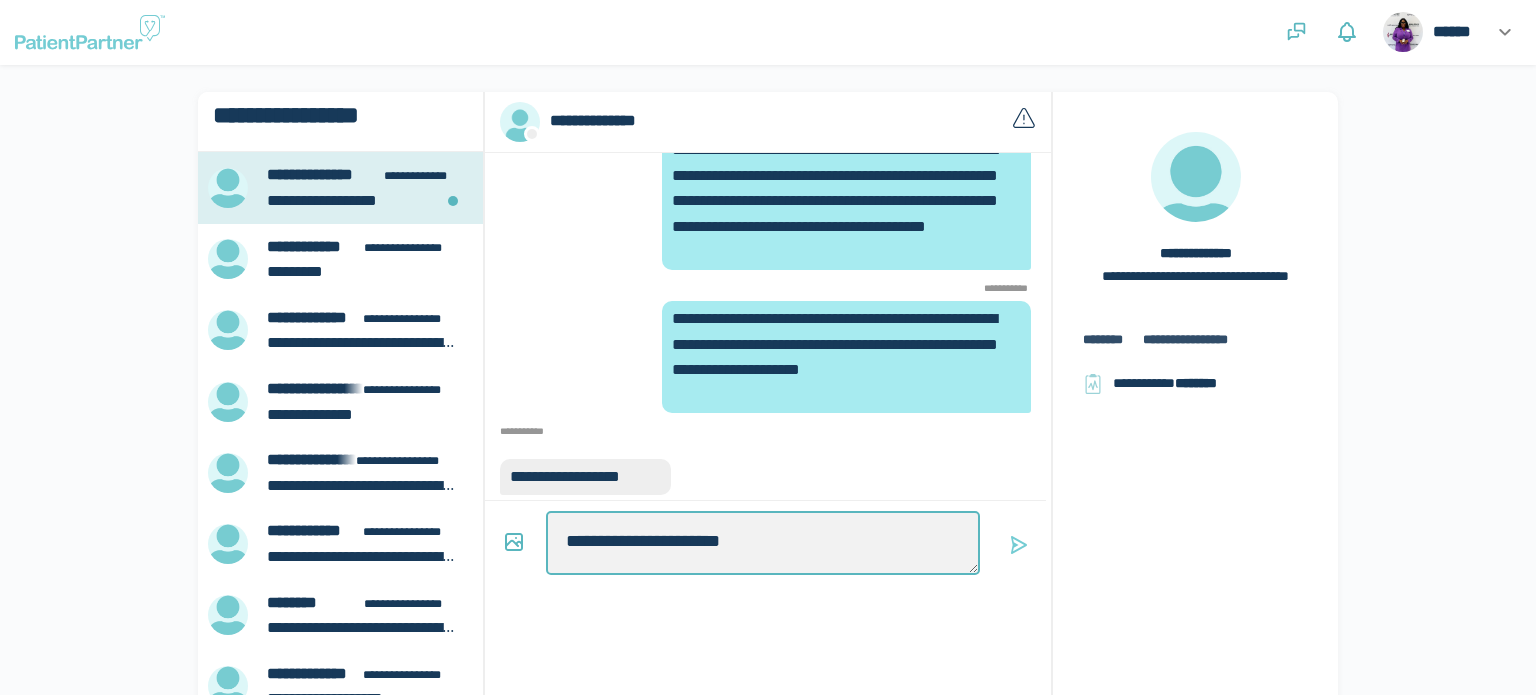 type on "*" 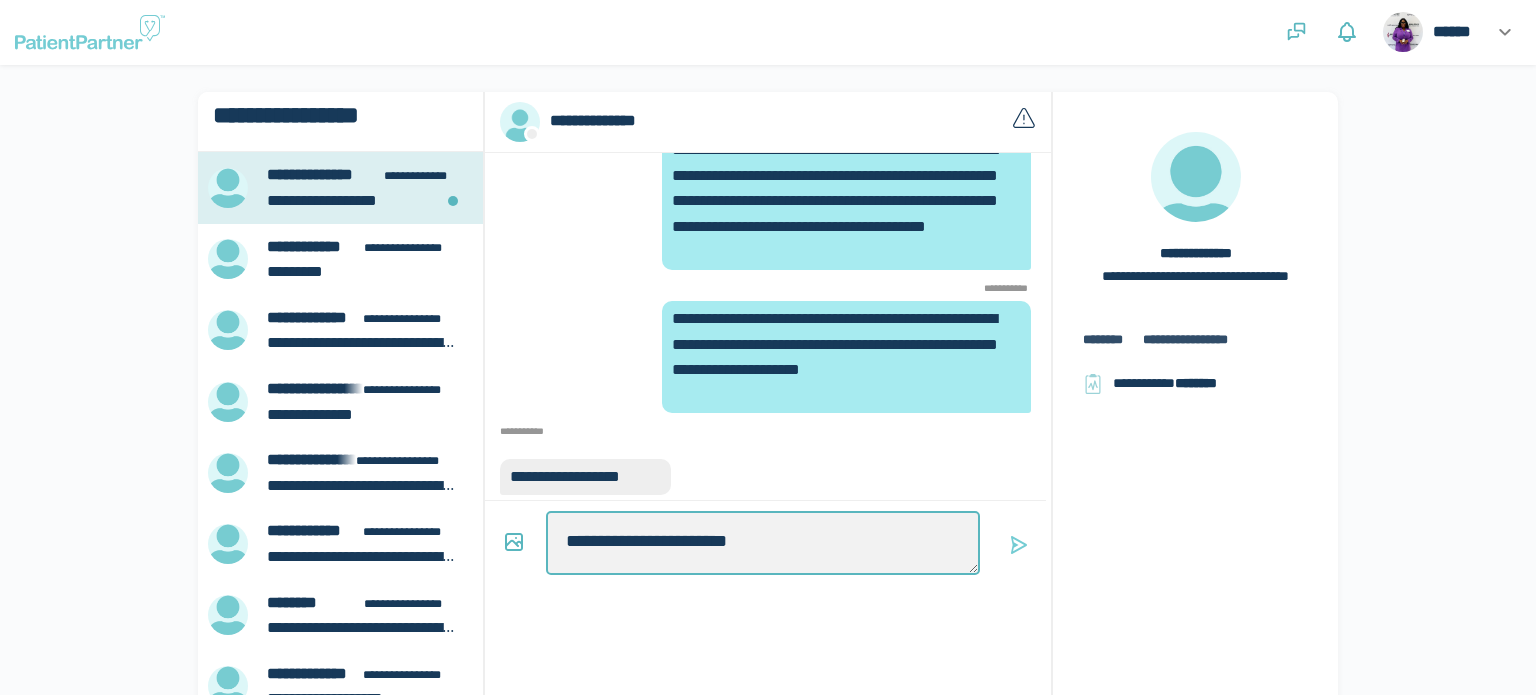 type on "*" 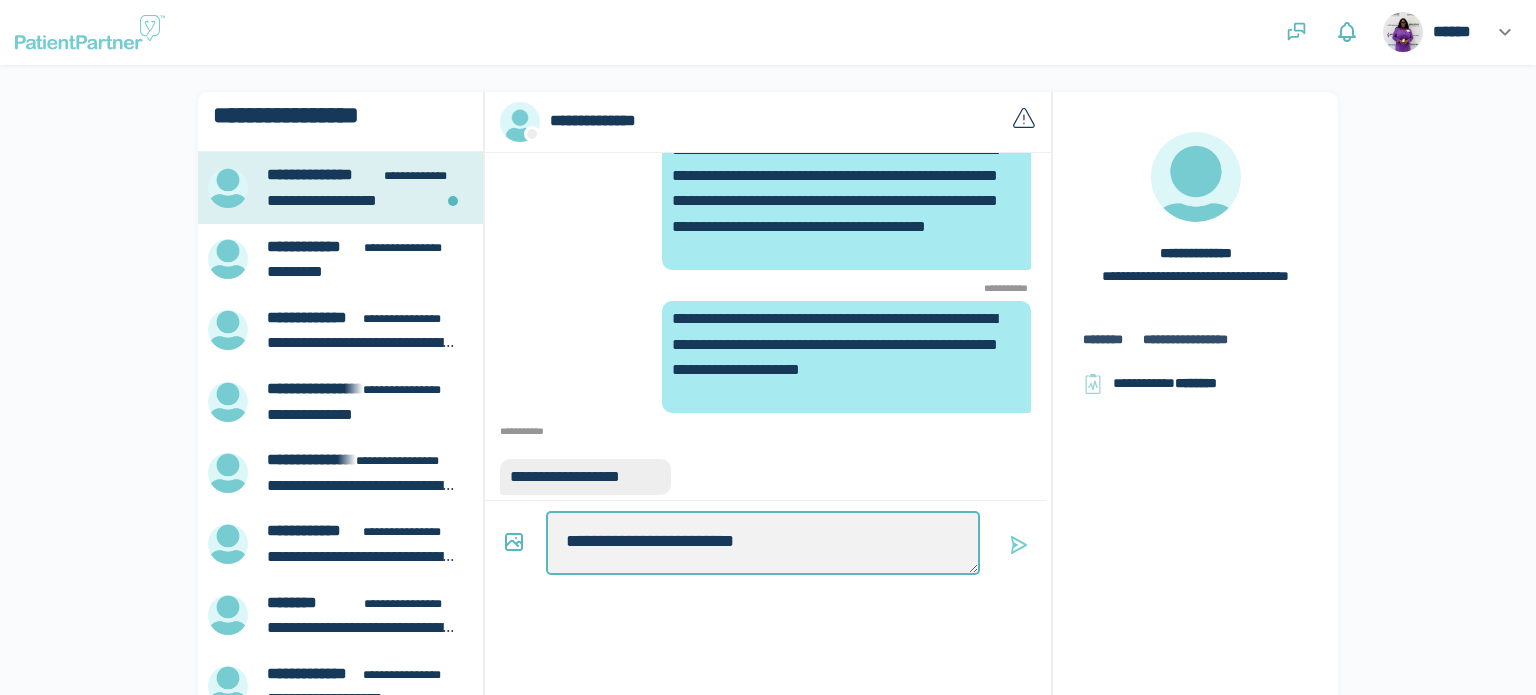 type on "*" 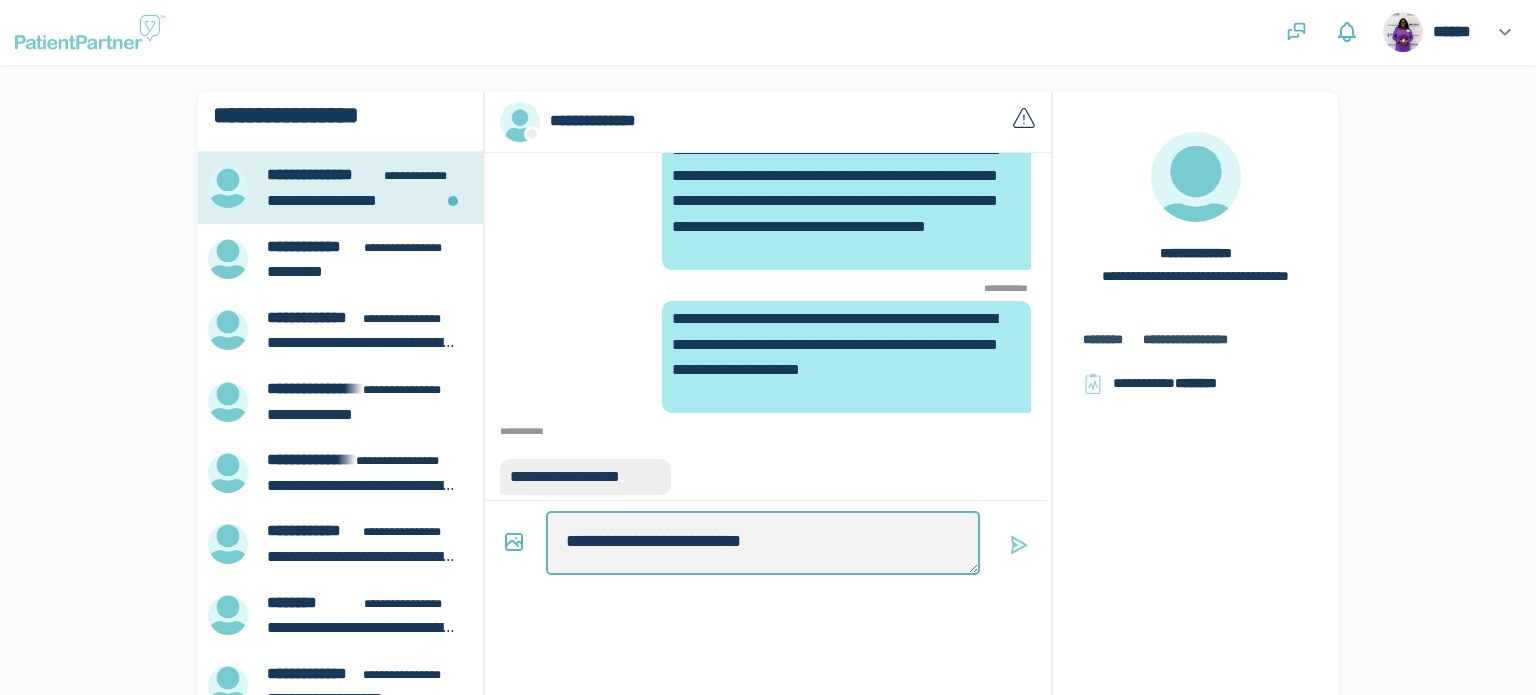 type on "*" 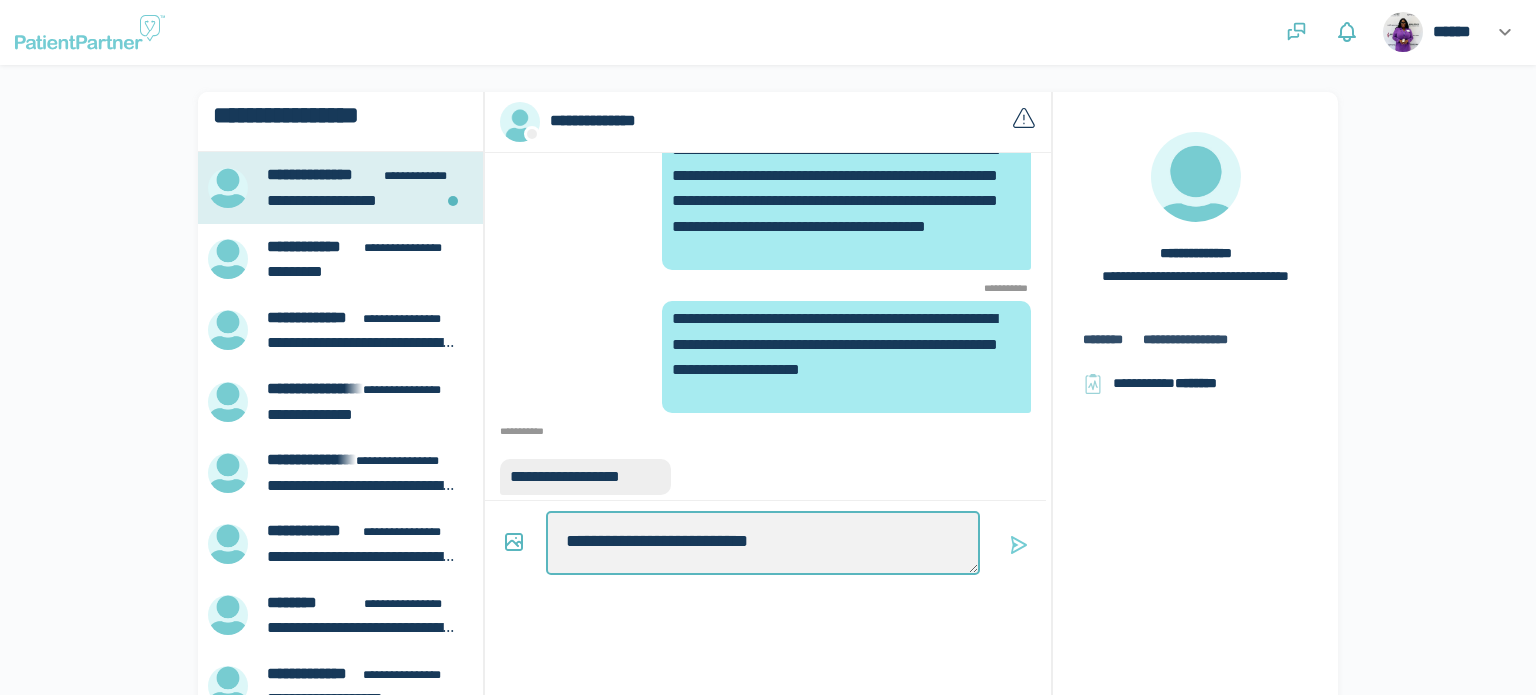 type on "*" 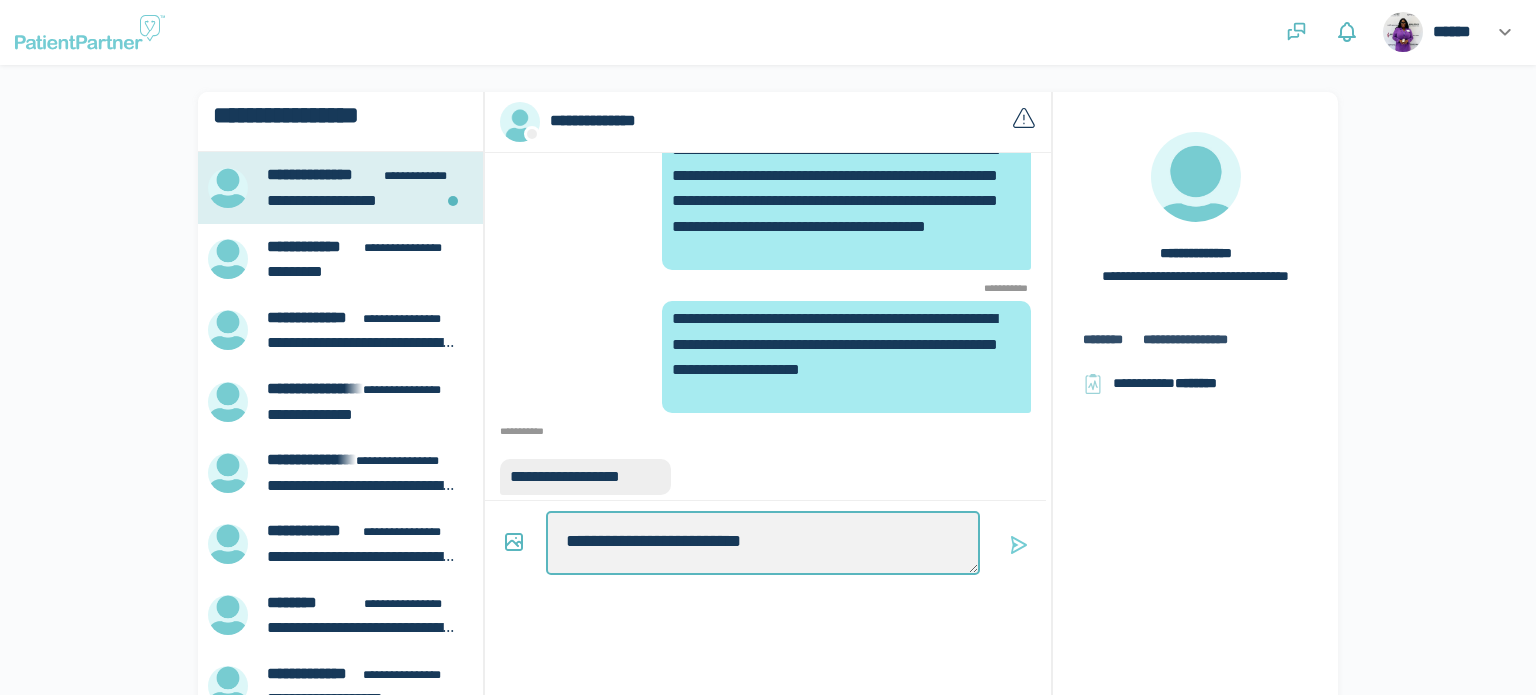 type on "*" 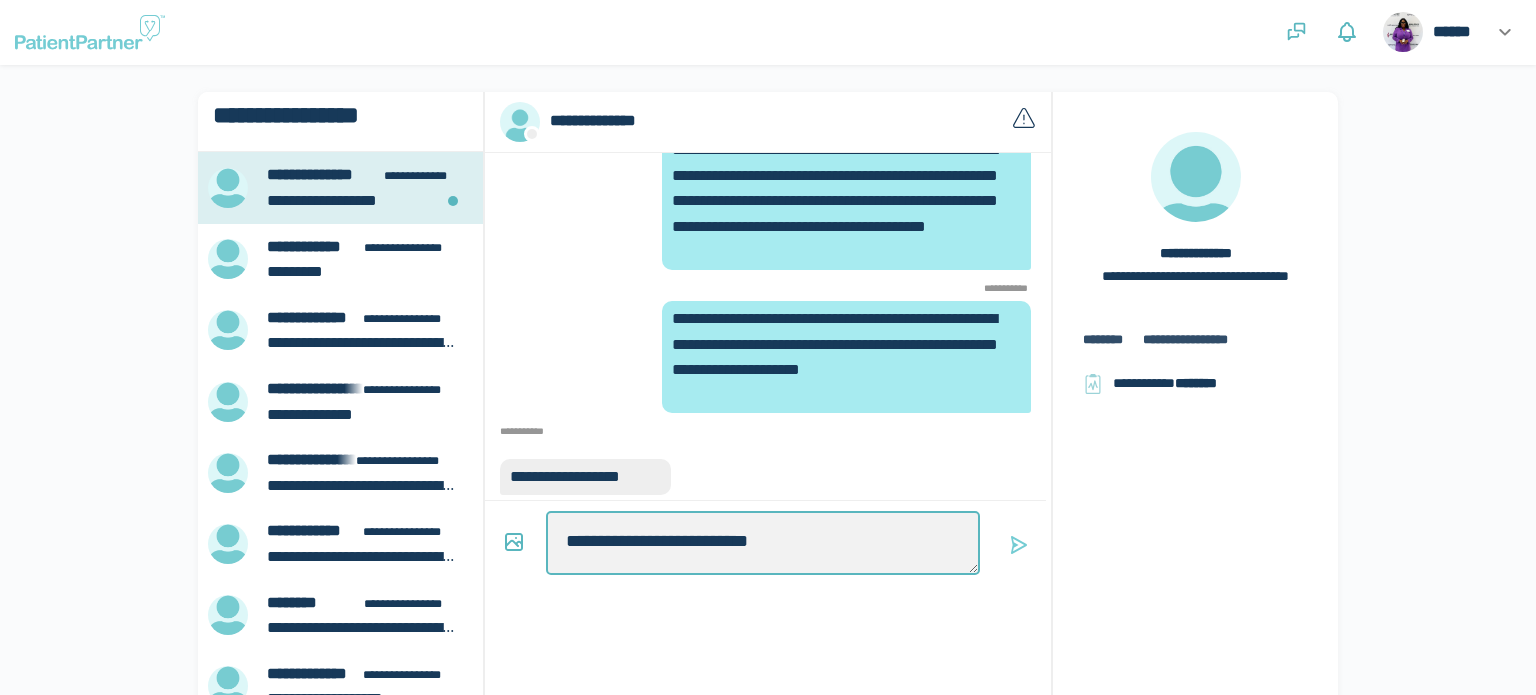 type on "*" 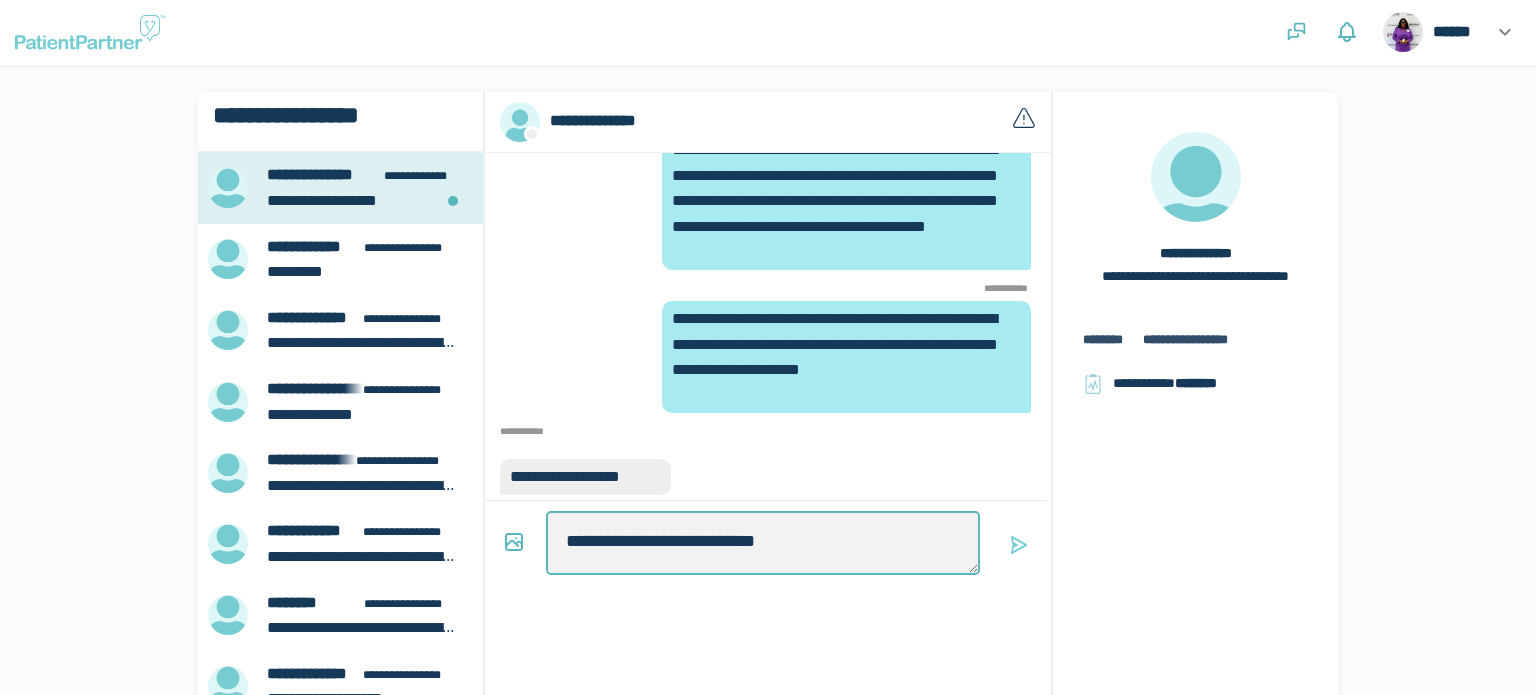 type on "*" 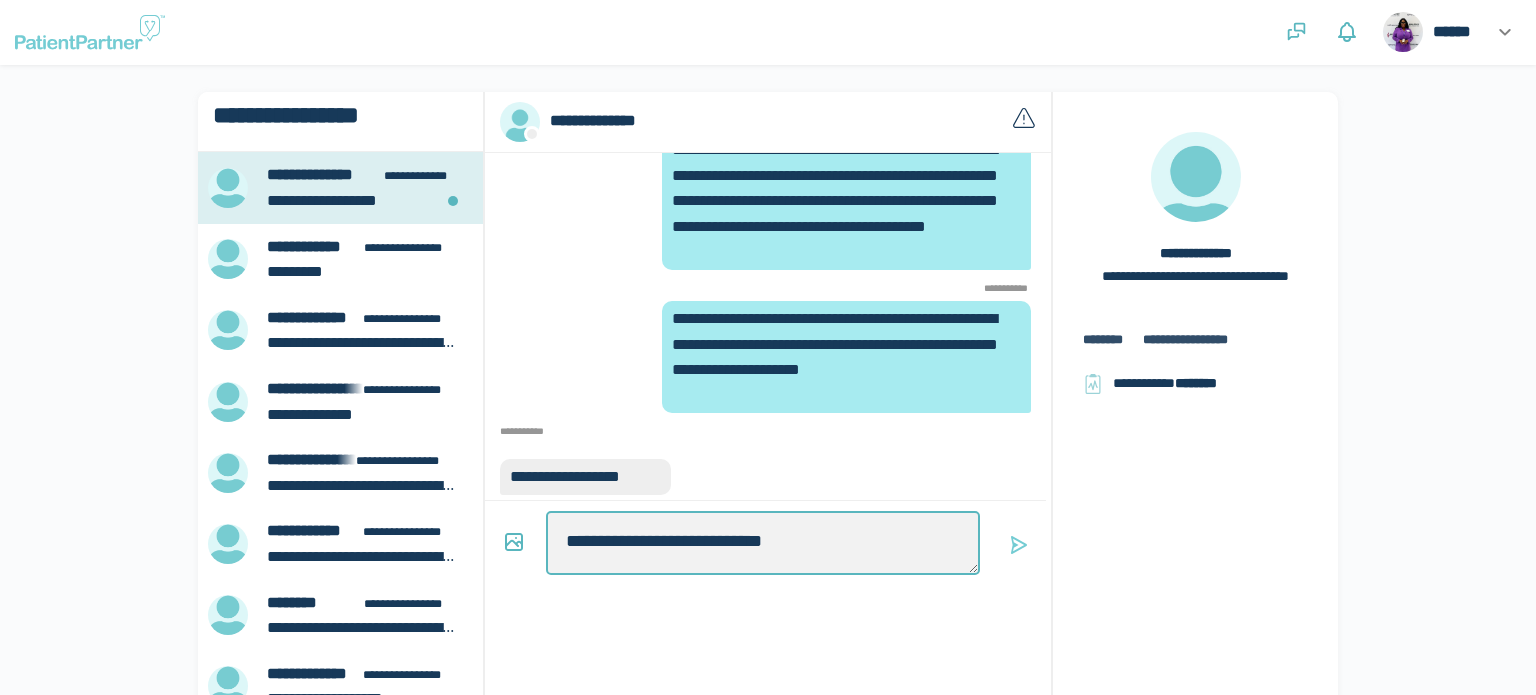 type on "*" 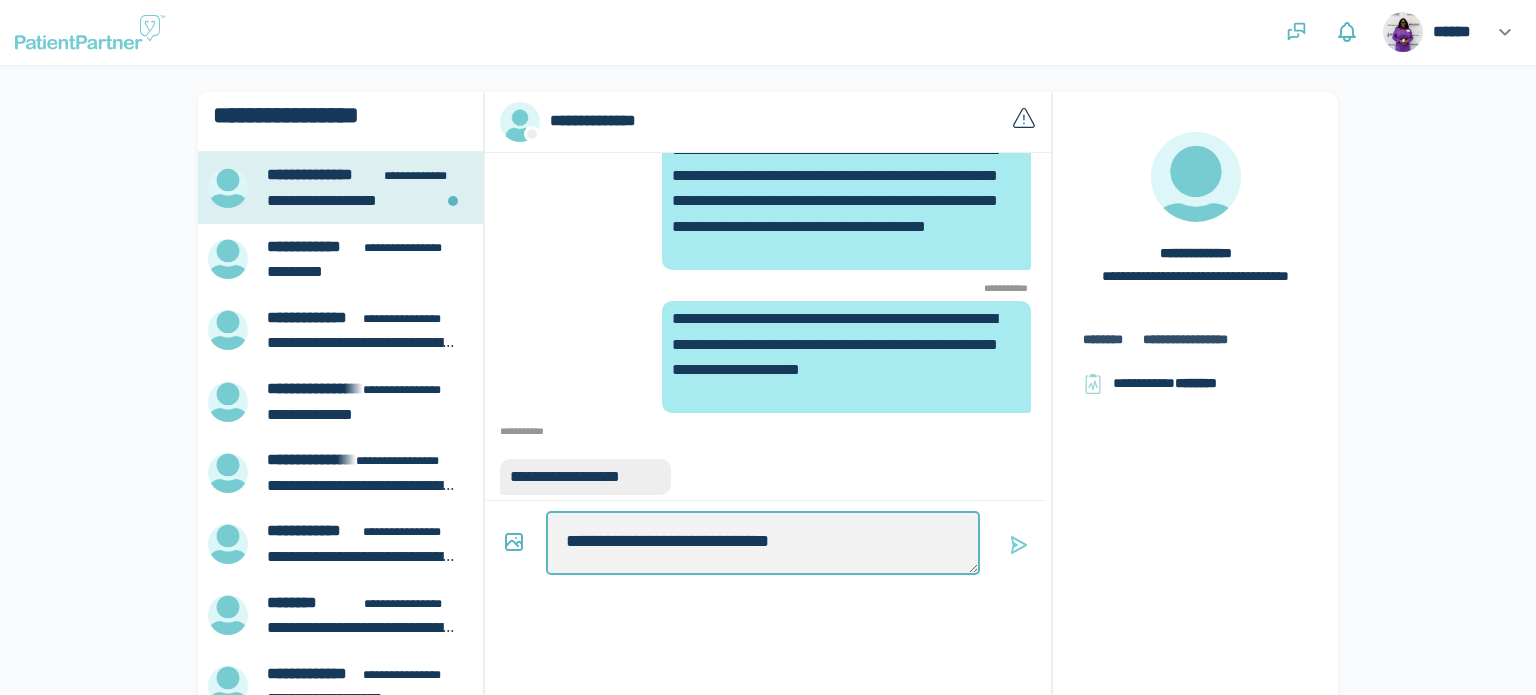 type on "*" 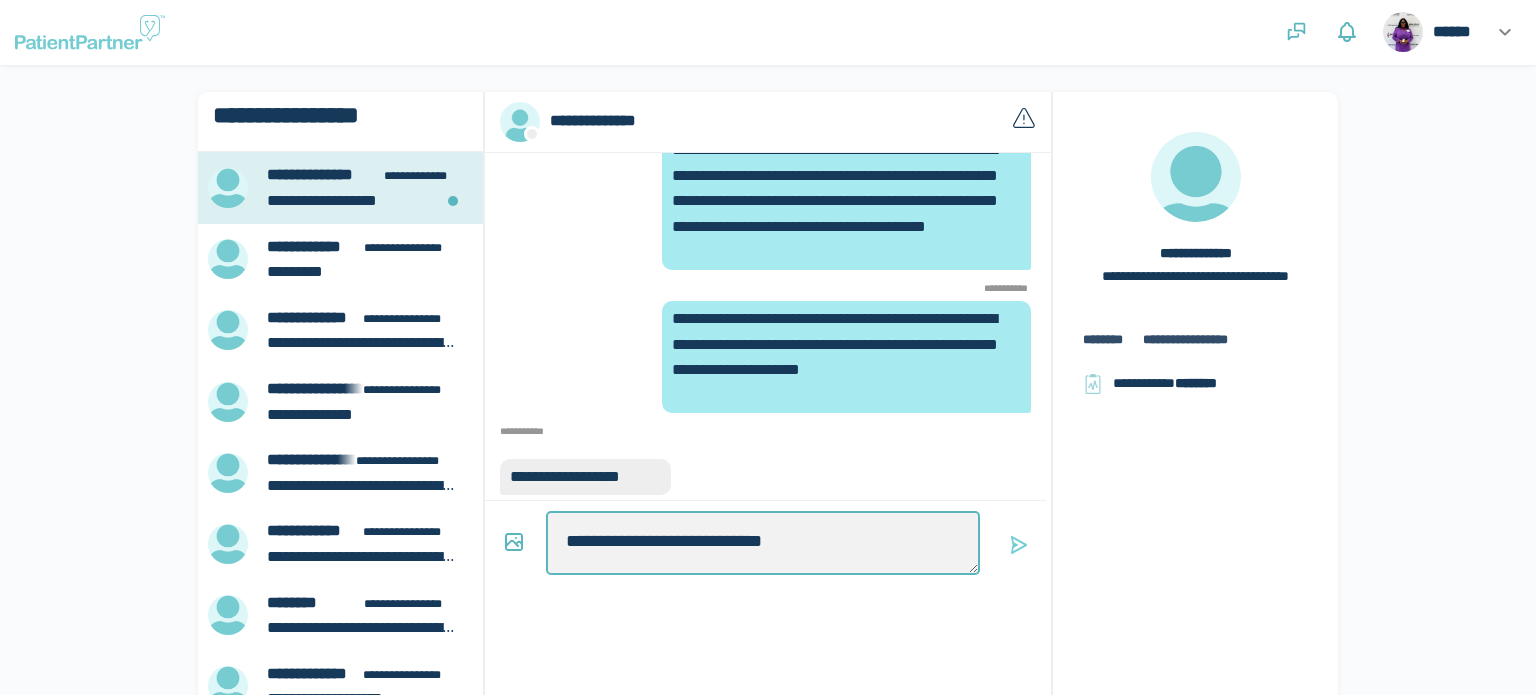 type on "*" 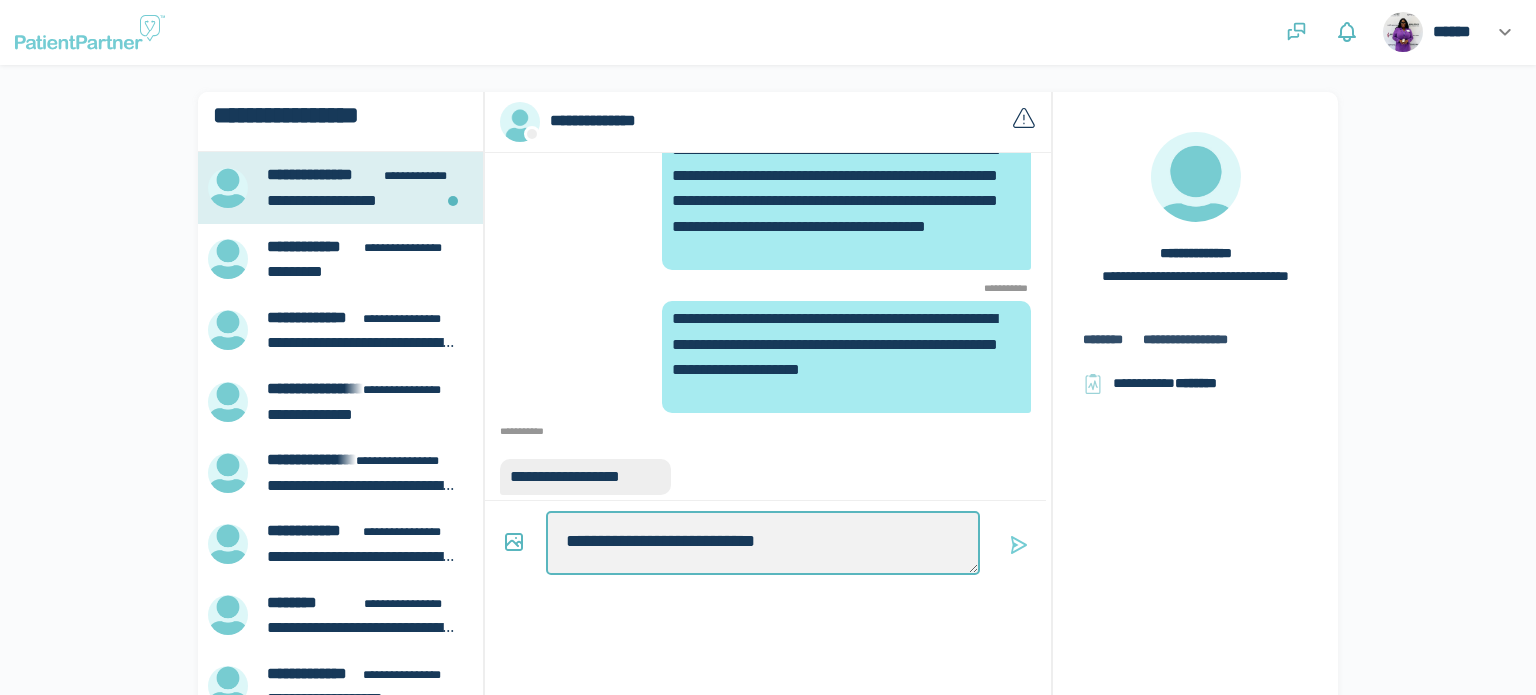 type on "*" 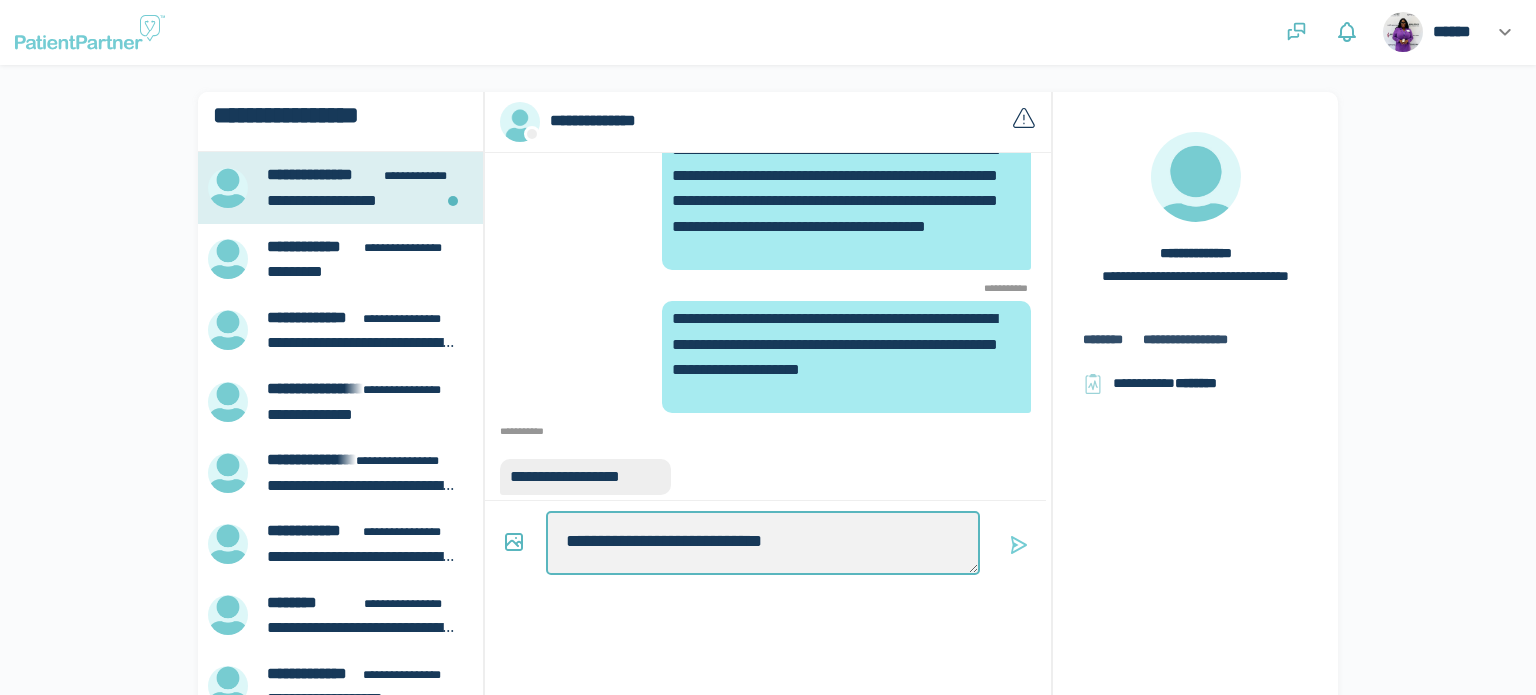type on "*" 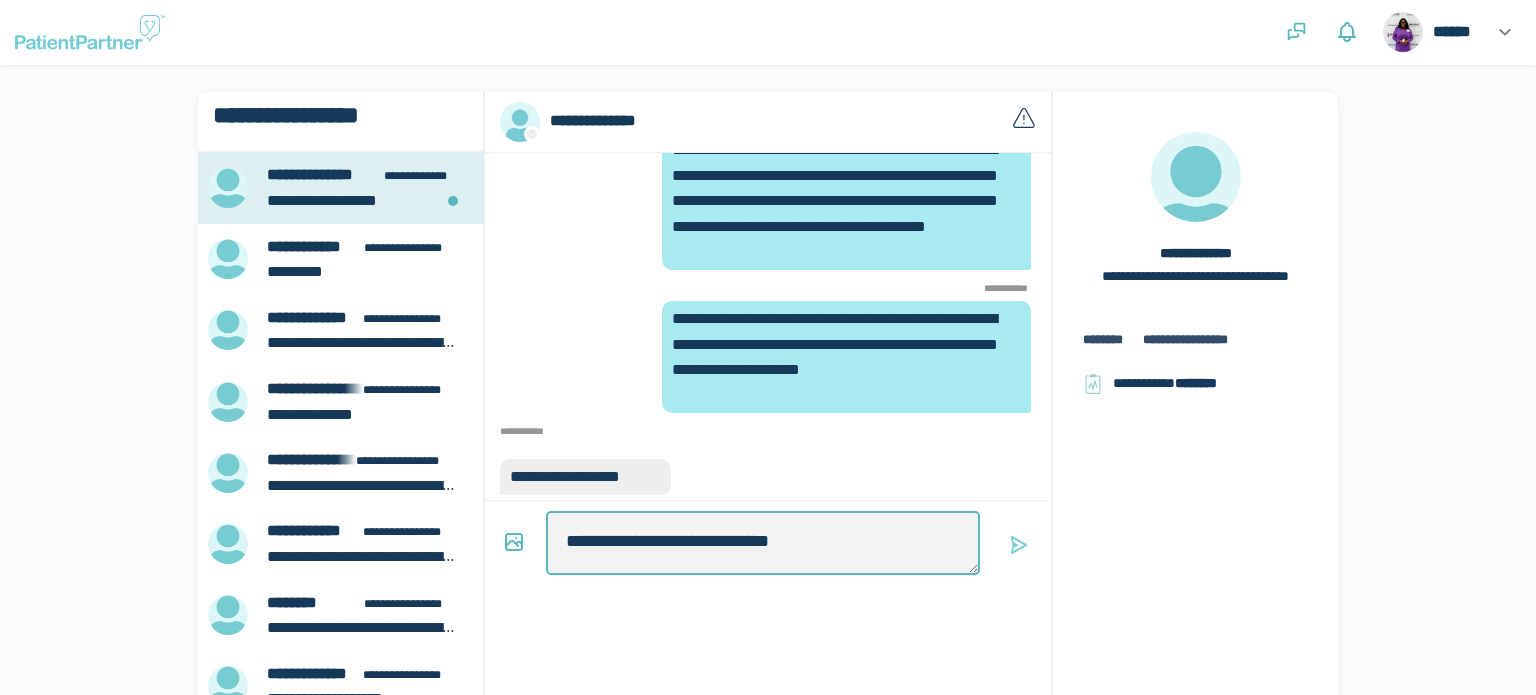 type on "*" 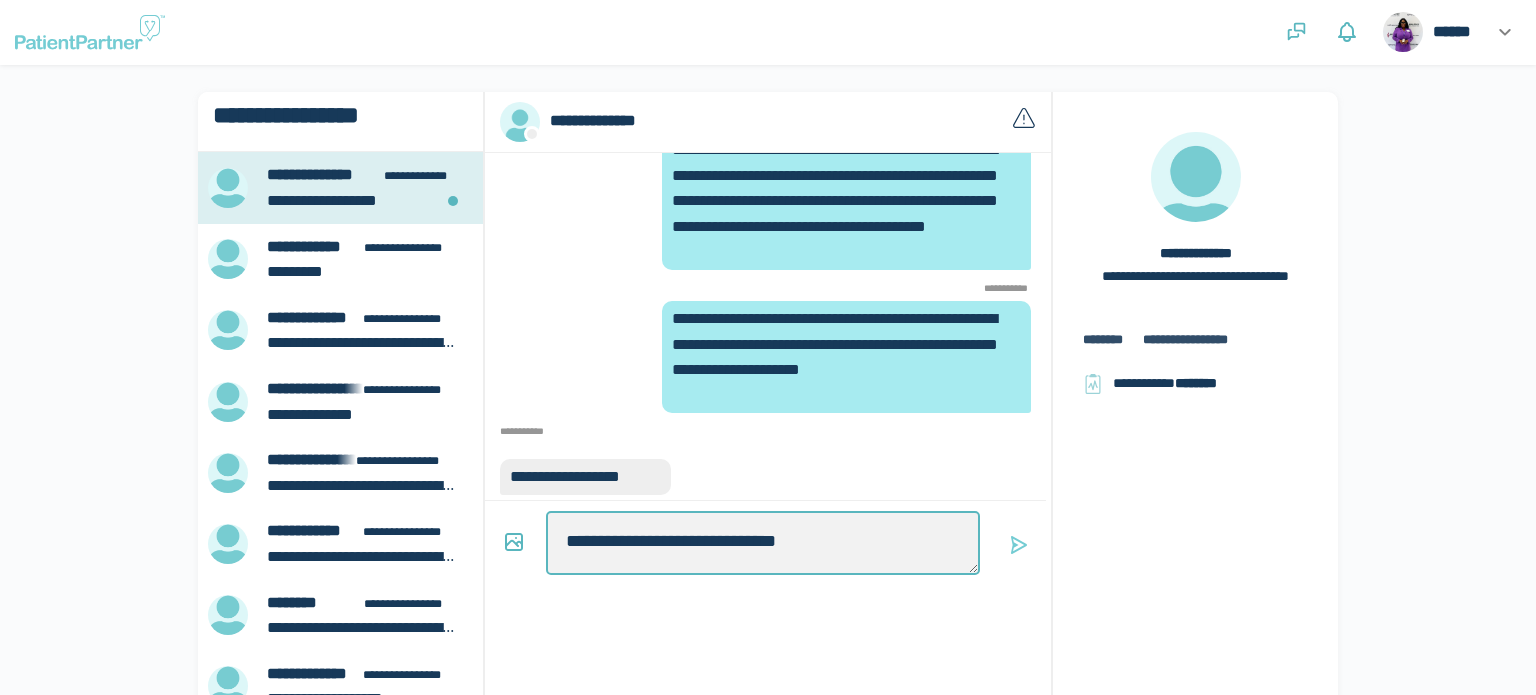 type on "*" 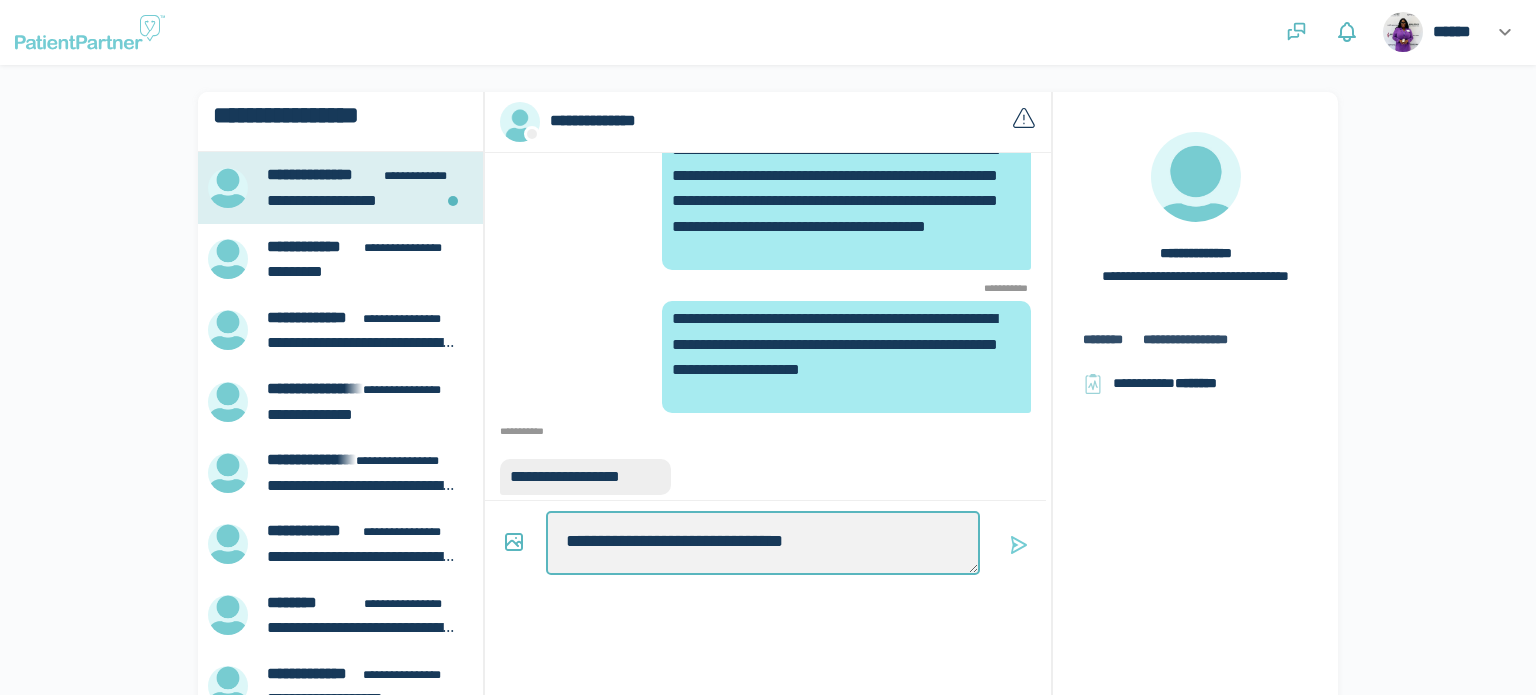 type on "*" 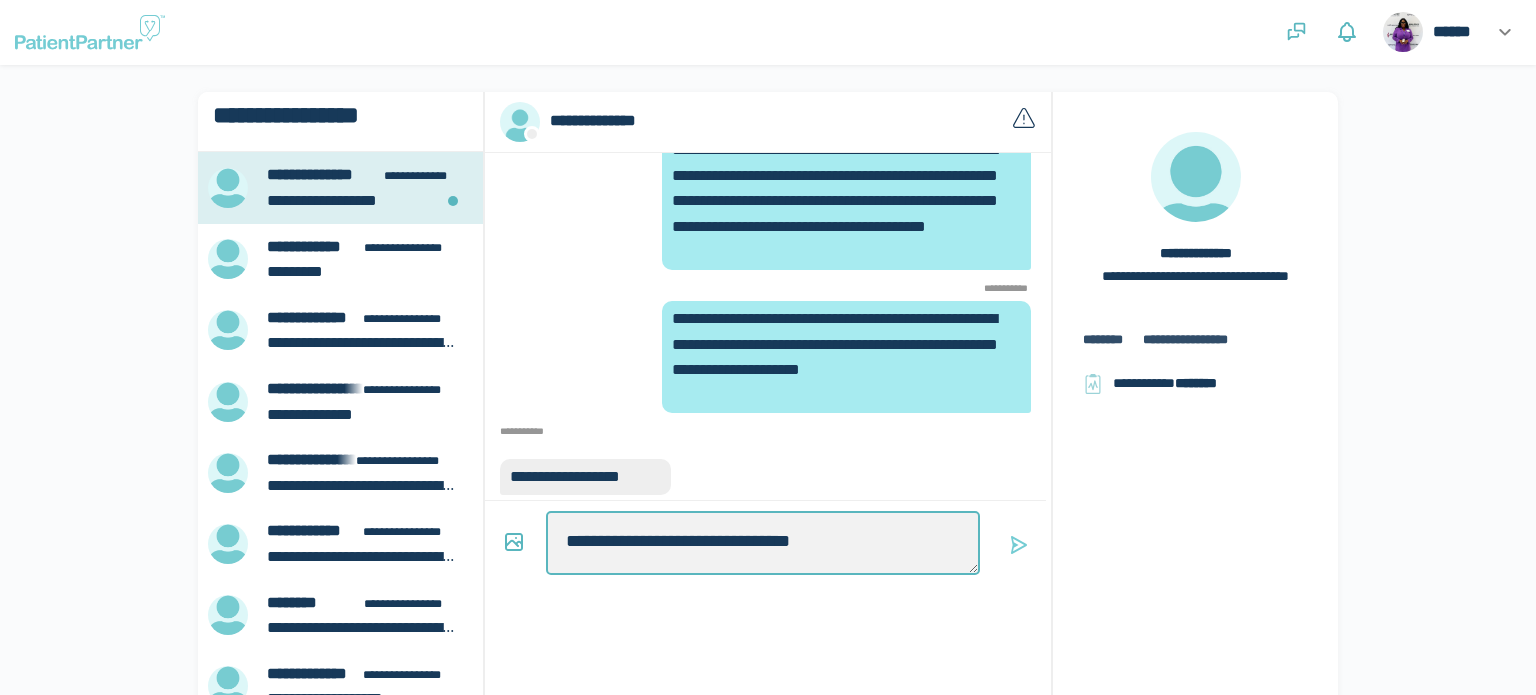 type on "*" 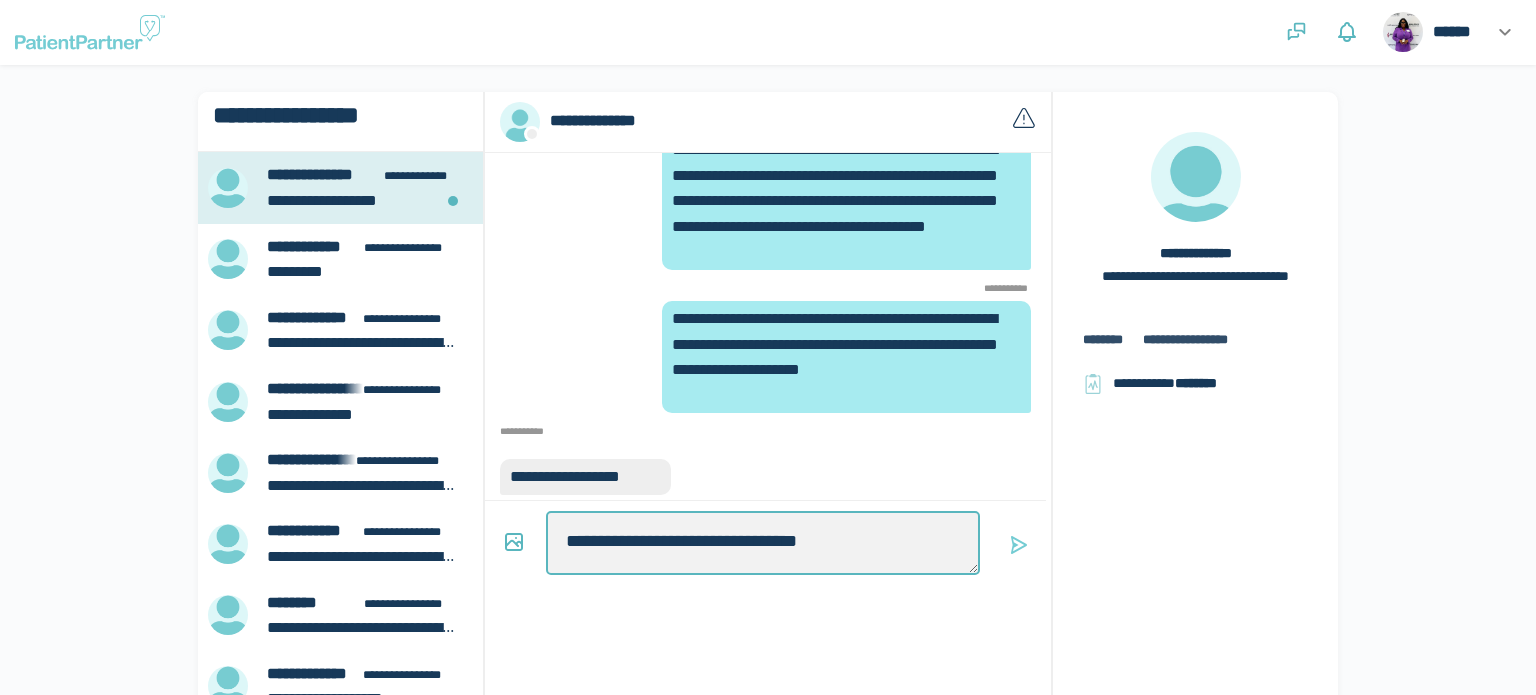 type on "*" 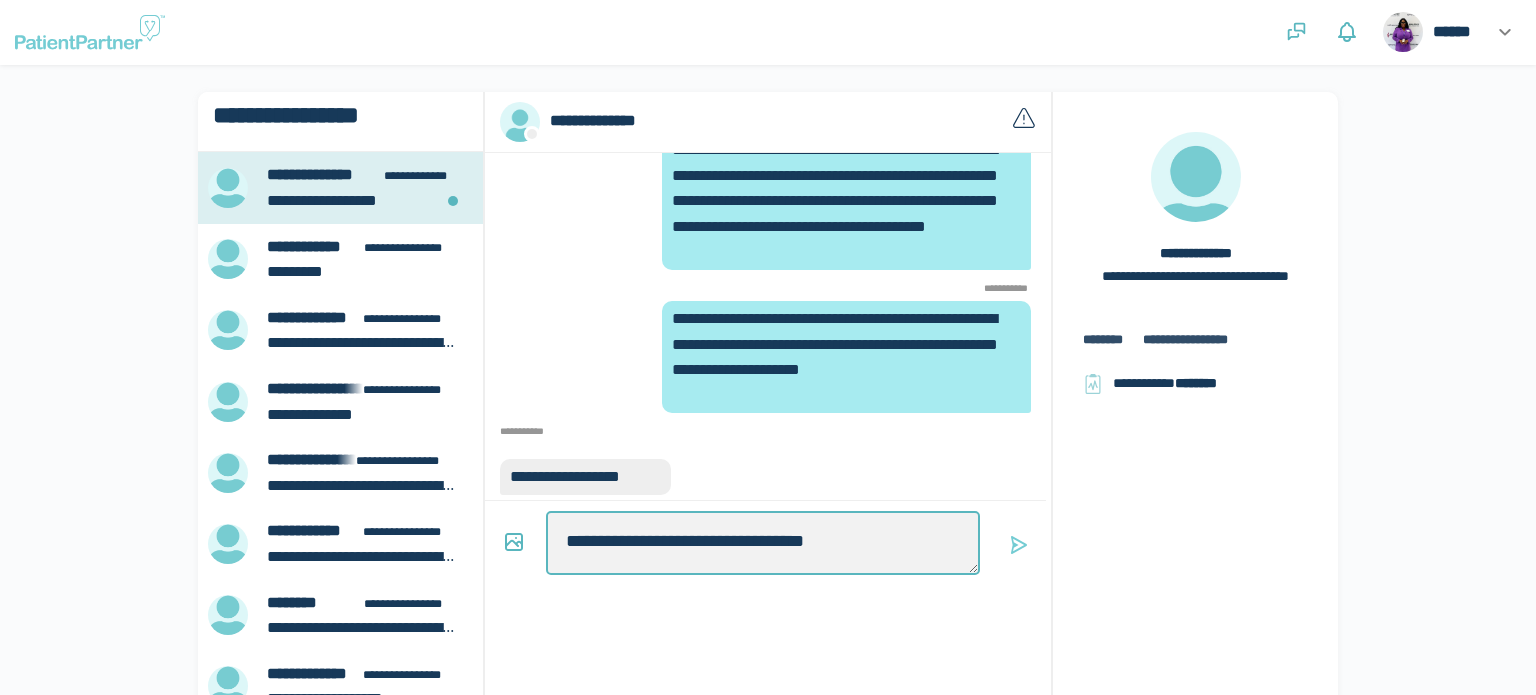 type on "**********" 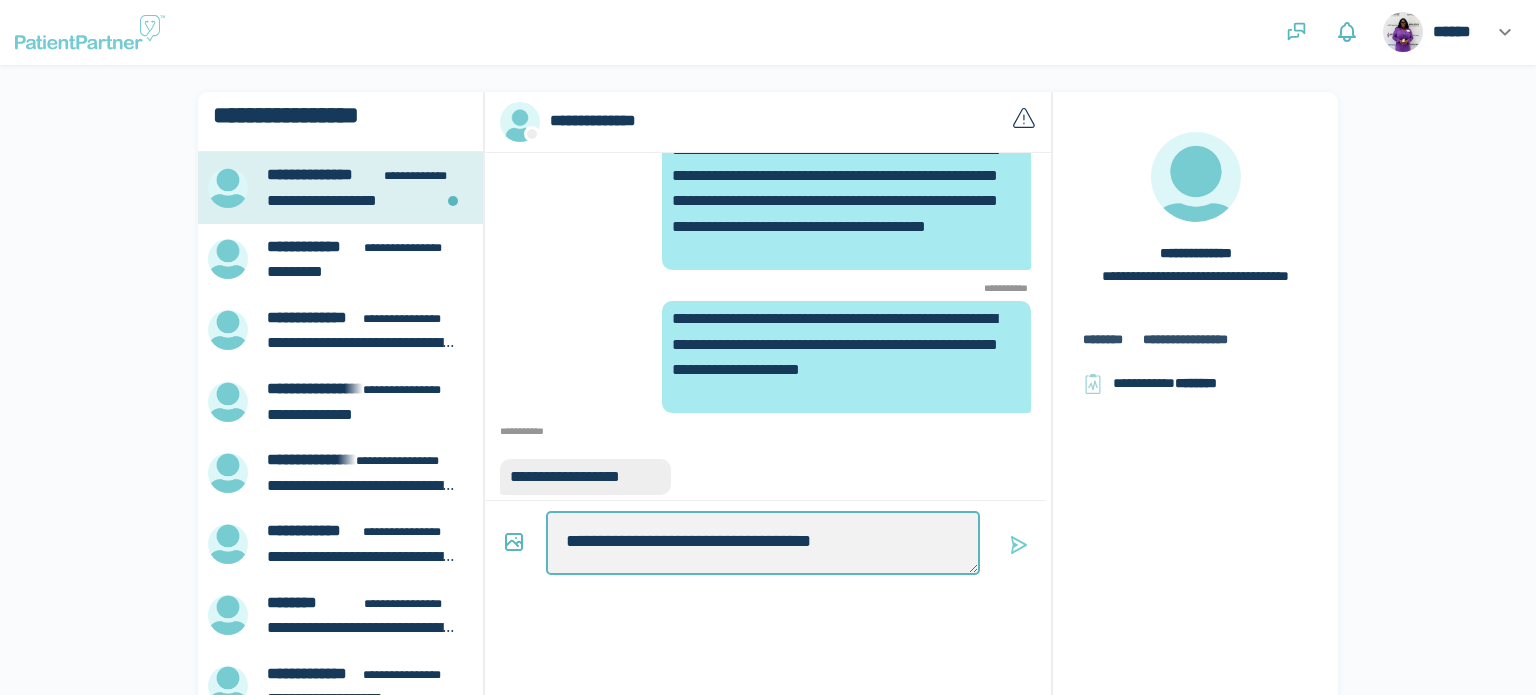 type on "*" 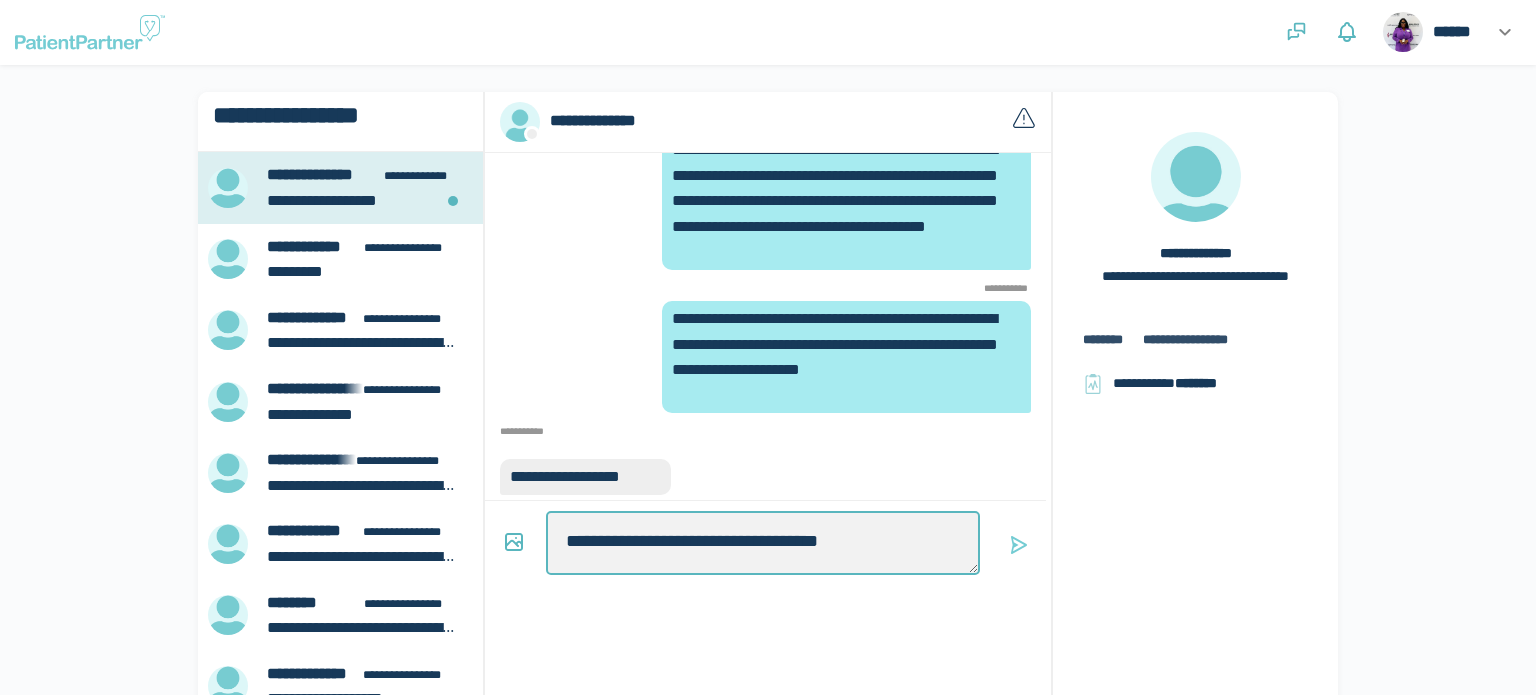 type on "*" 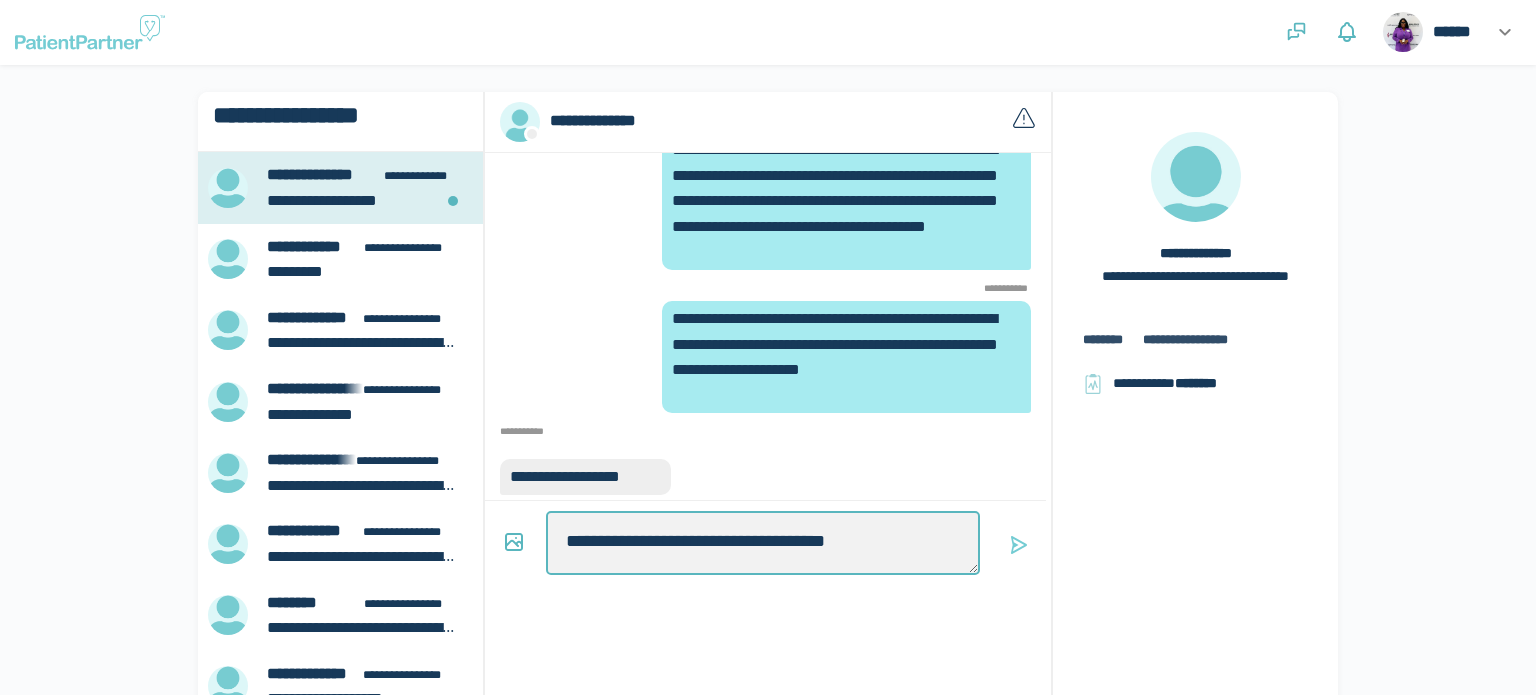 type on "*" 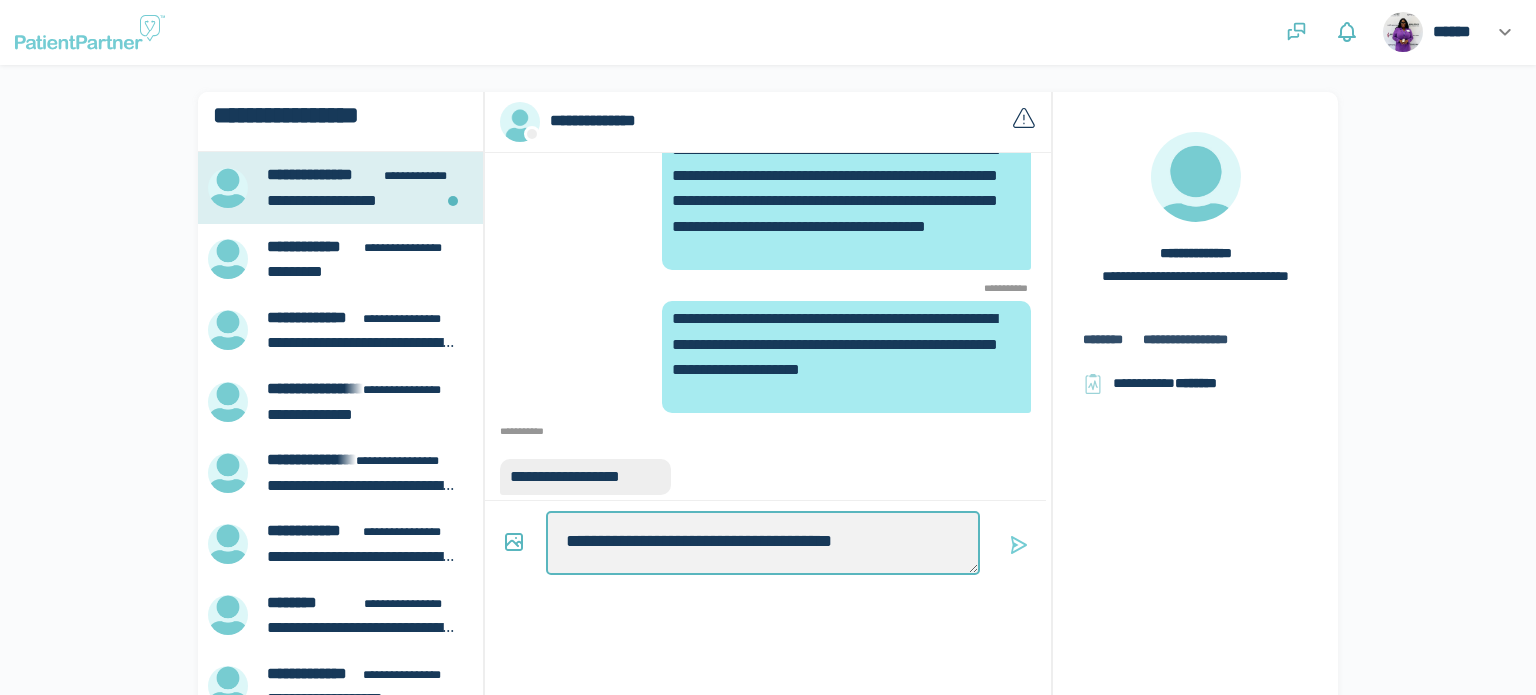 type on "*" 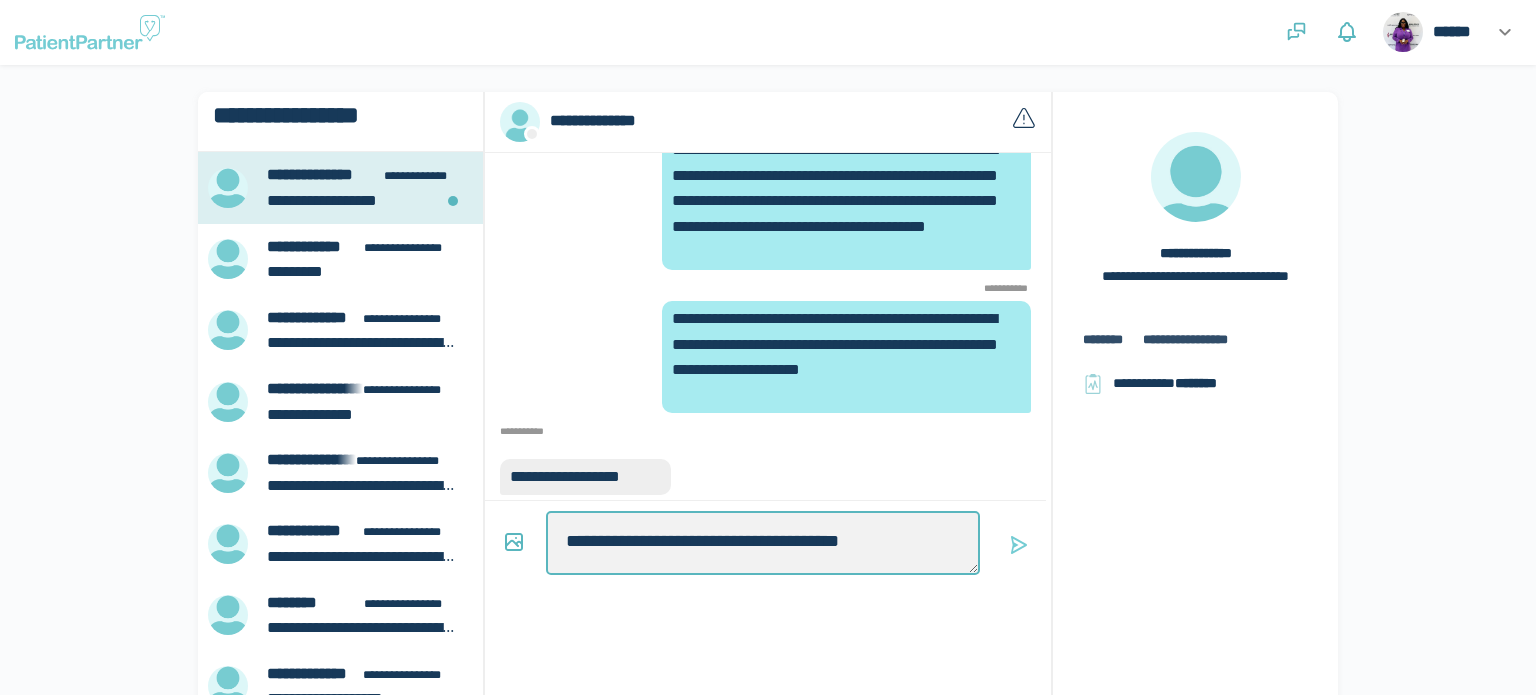 type on "*" 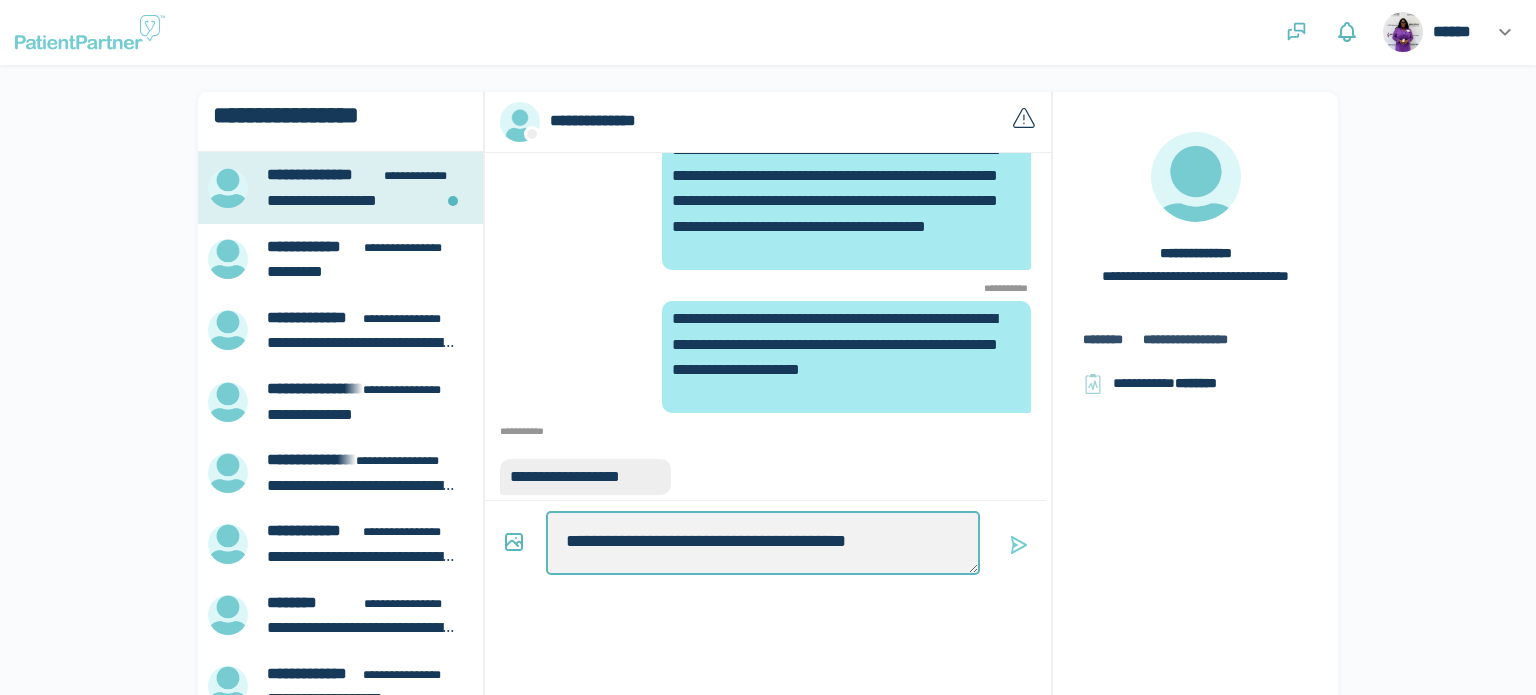 type on "**********" 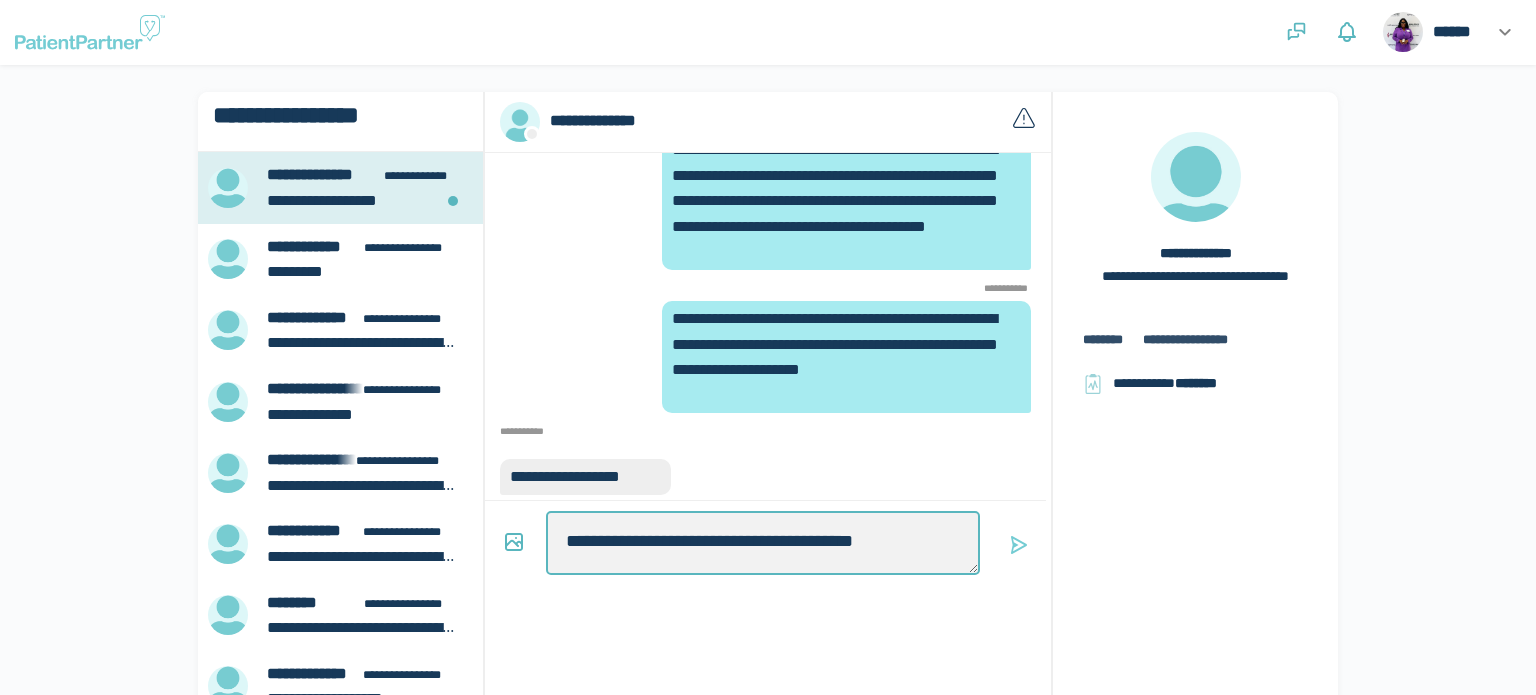 type on "*" 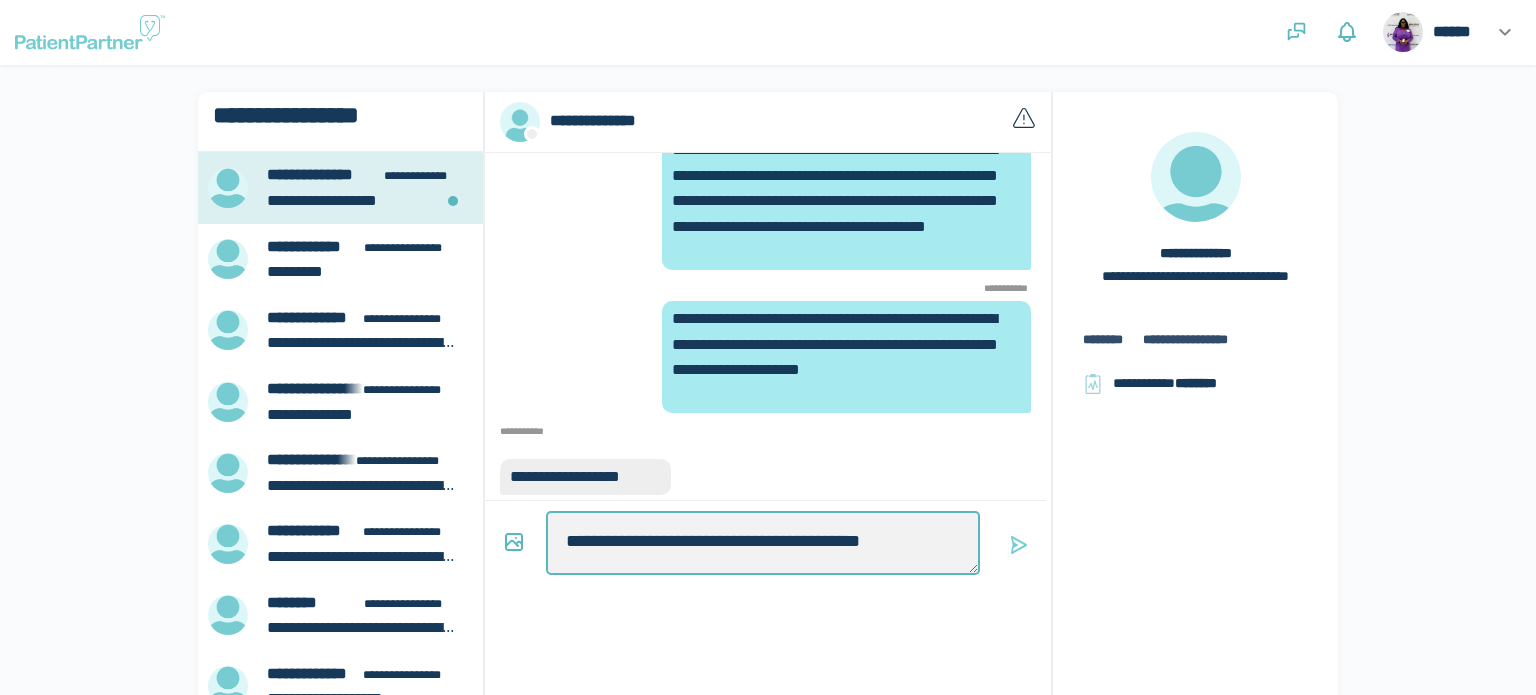 type on "*" 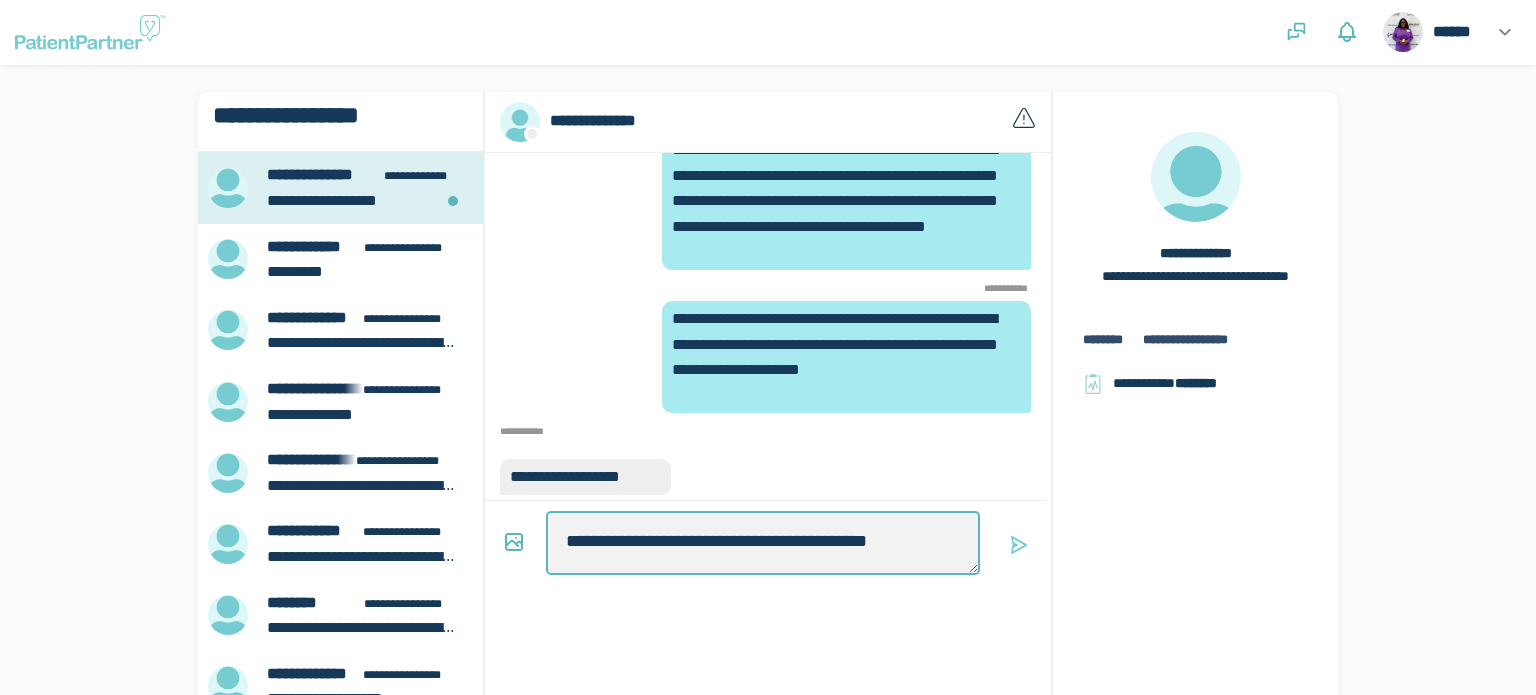 type on "*" 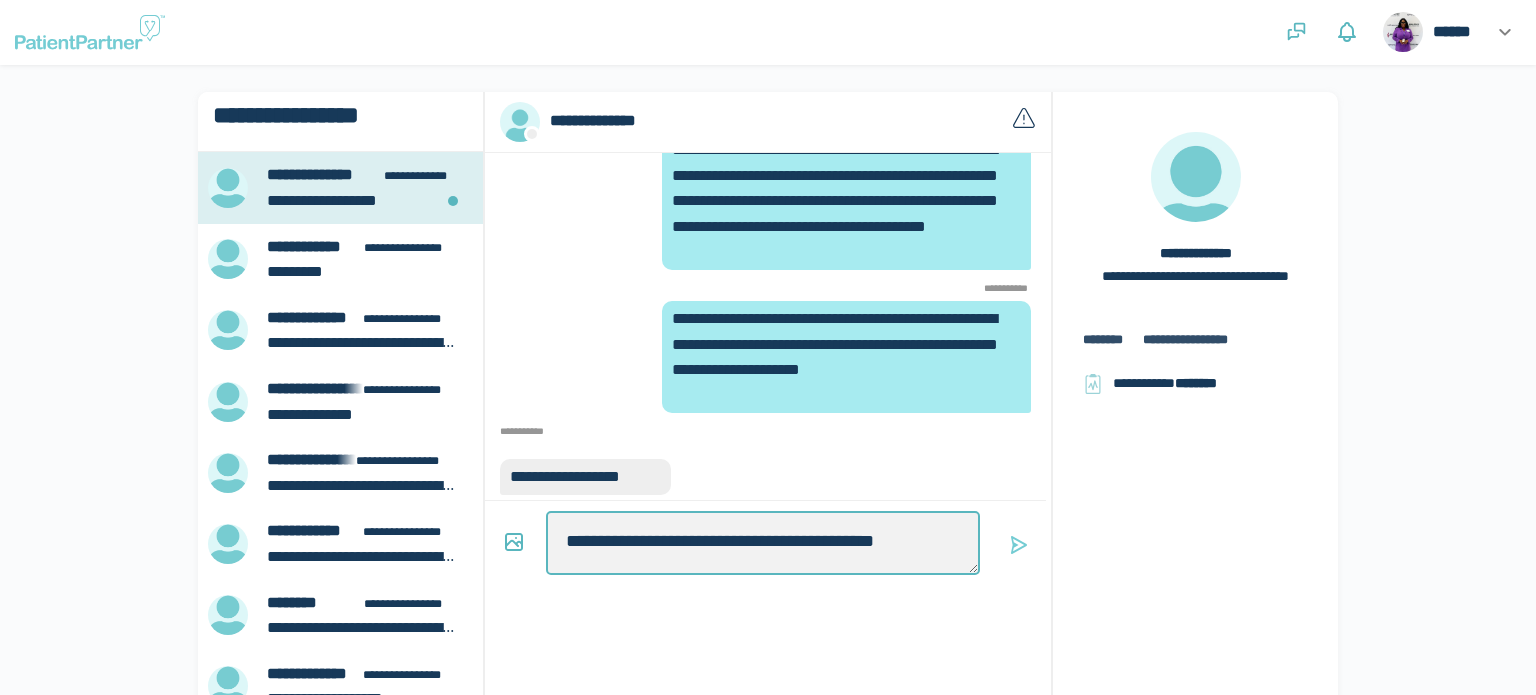 type on "*" 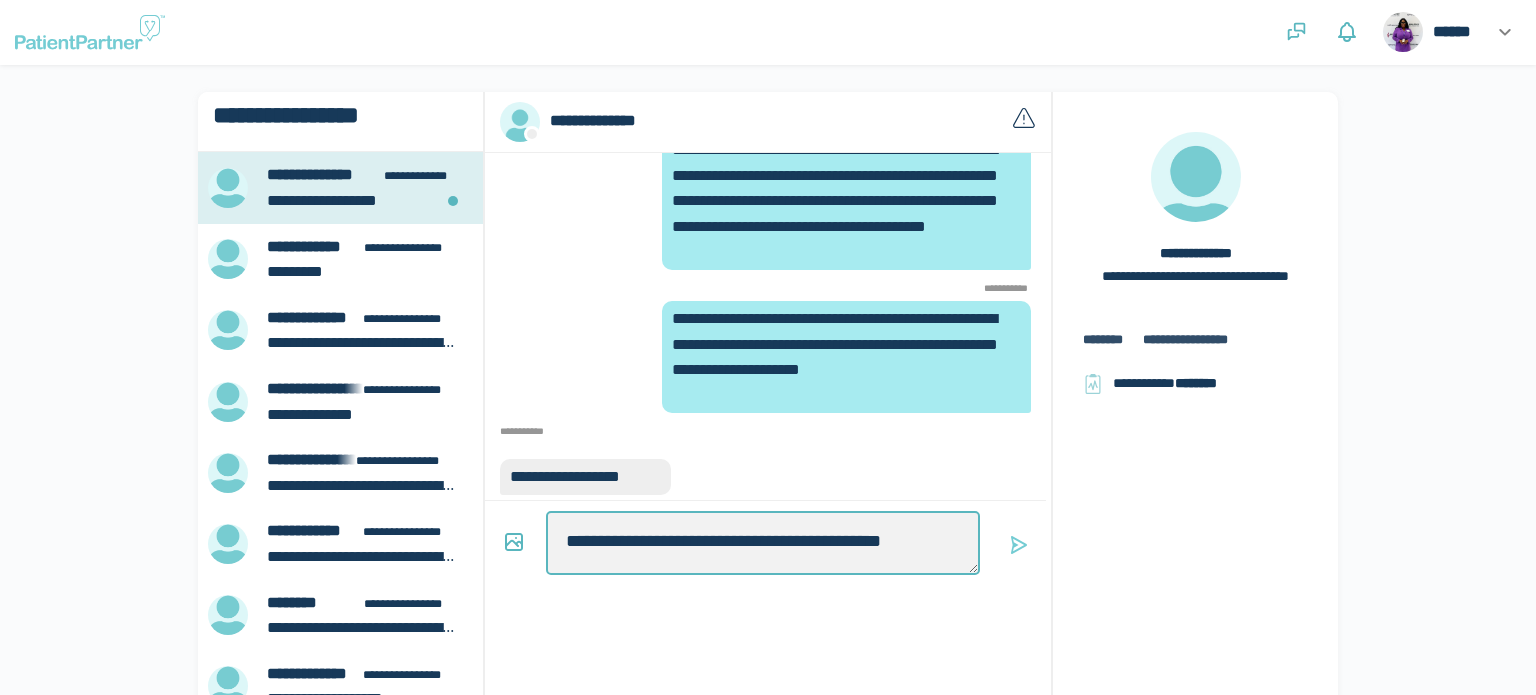 type on "*" 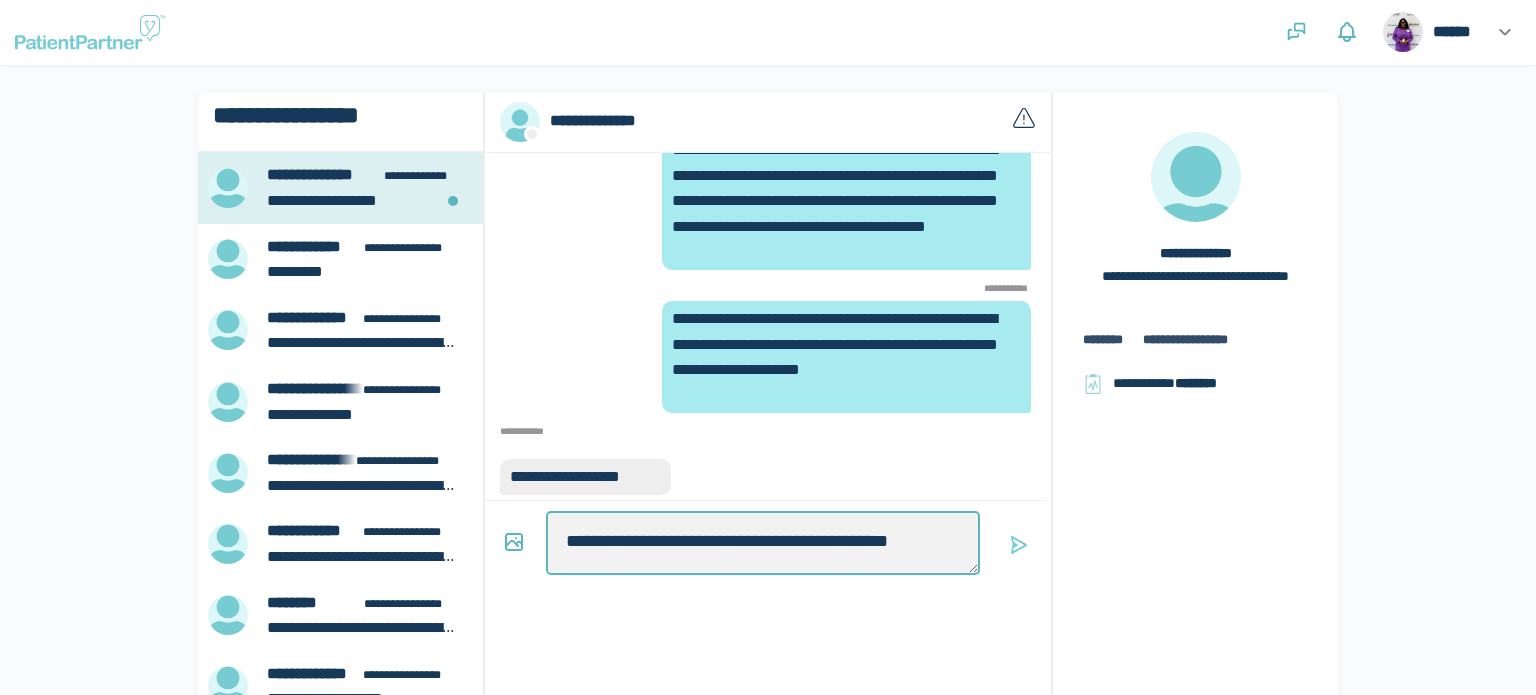 type on "*" 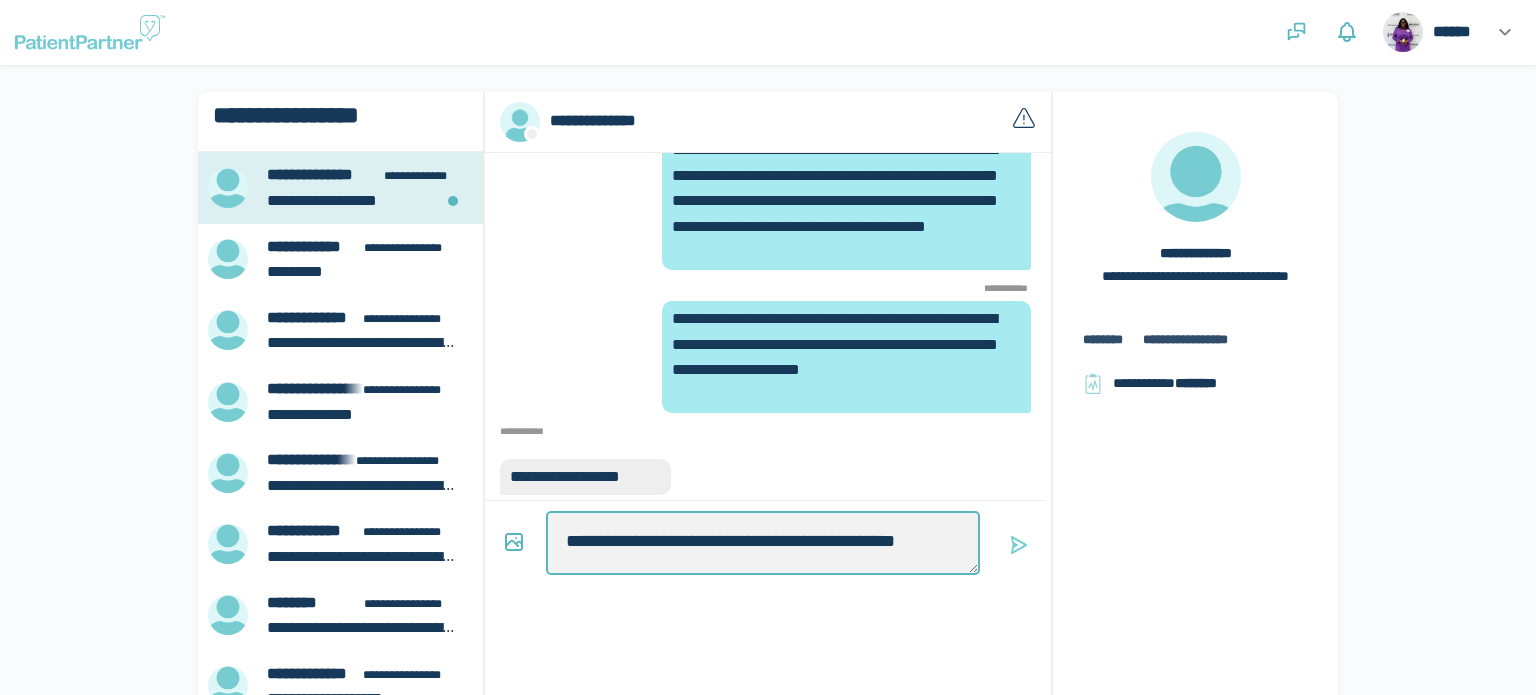 type on "*" 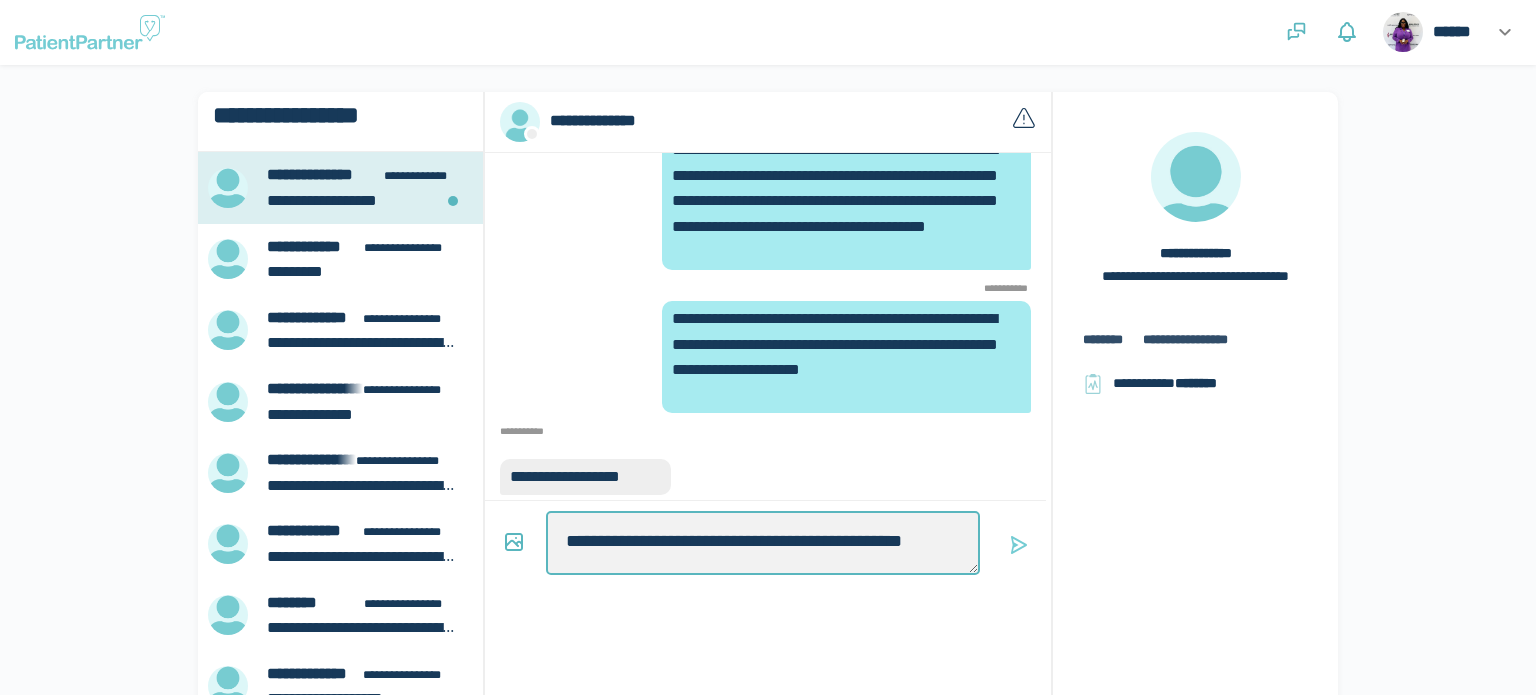 scroll, scrollTop: 5, scrollLeft: 0, axis: vertical 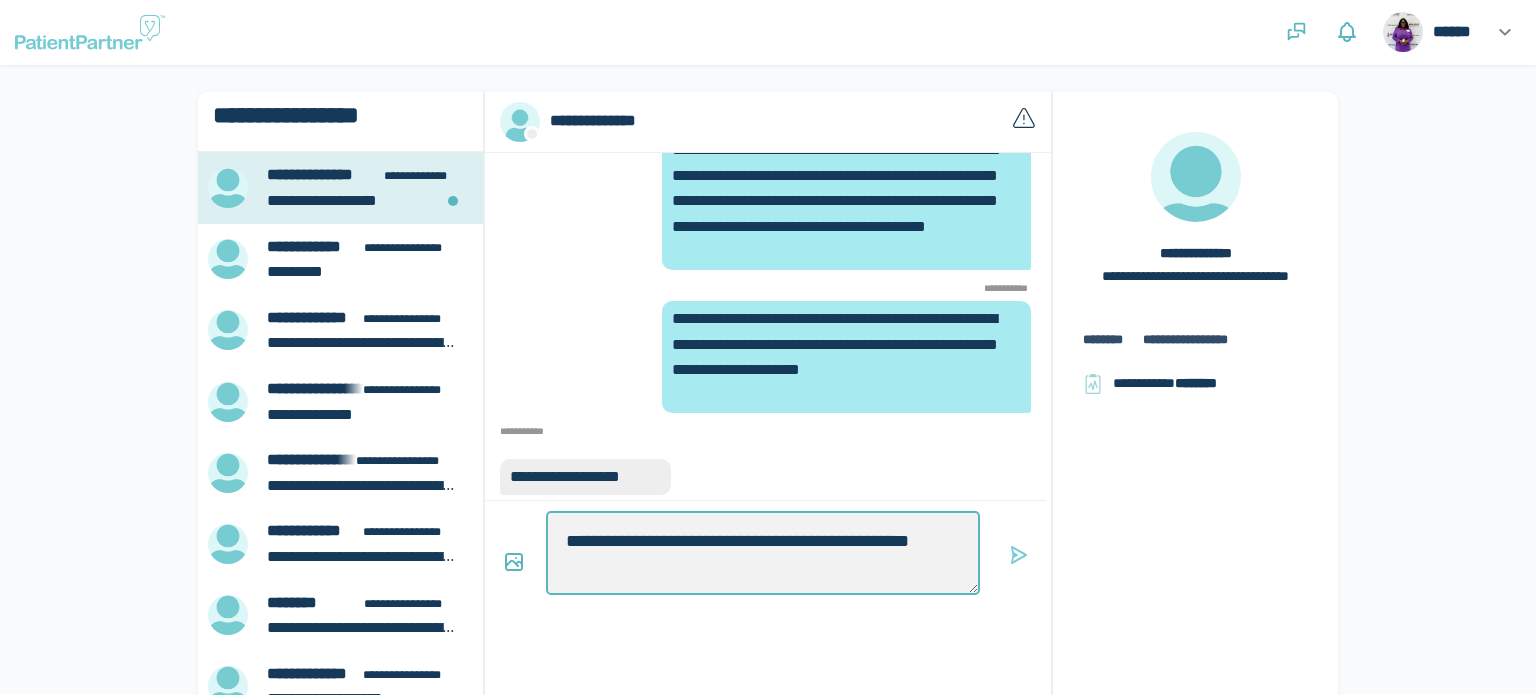 type on "*" 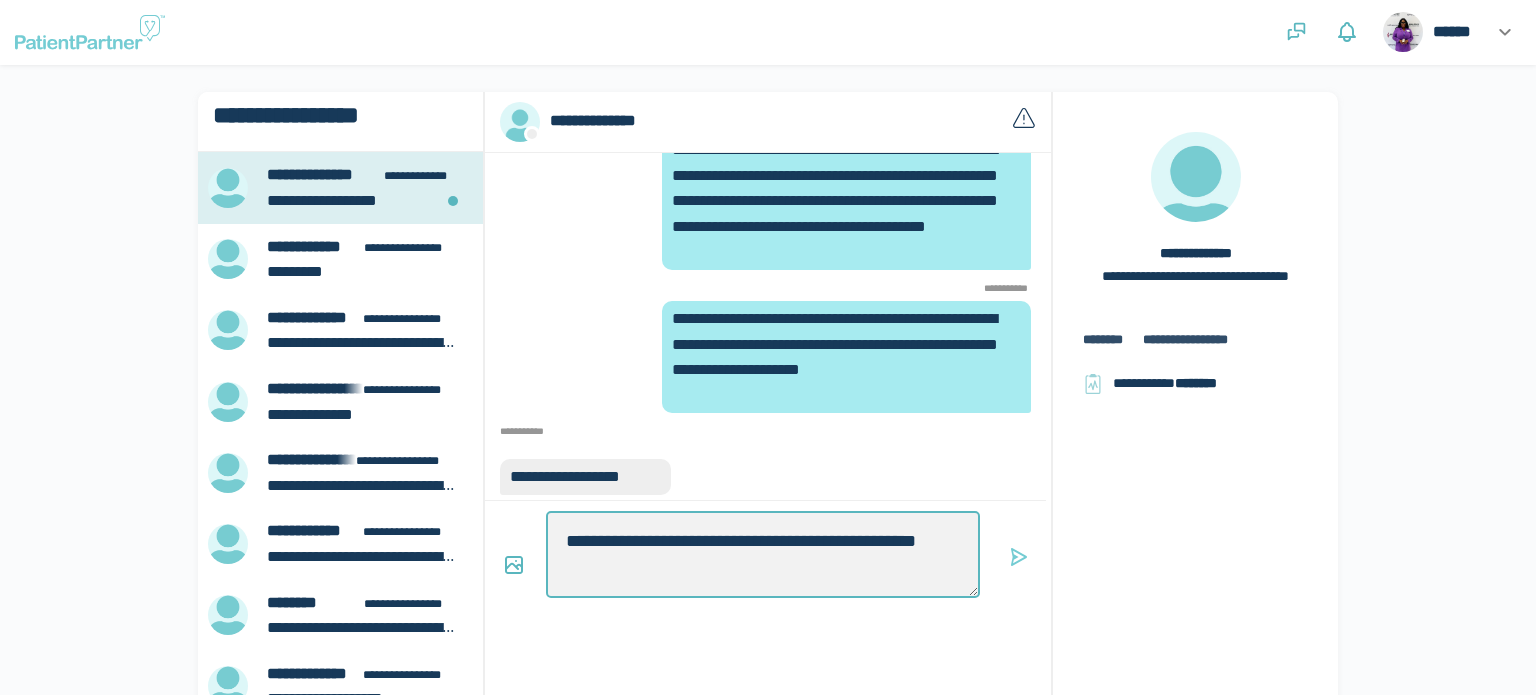 type on "*" 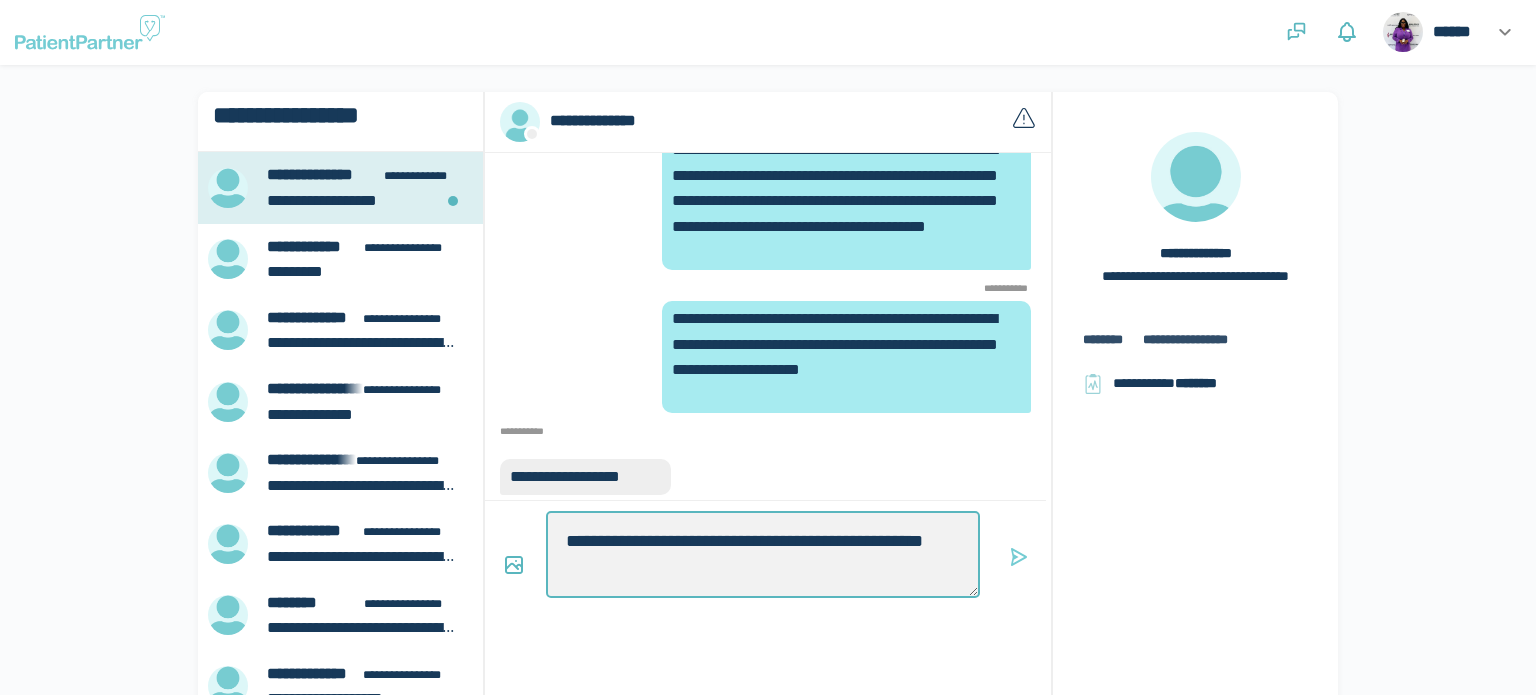type on "*" 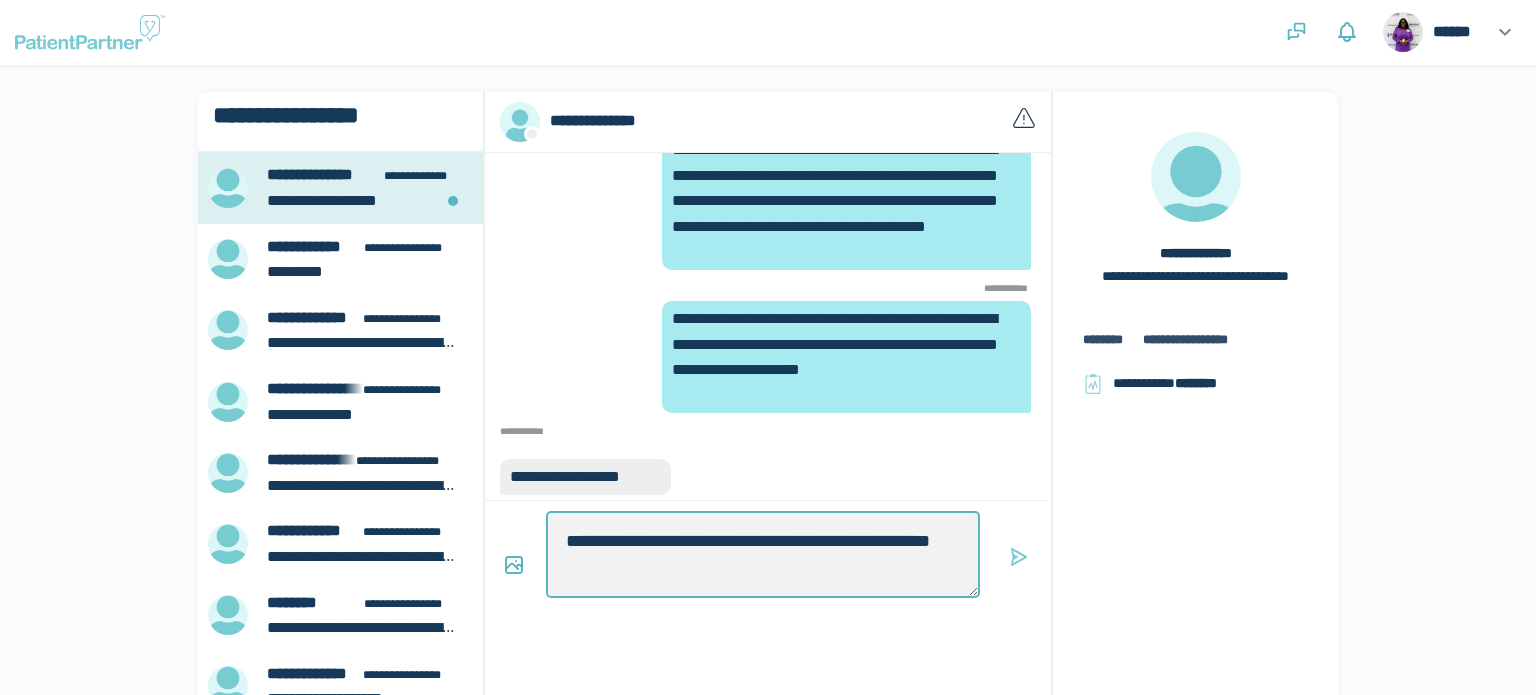 type on "**********" 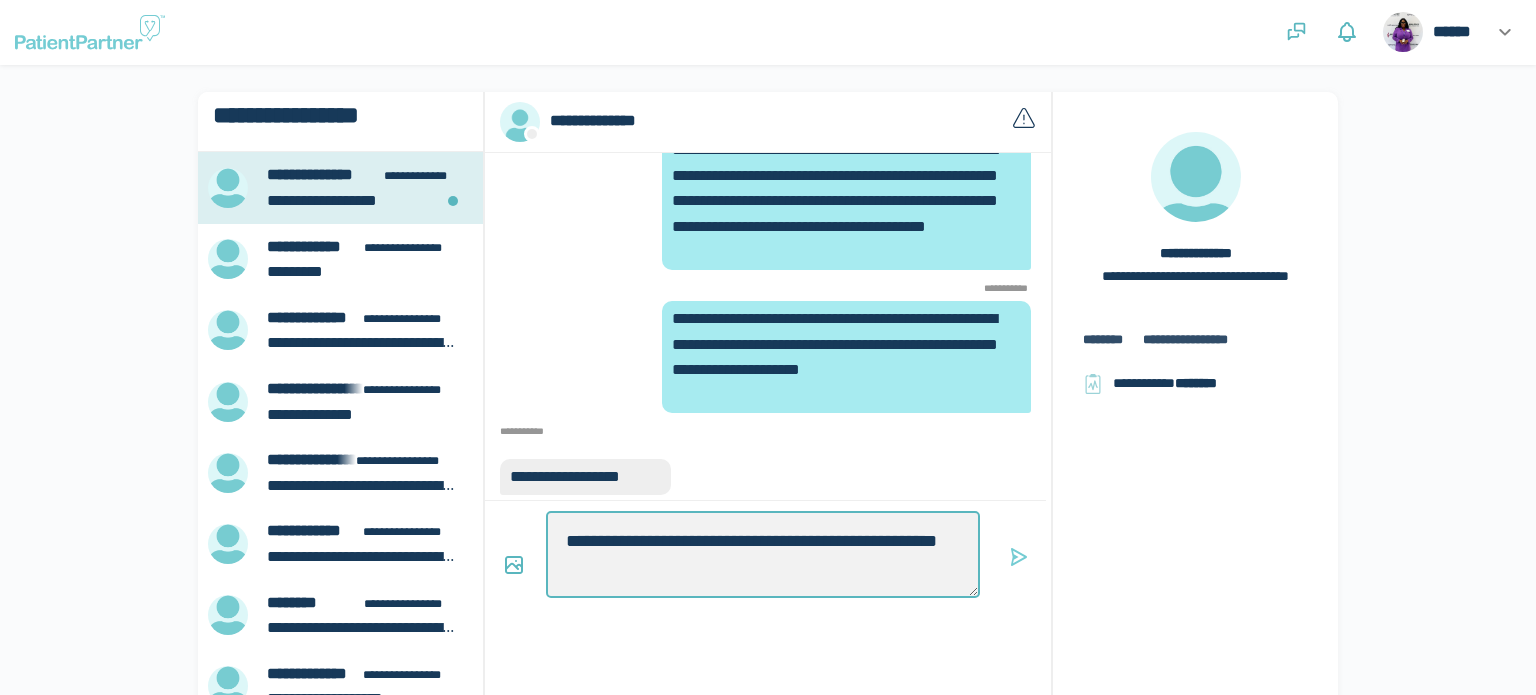type on "*" 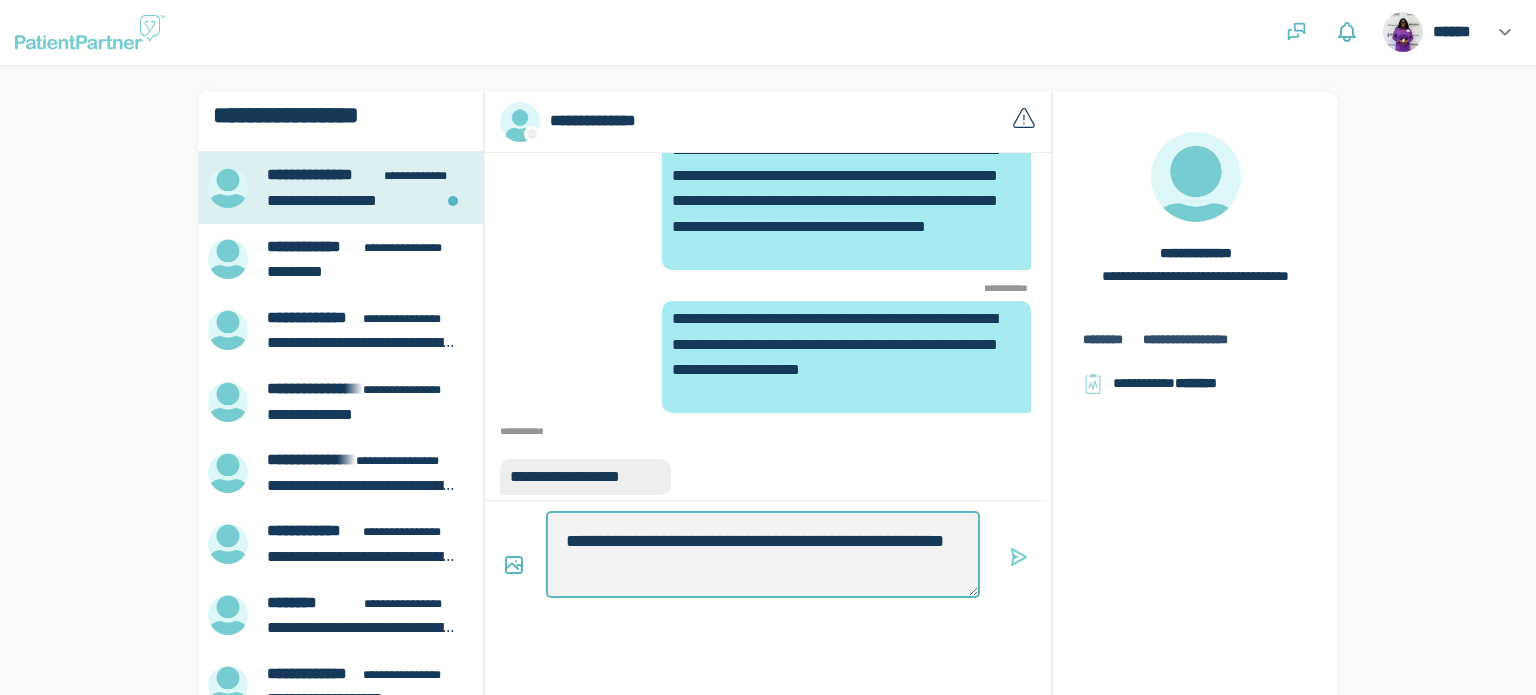 type on "**********" 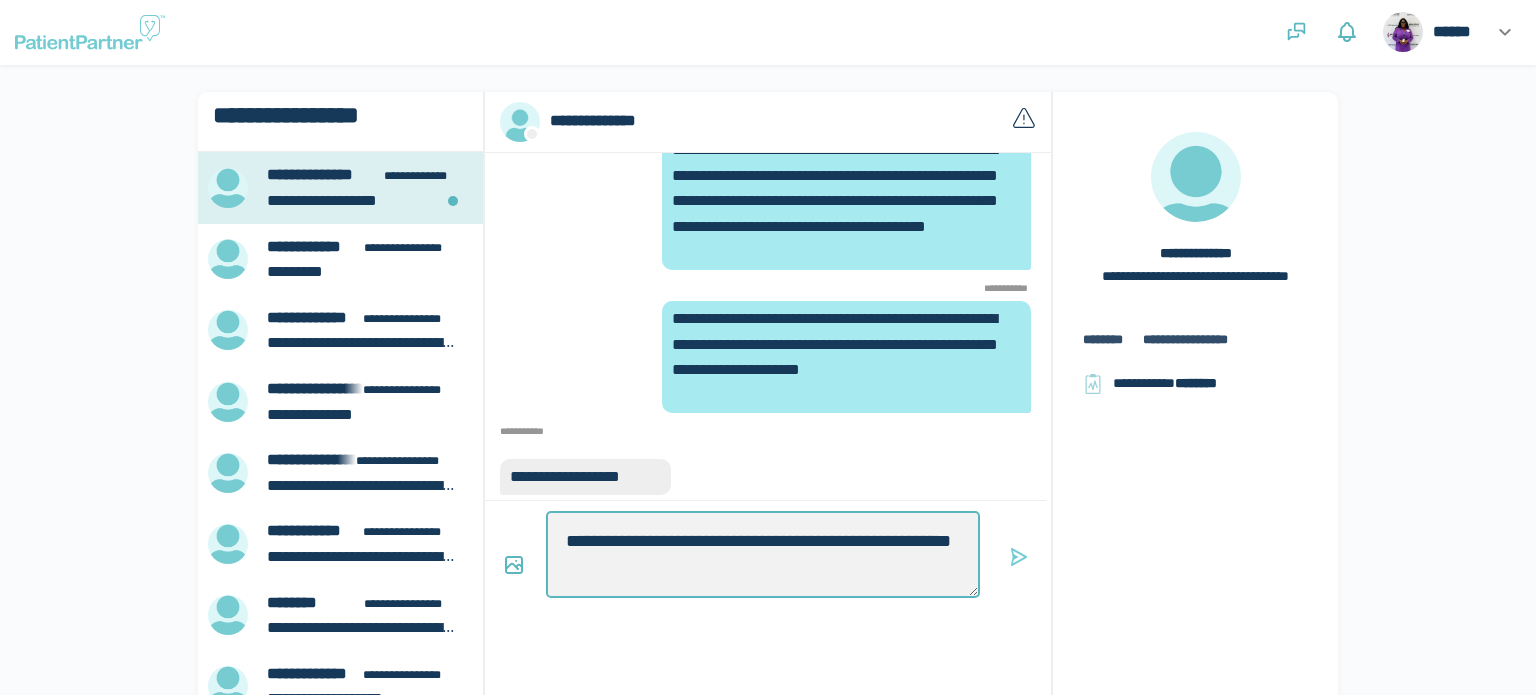 type on "*" 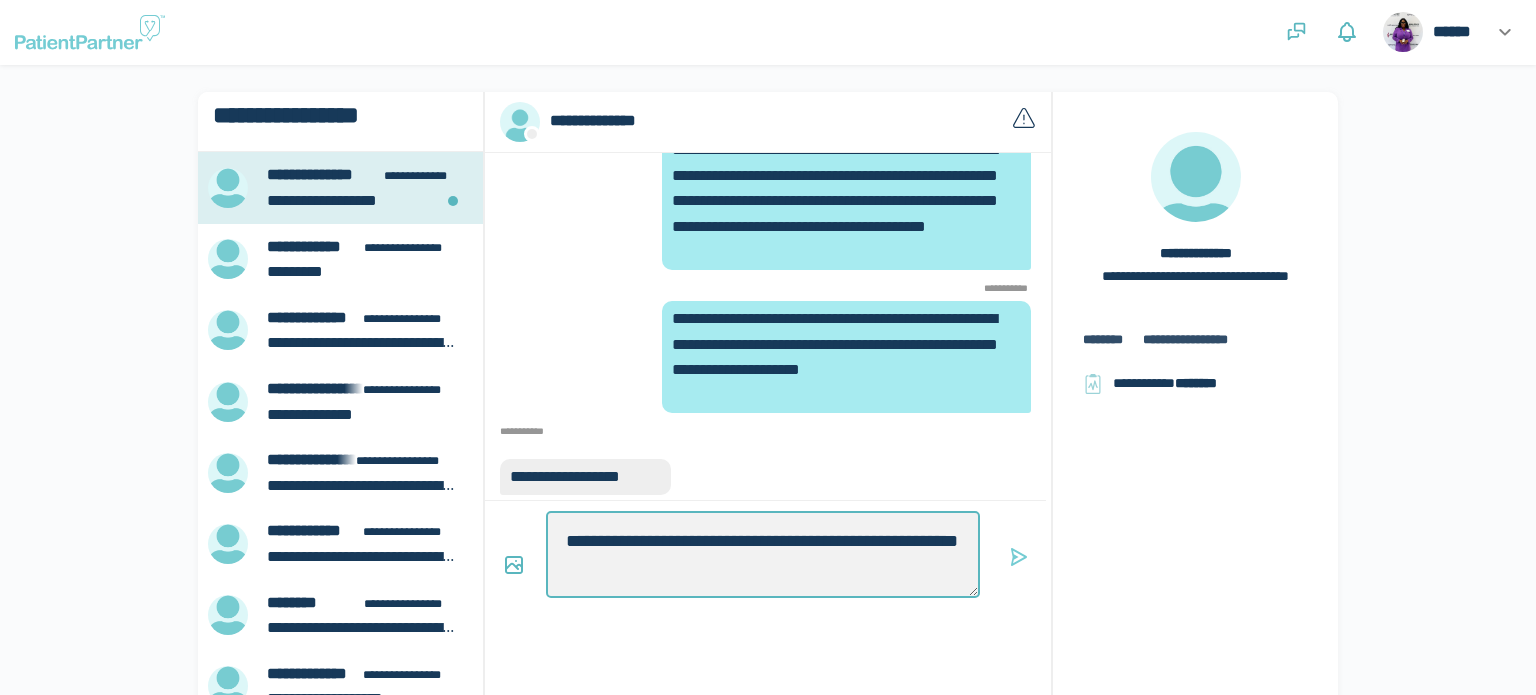 type on "*" 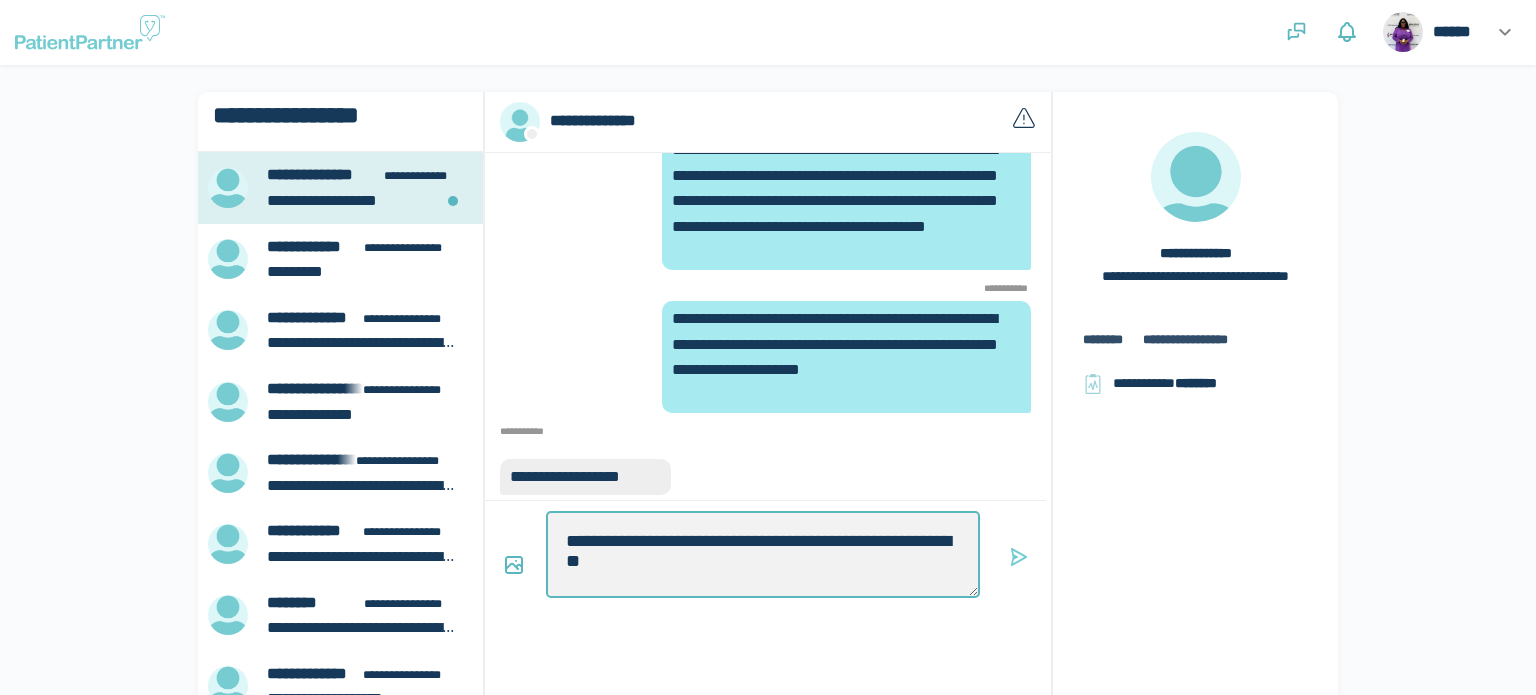 type on "*" 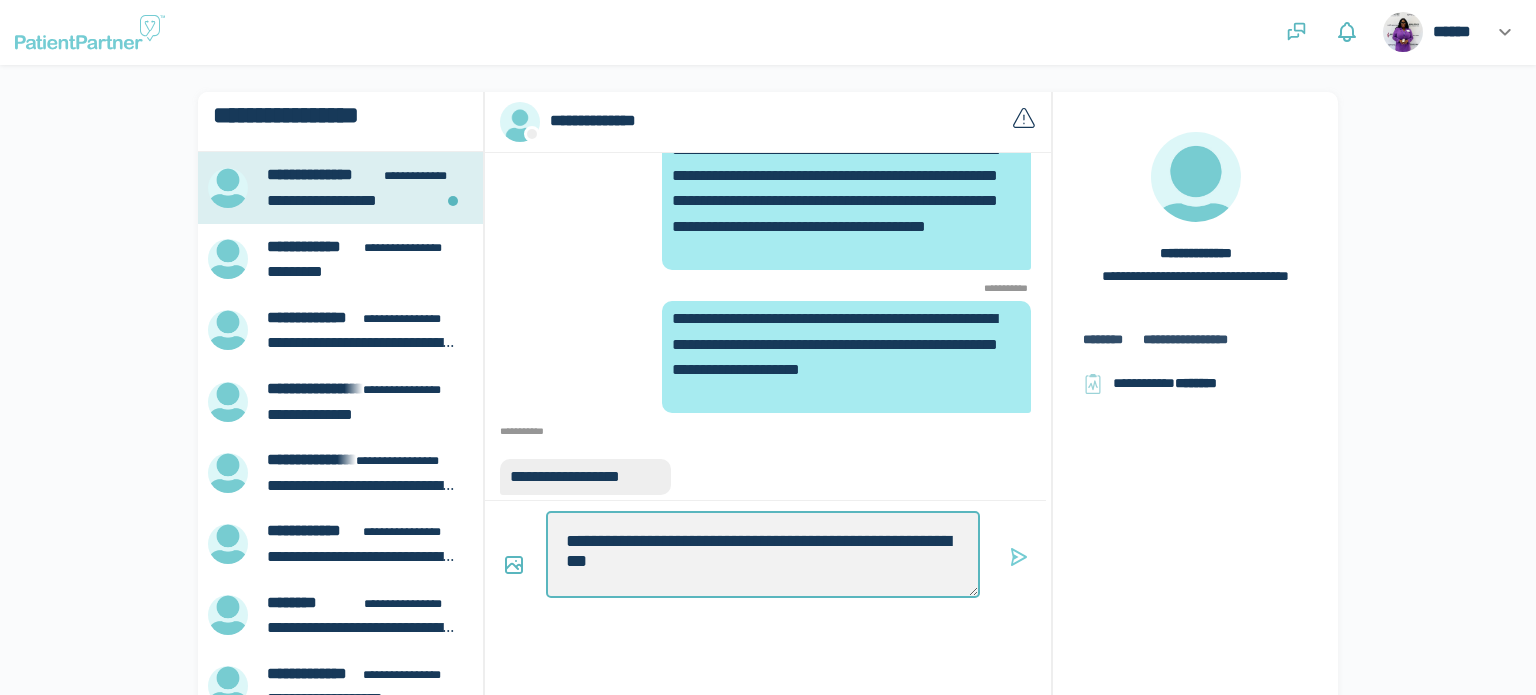 type on "*" 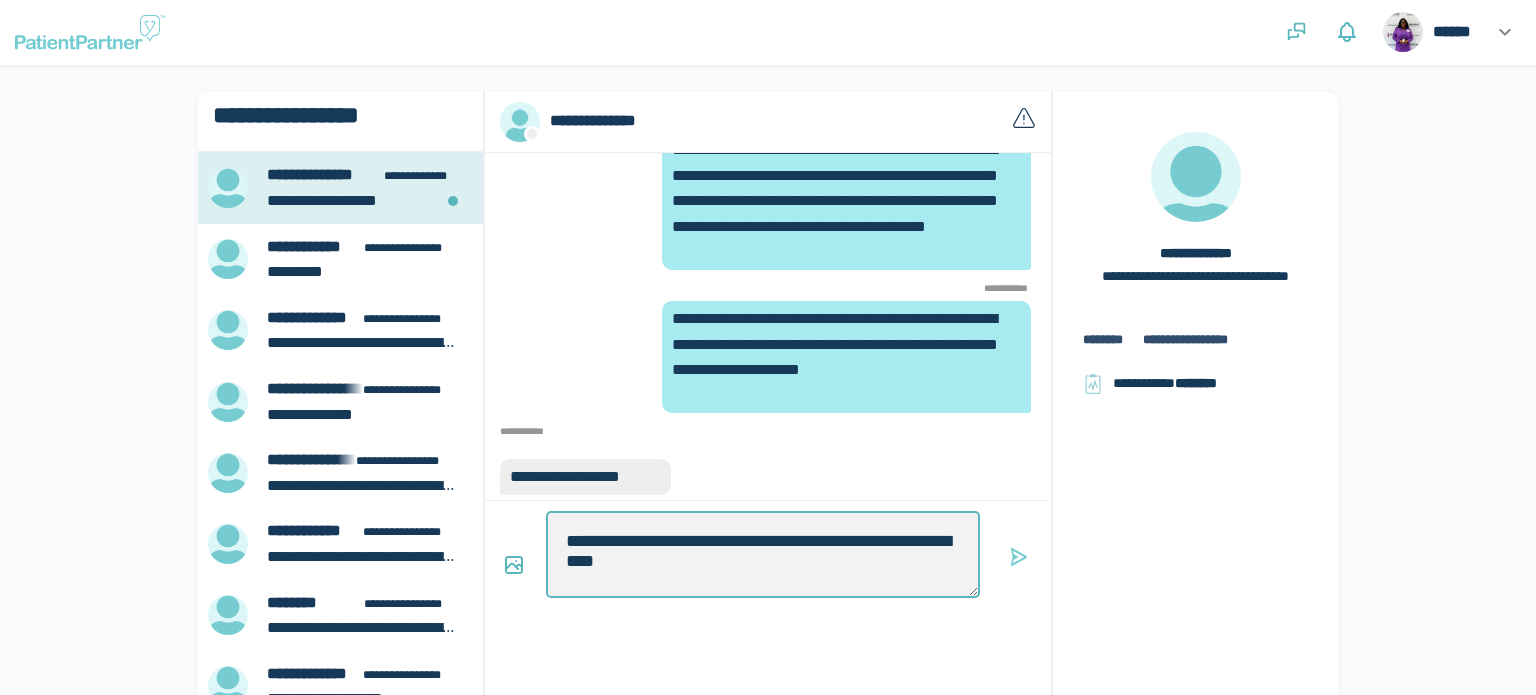 type on "*" 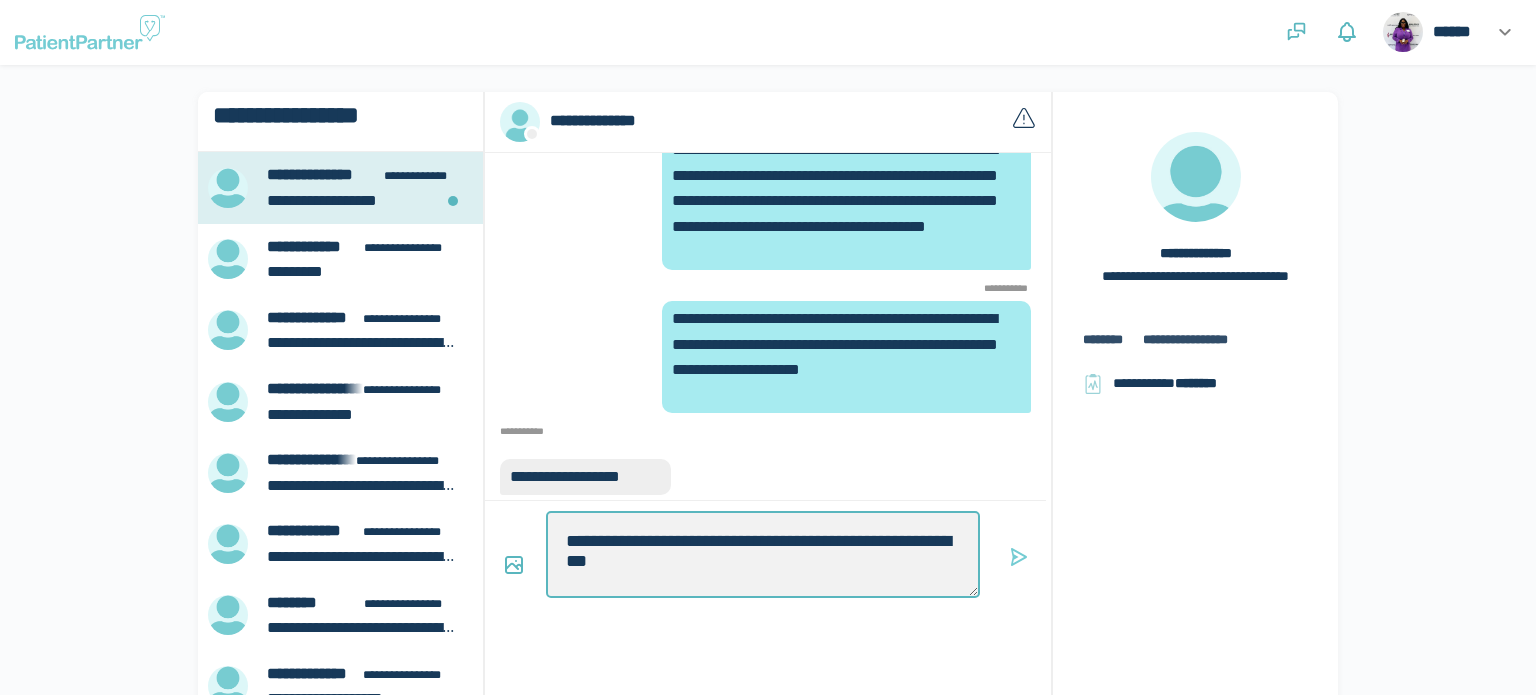 type on "*" 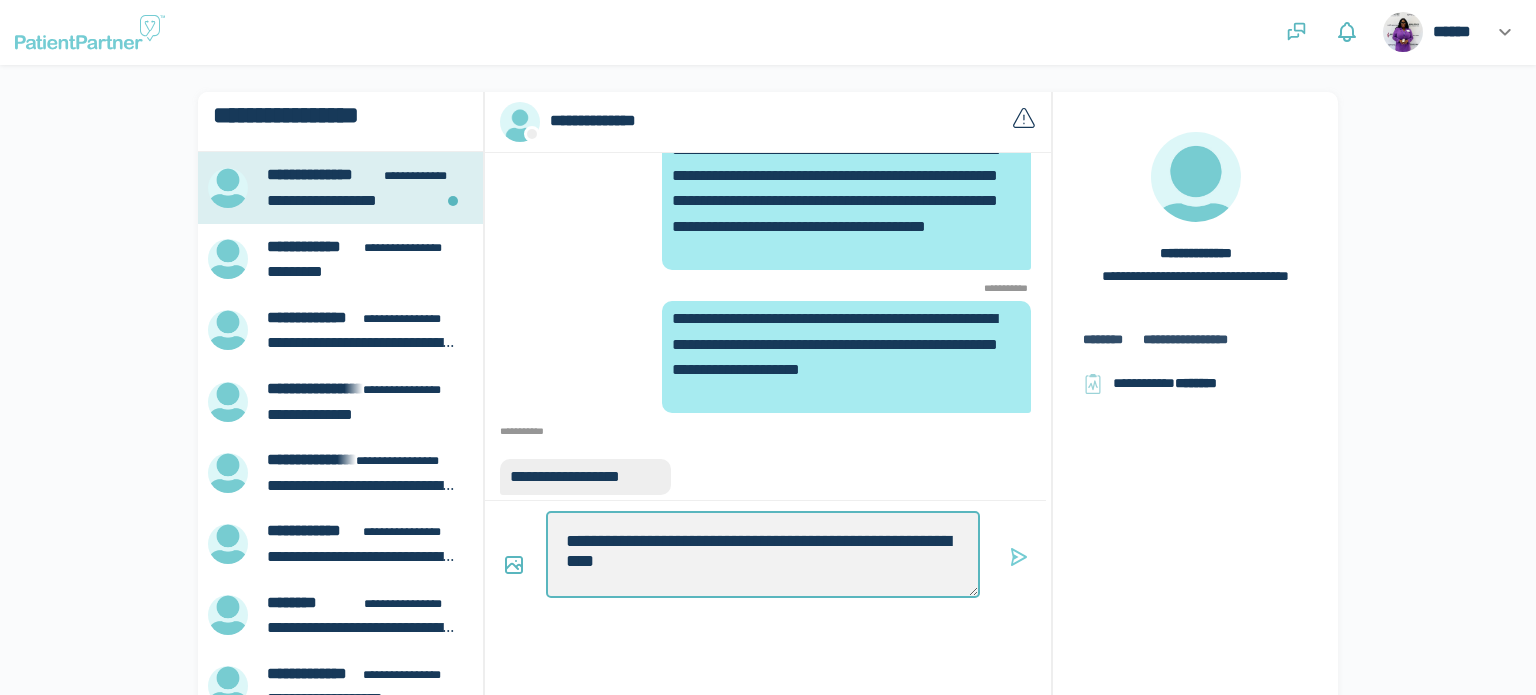 type on "**********" 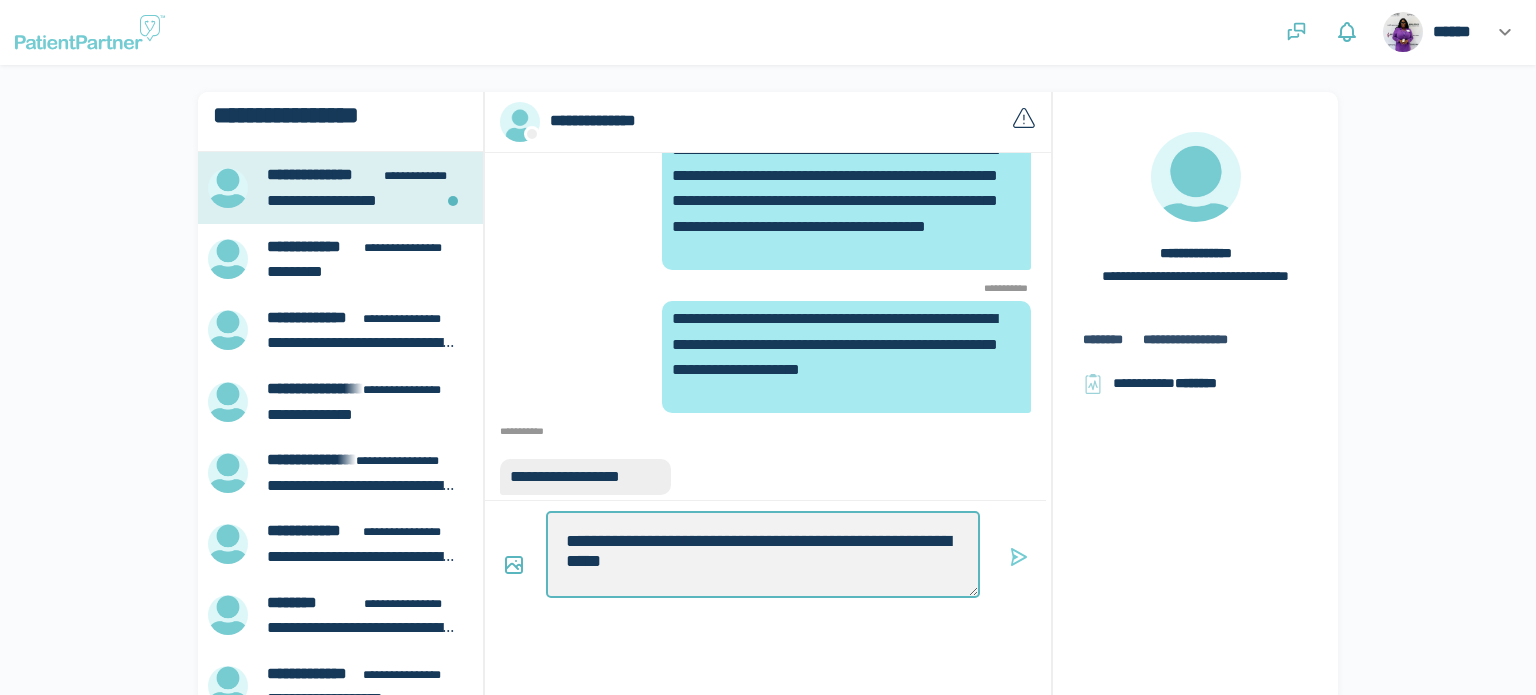 type on "*" 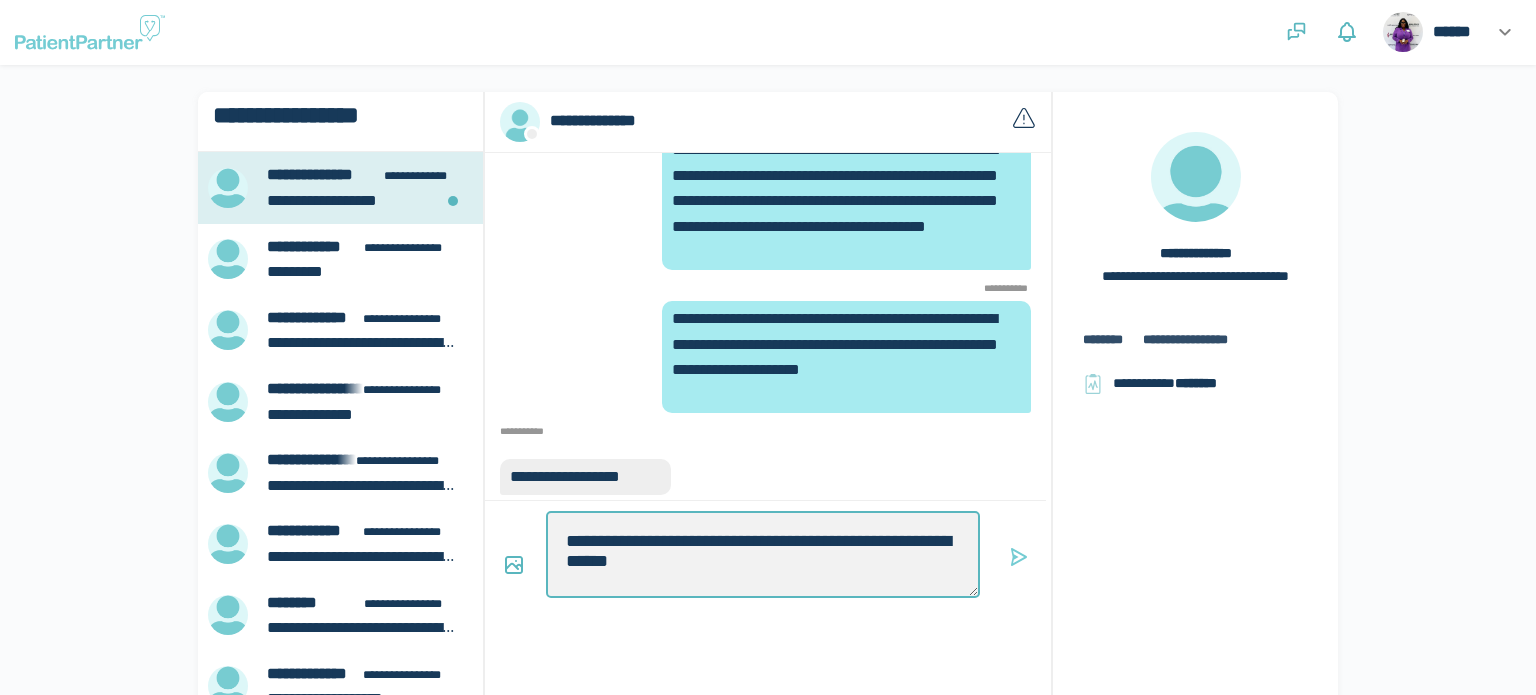 type on "*" 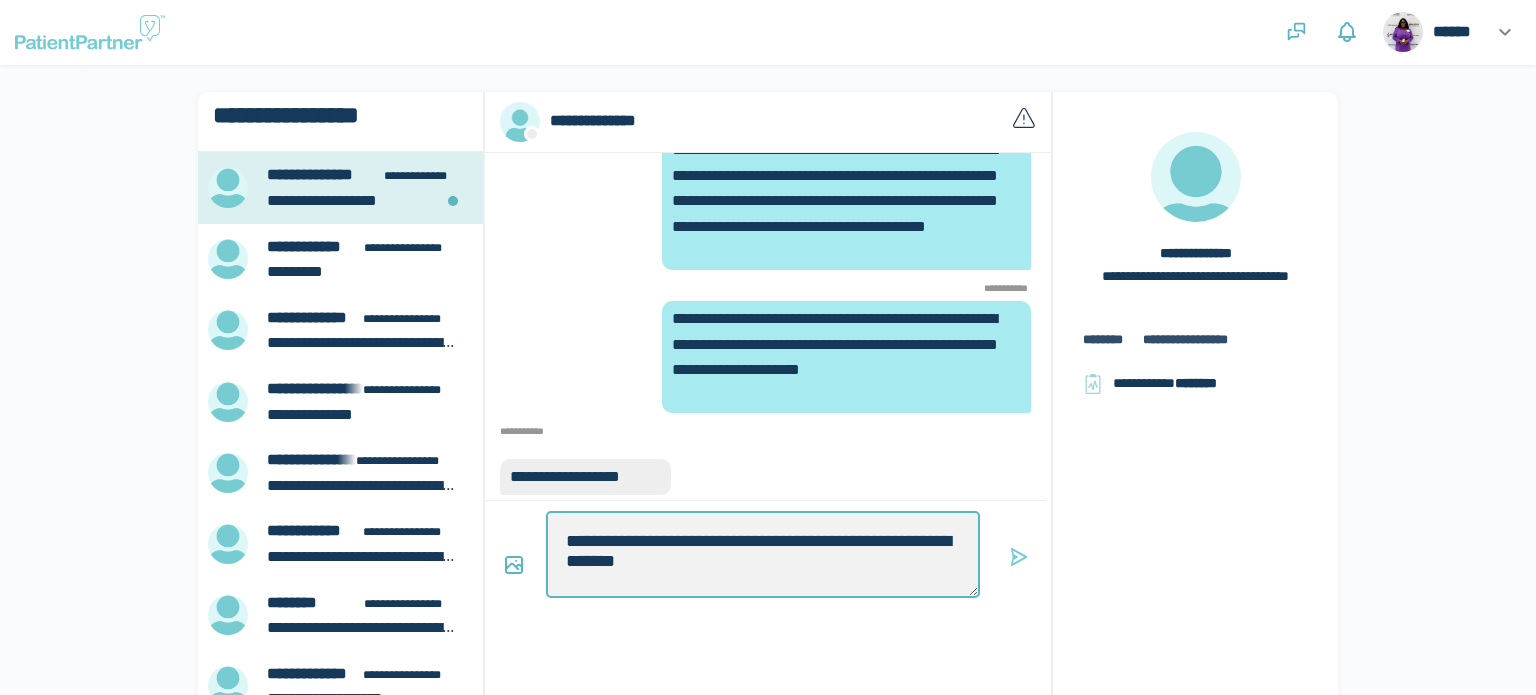 type on "**********" 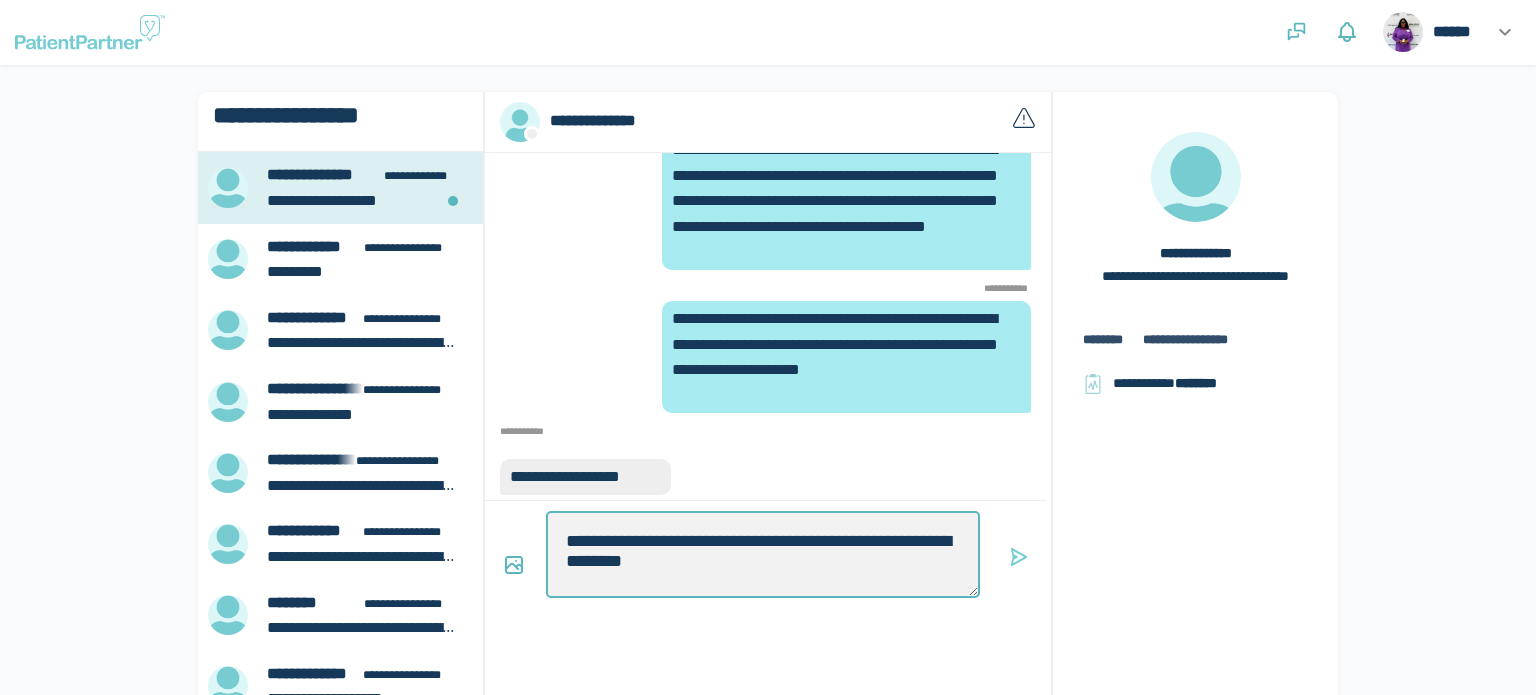 type on "*" 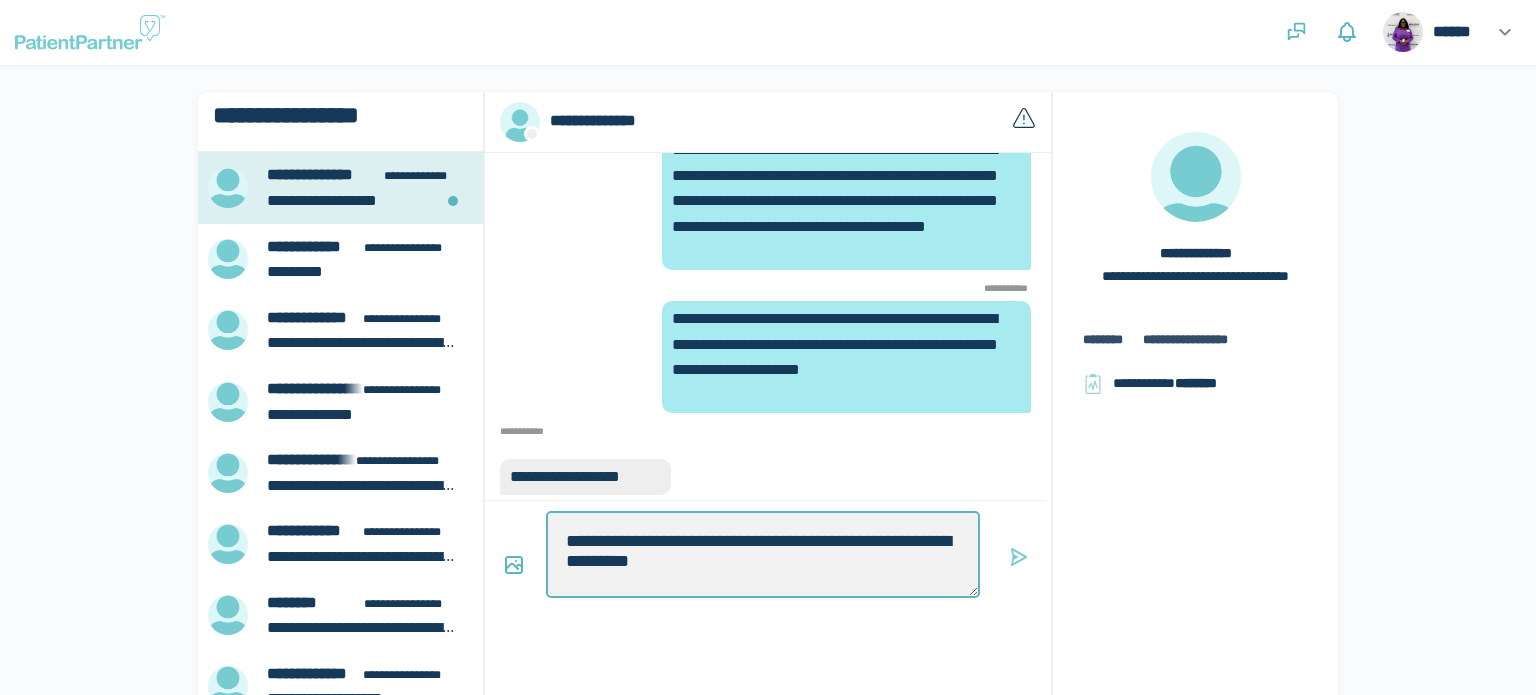 type on "**********" 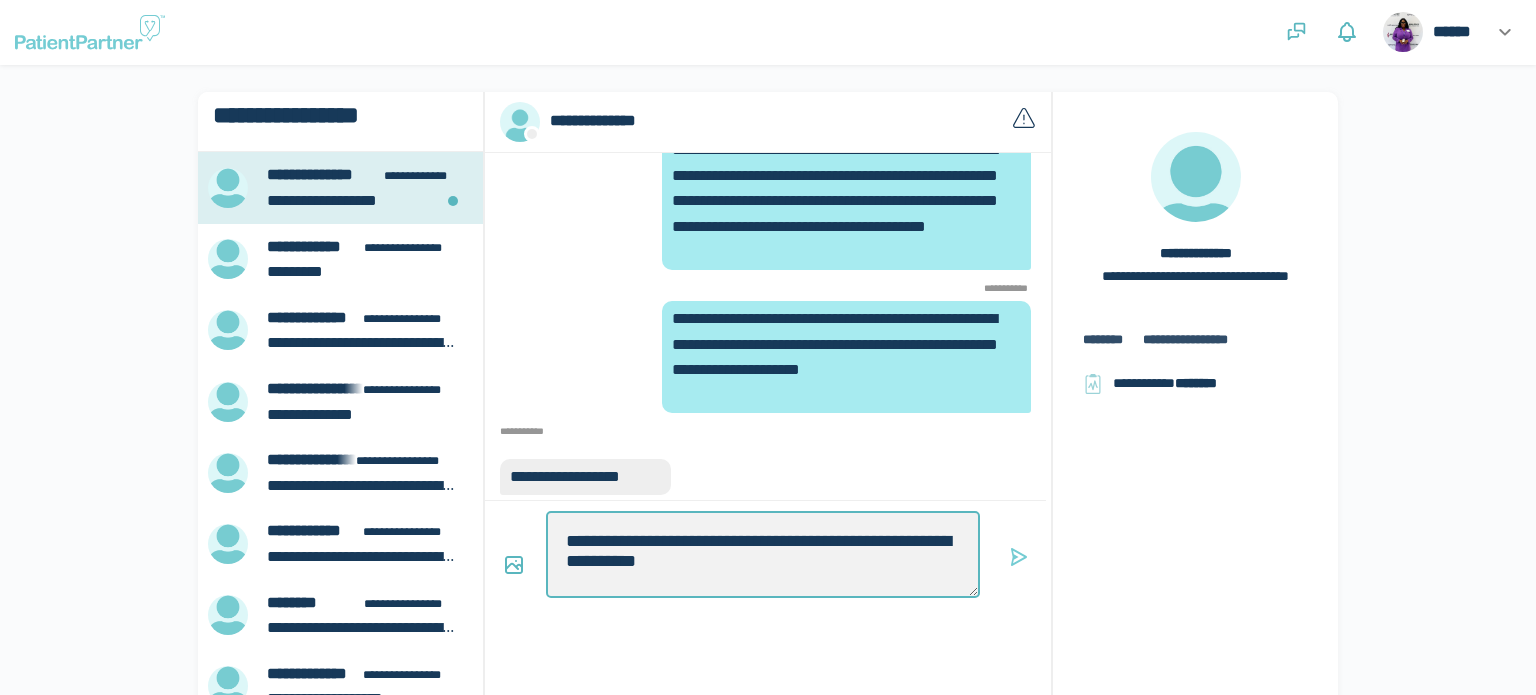 type on "*" 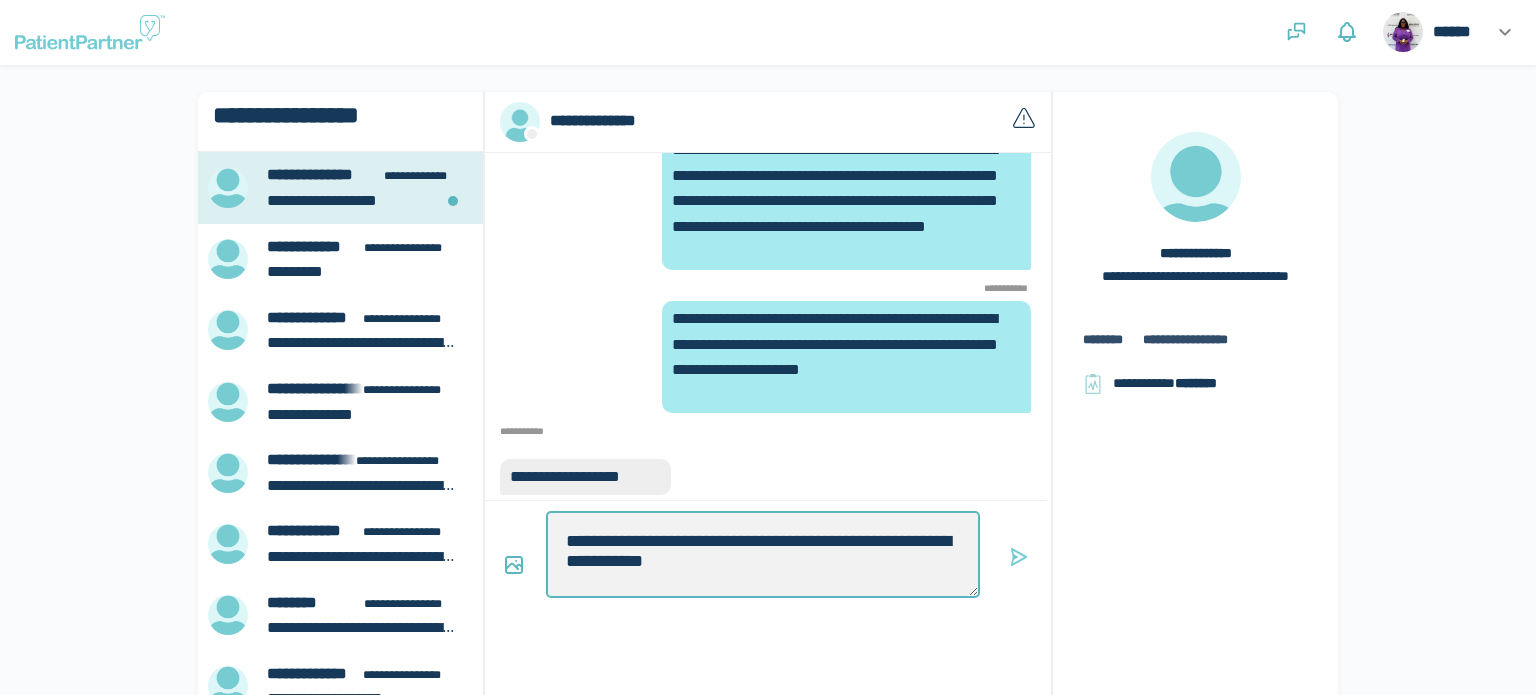 type on "*" 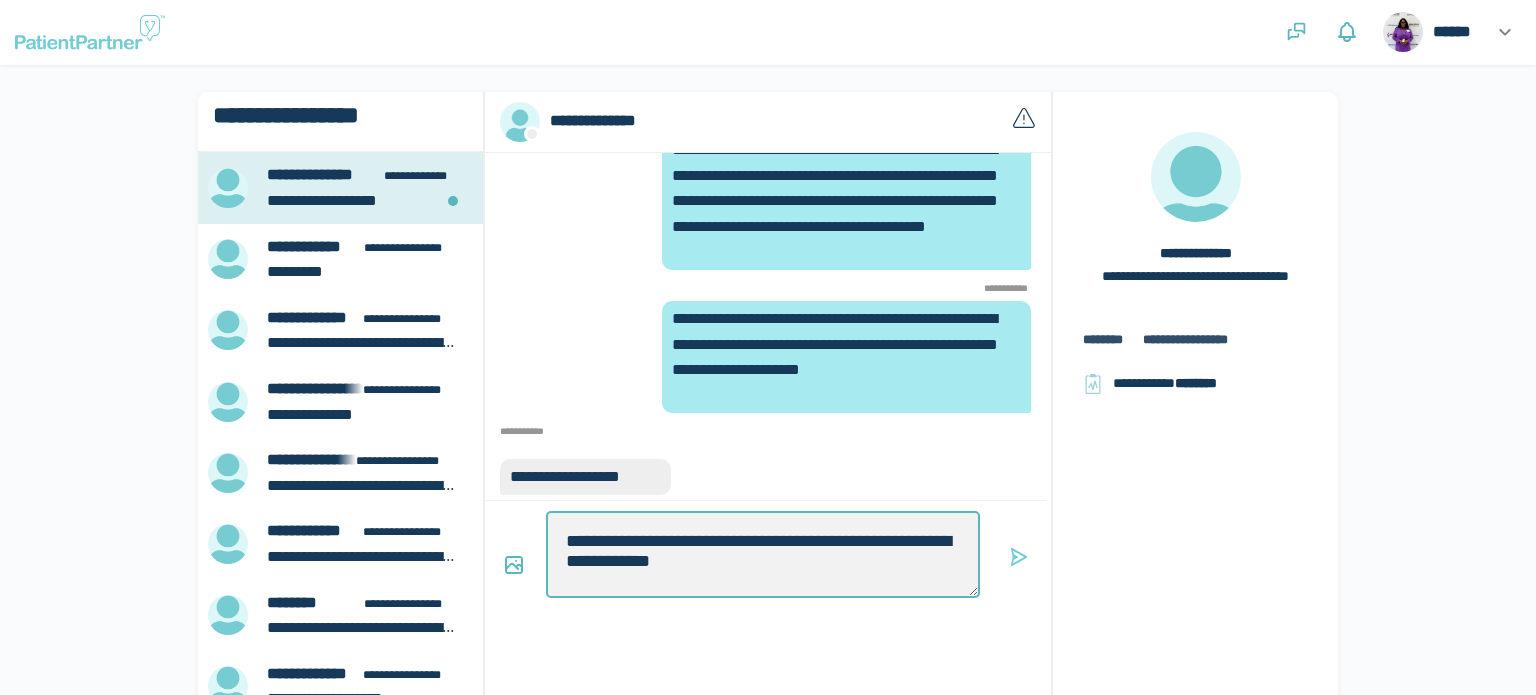 type on "**********" 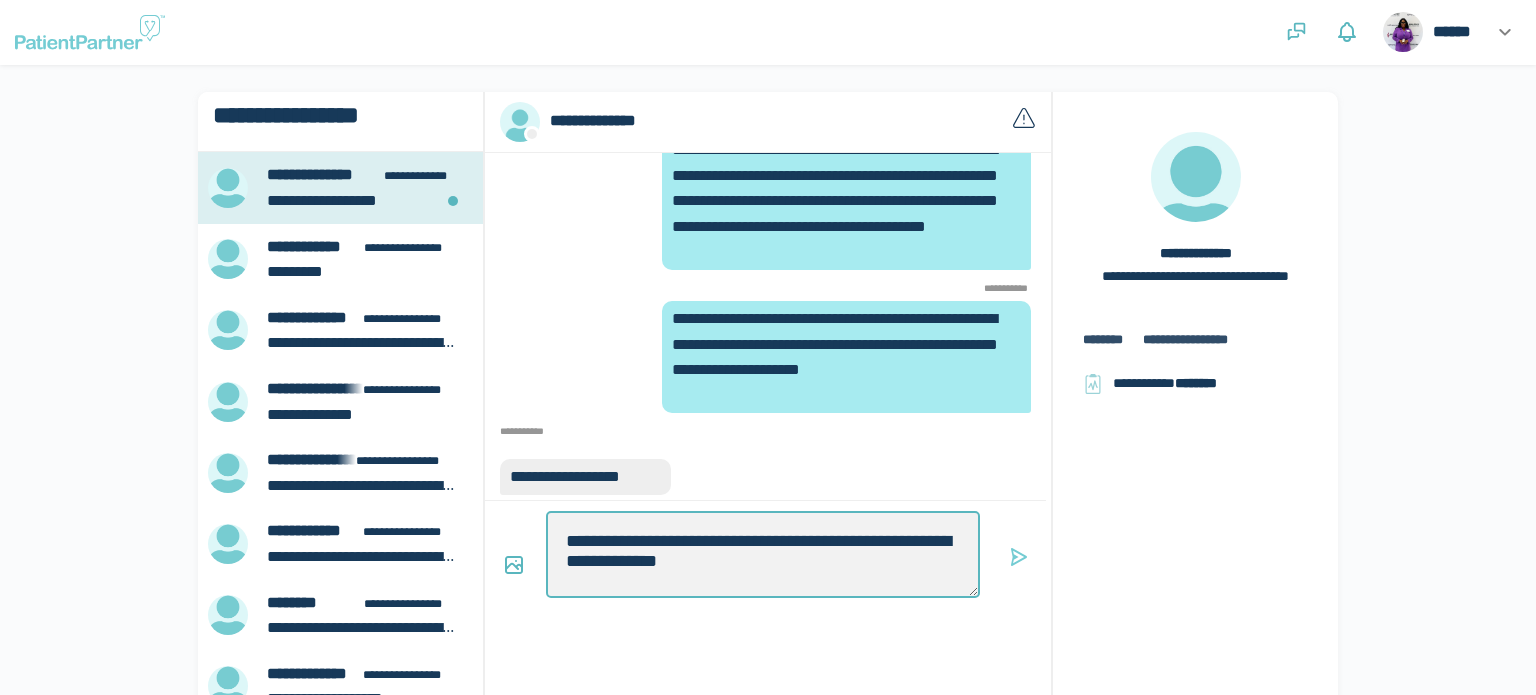 type on "*" 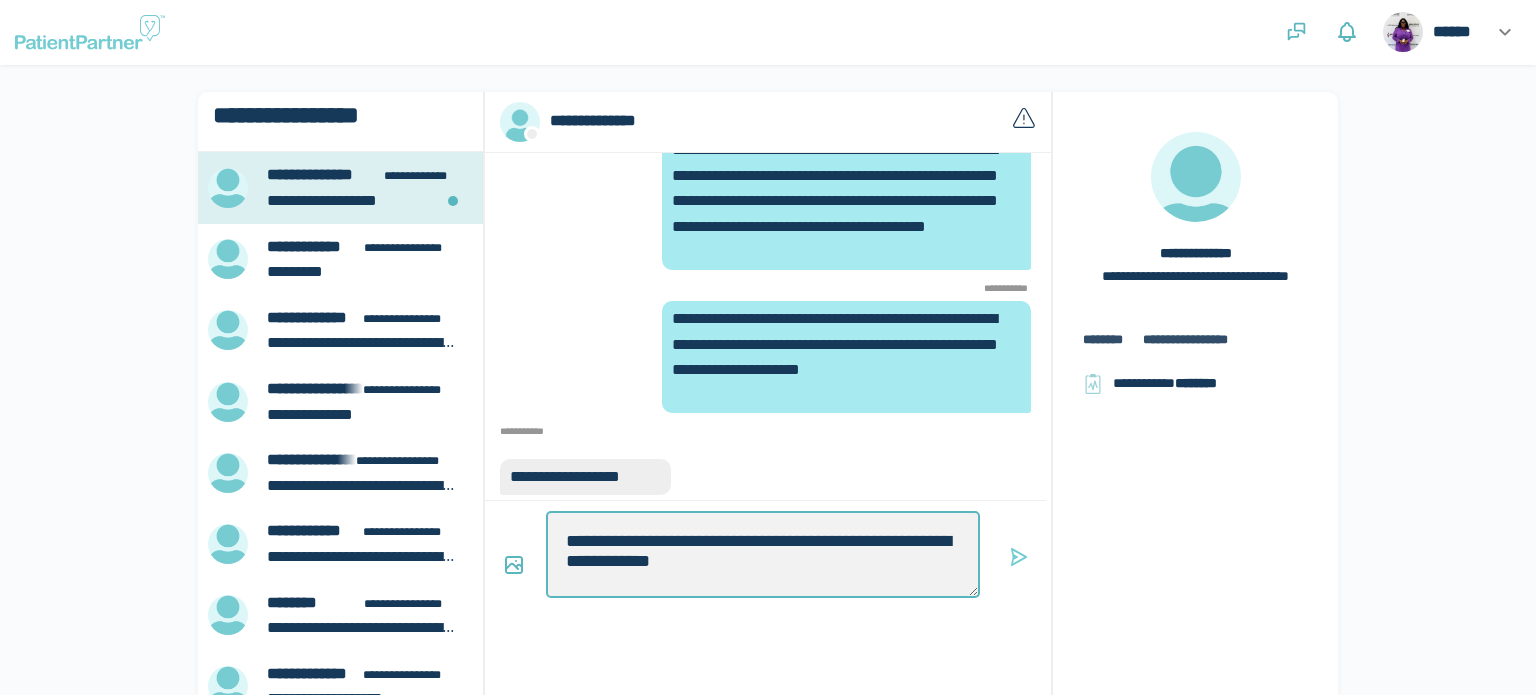 type on "*" 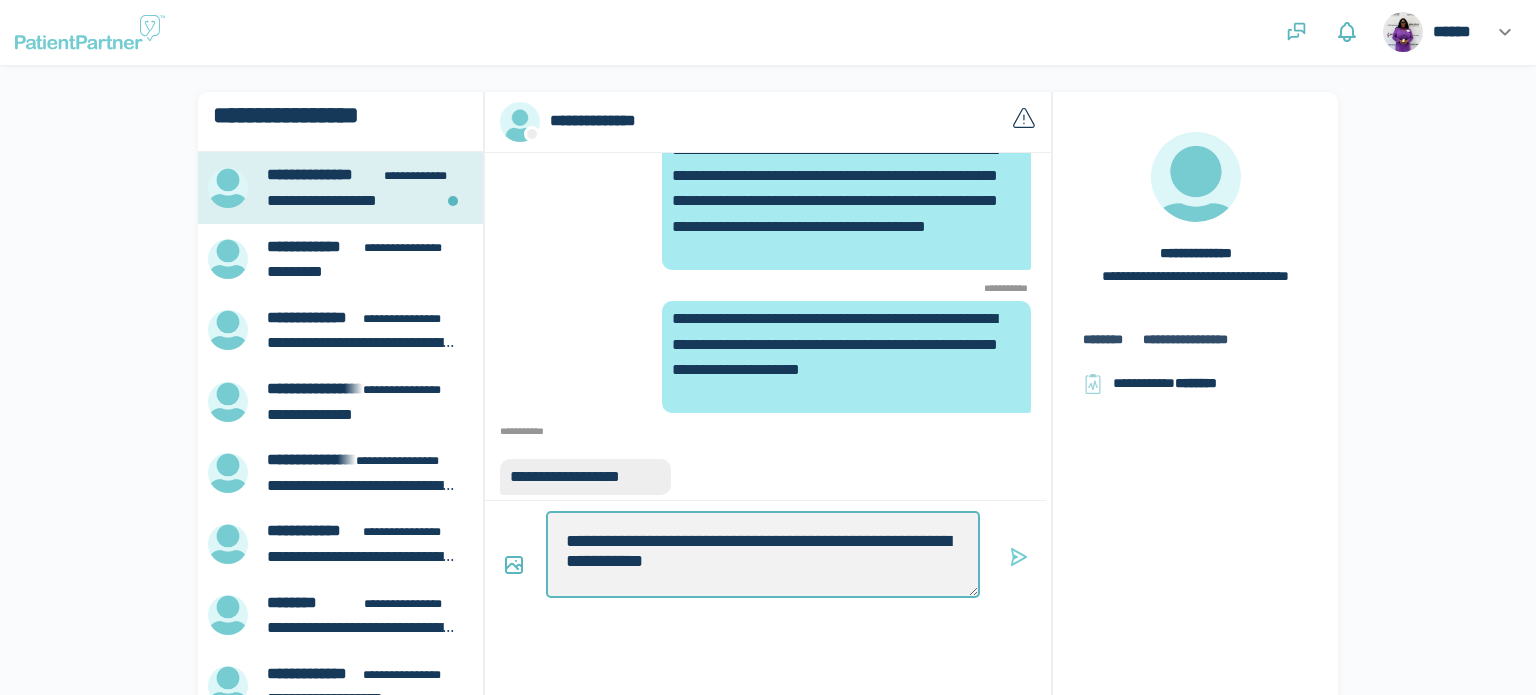 type on "*" 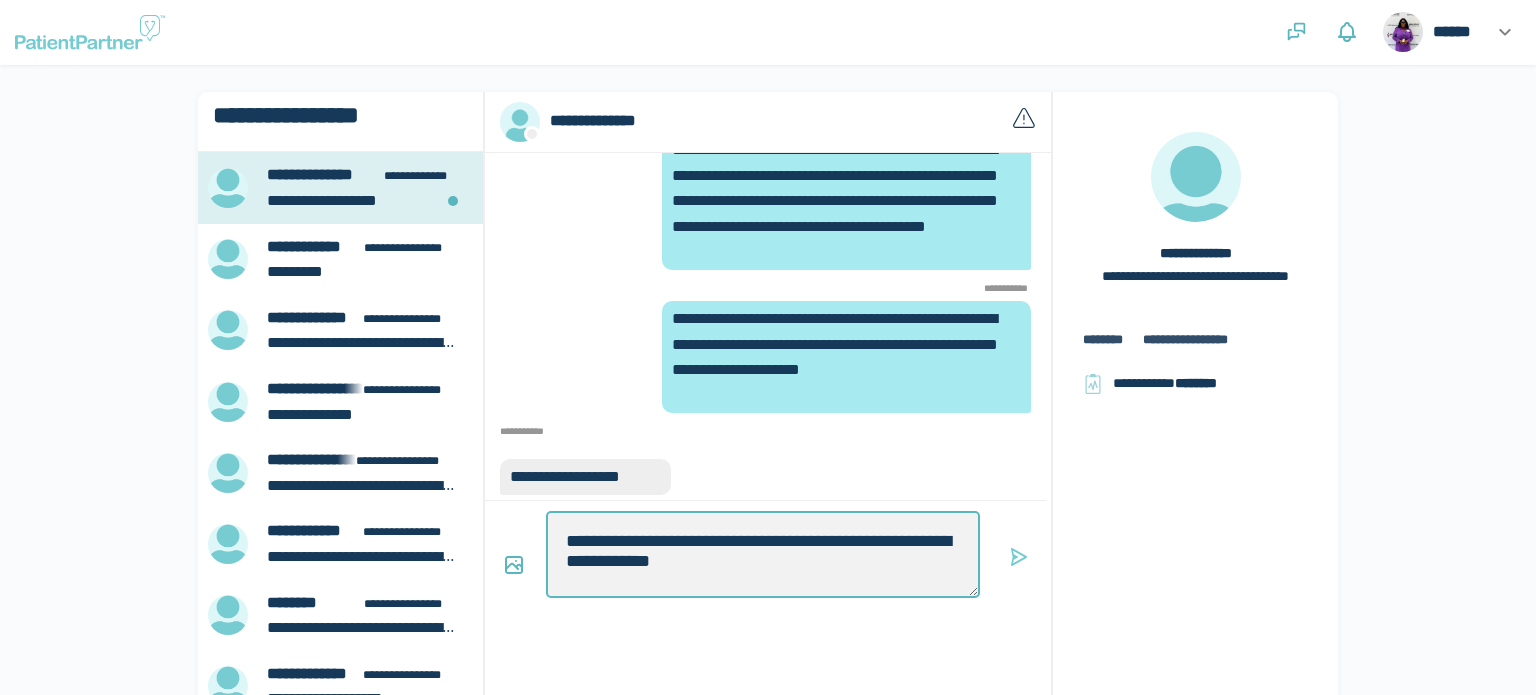 type on "*" 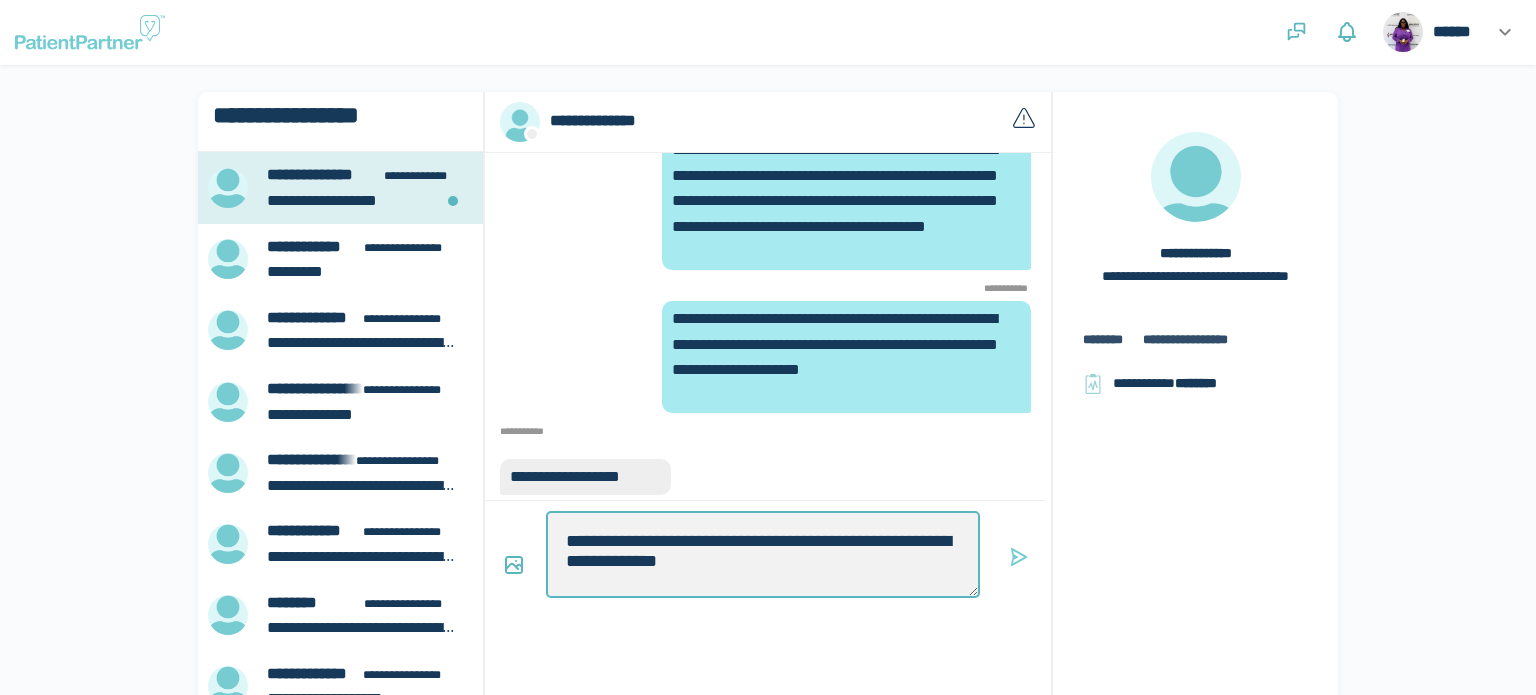 type on "*" 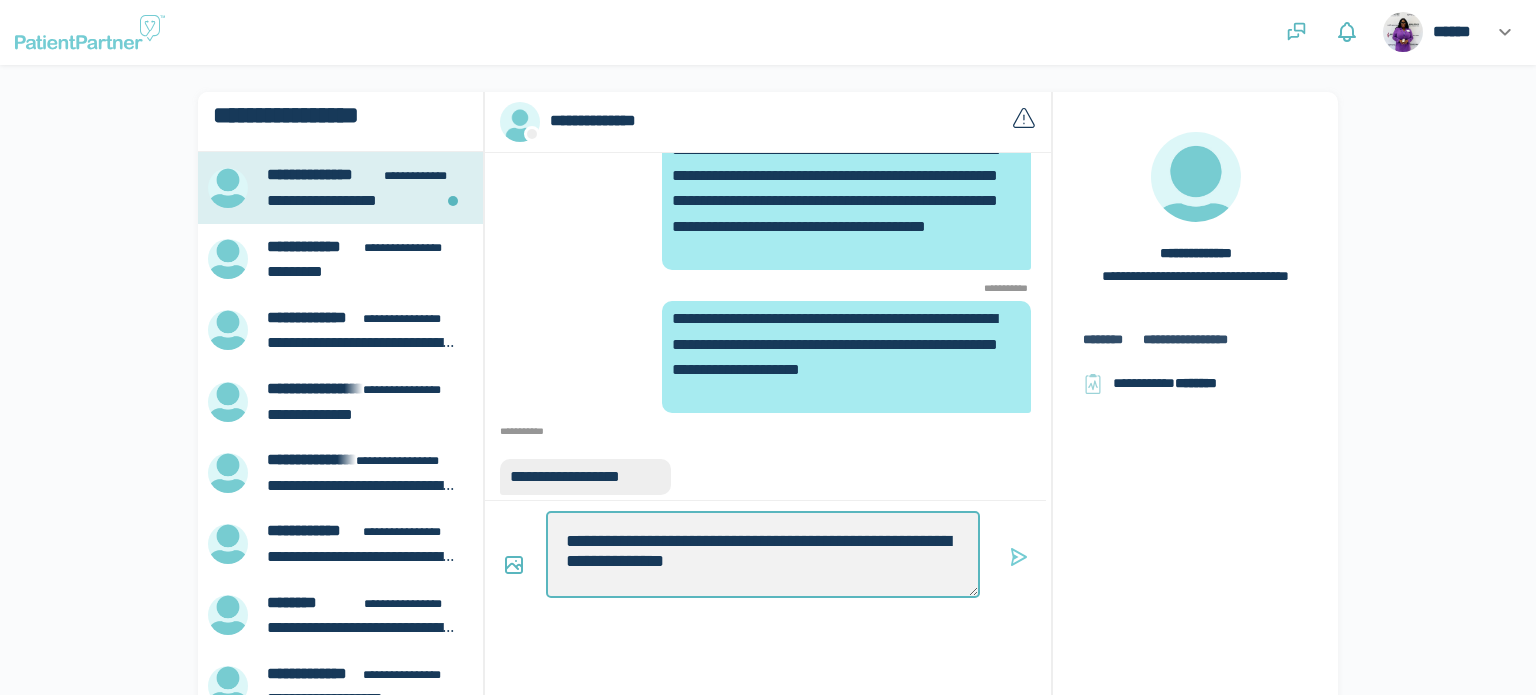 type on "*" 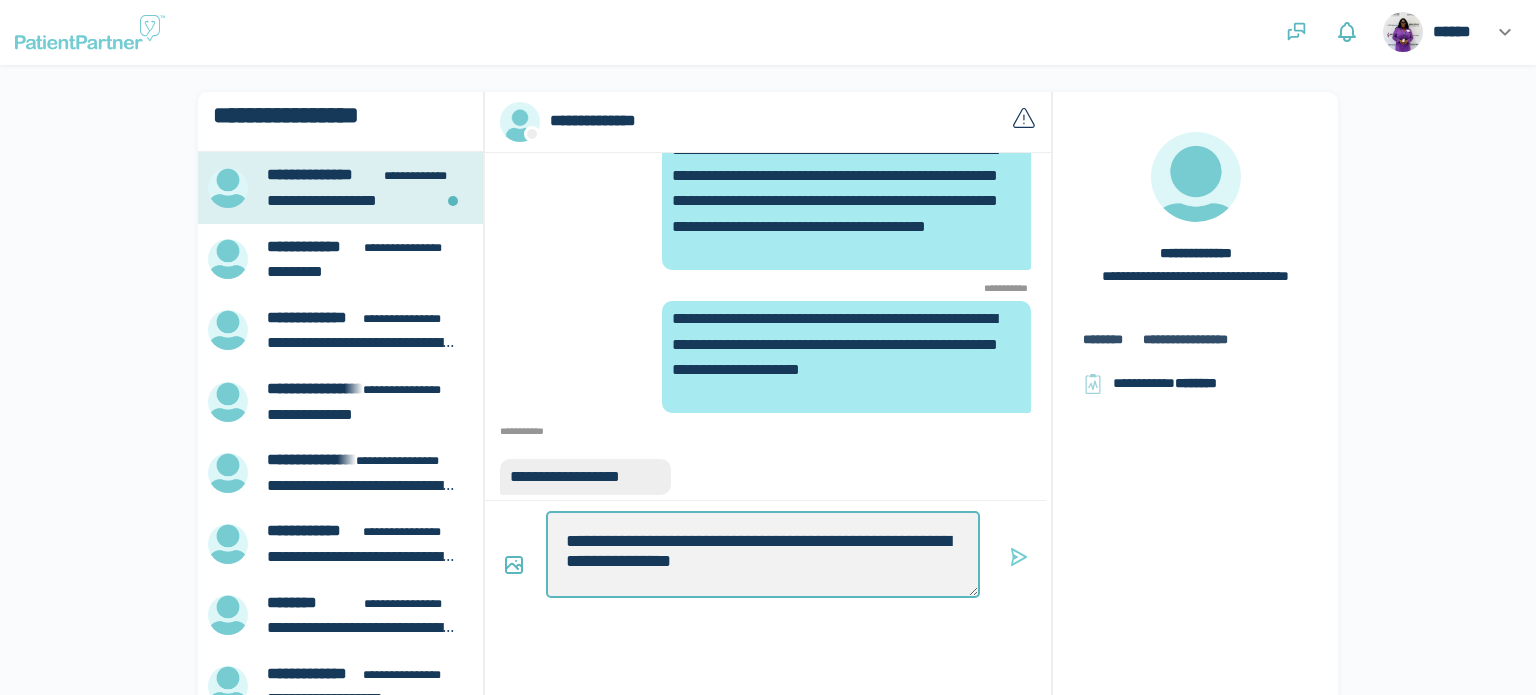 type on "*" 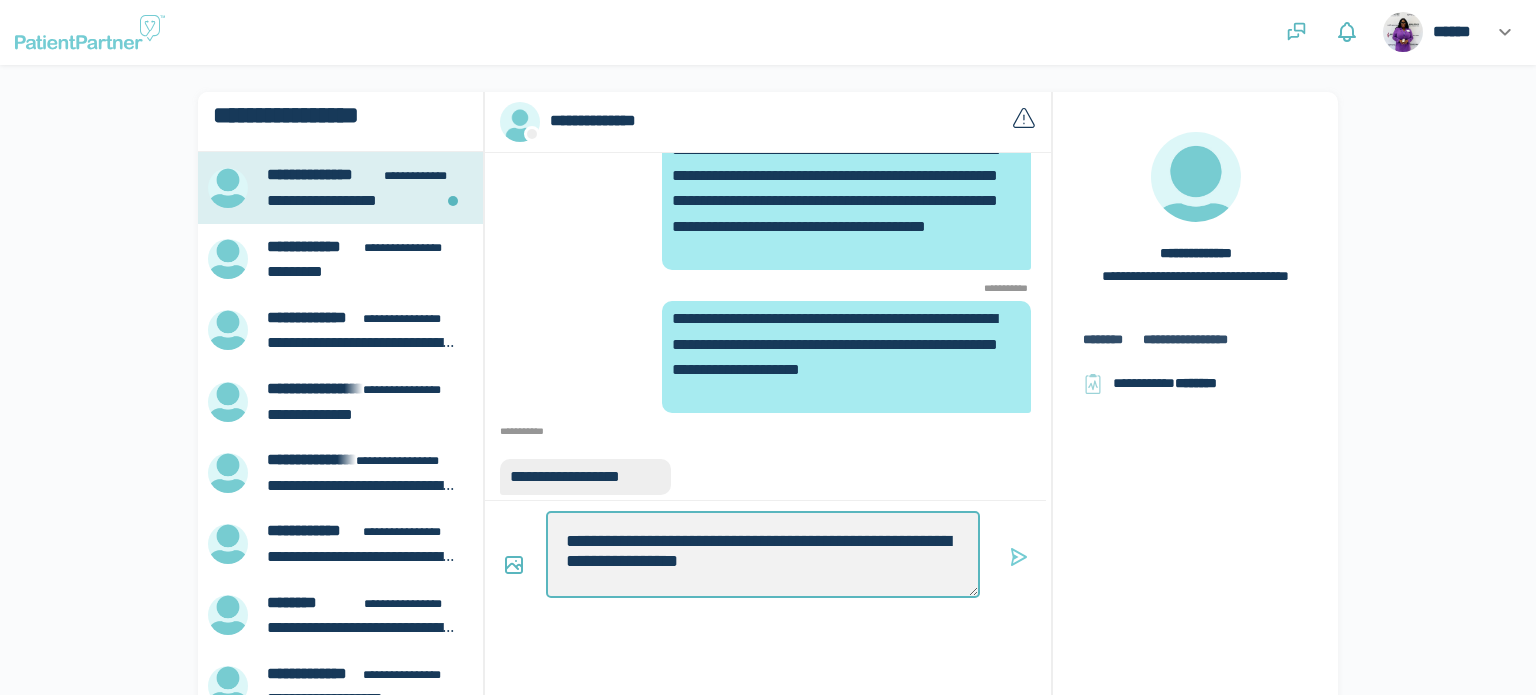 type on "*" 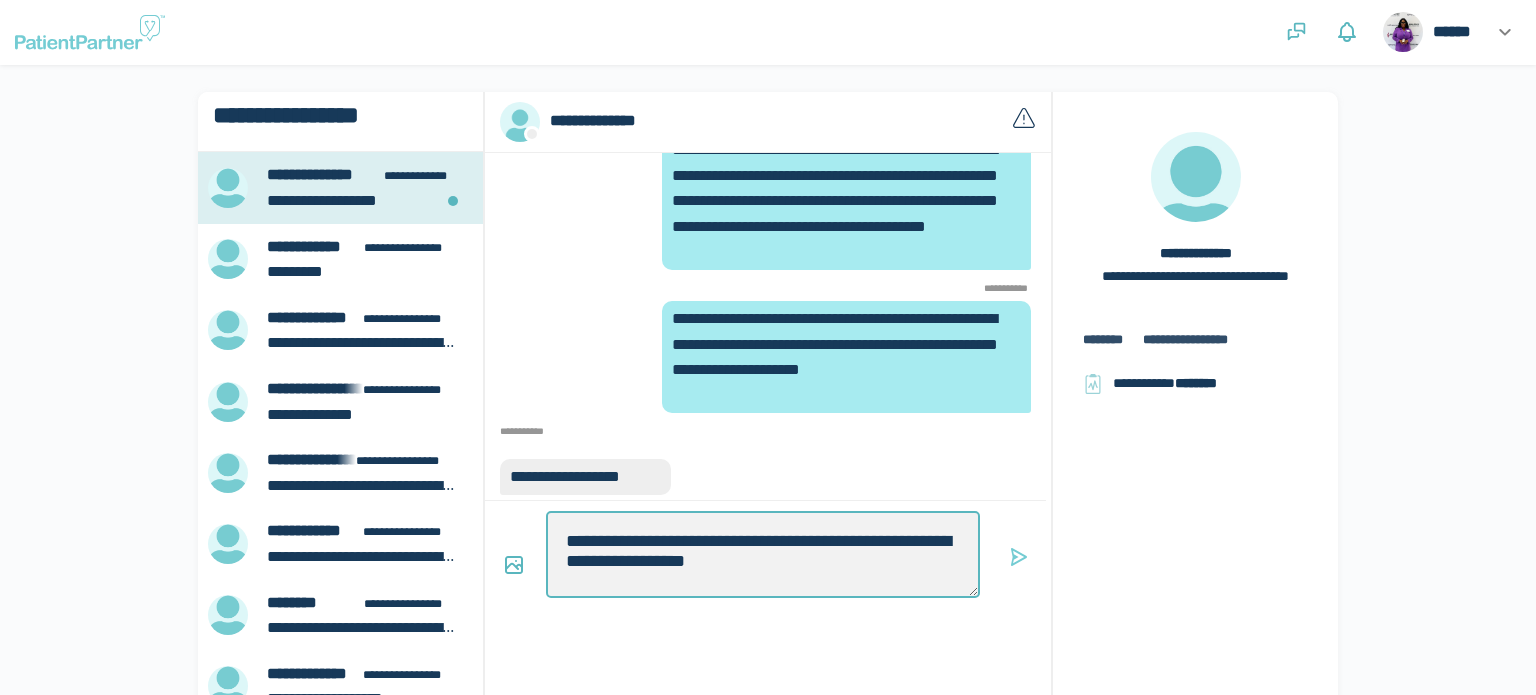 type on "**********" 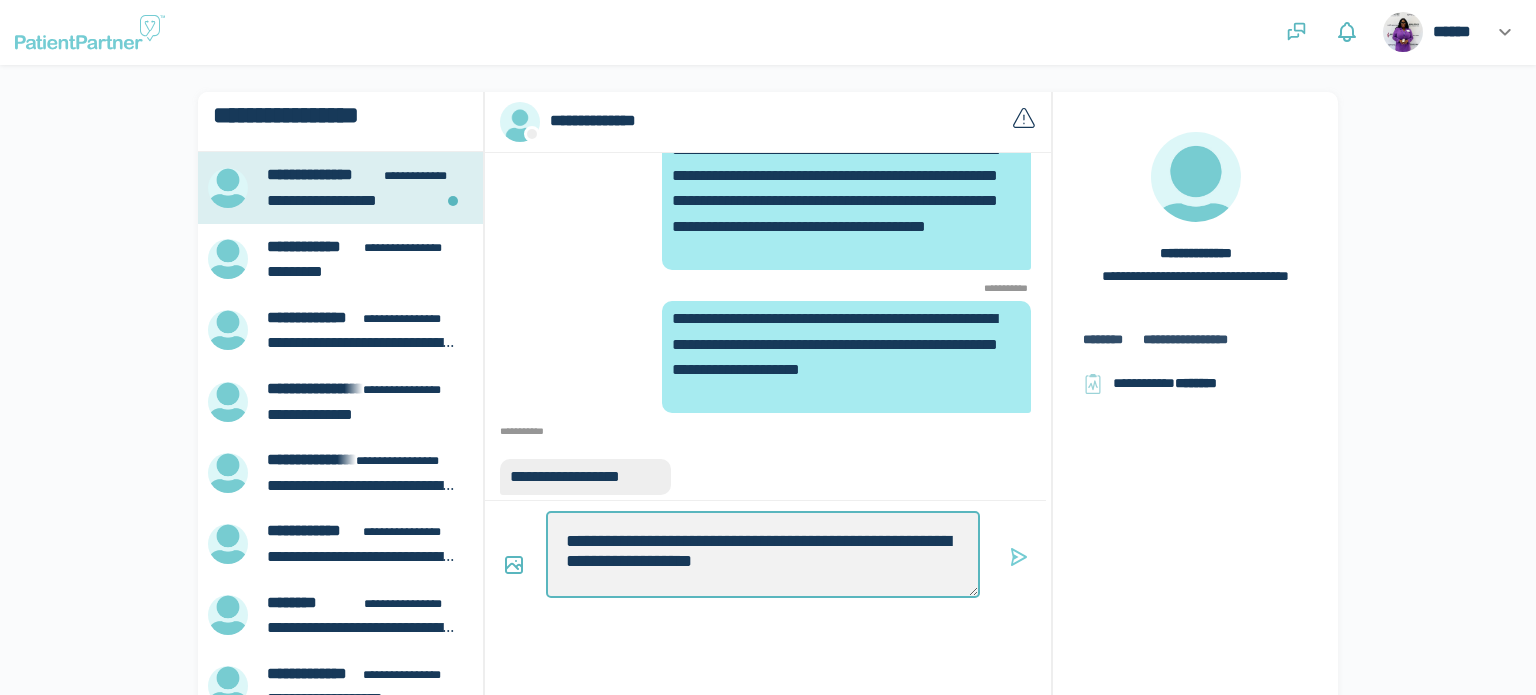 type on "*" 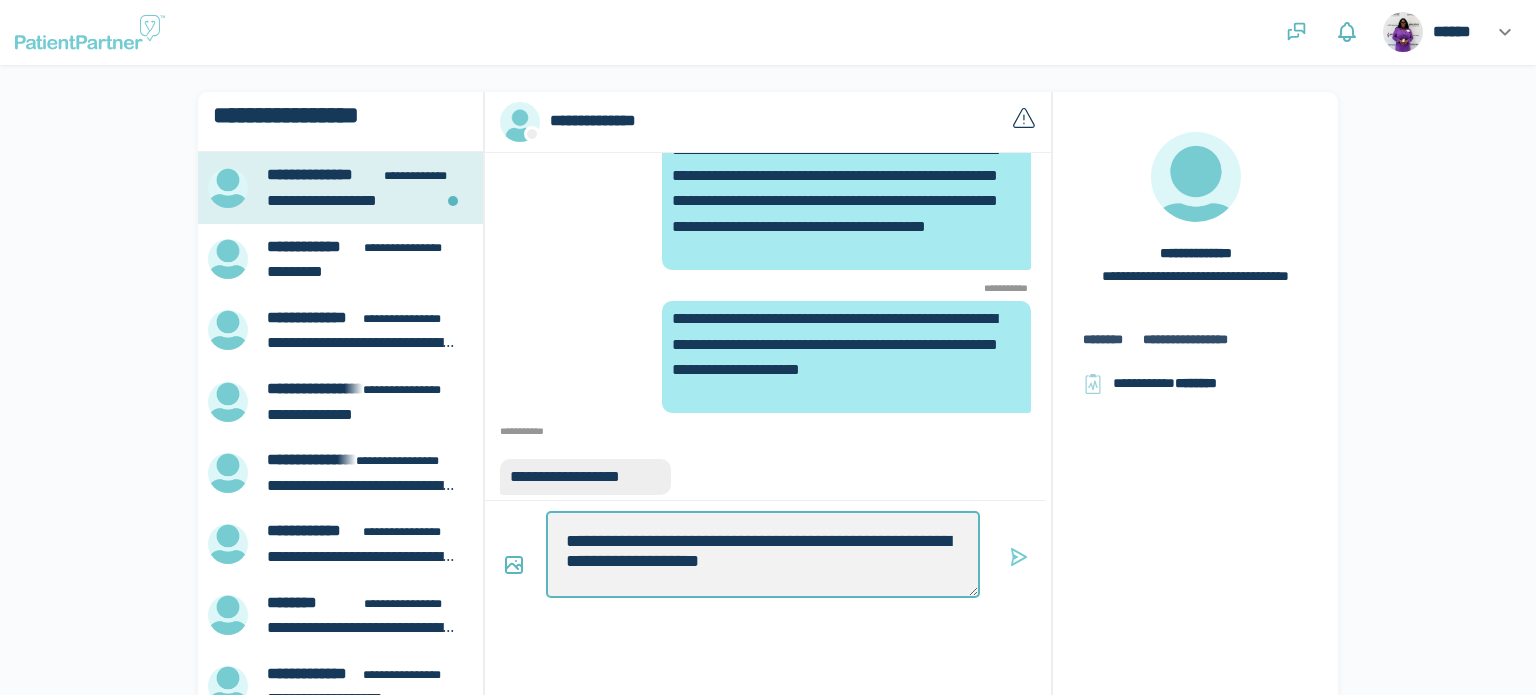 type on "*" 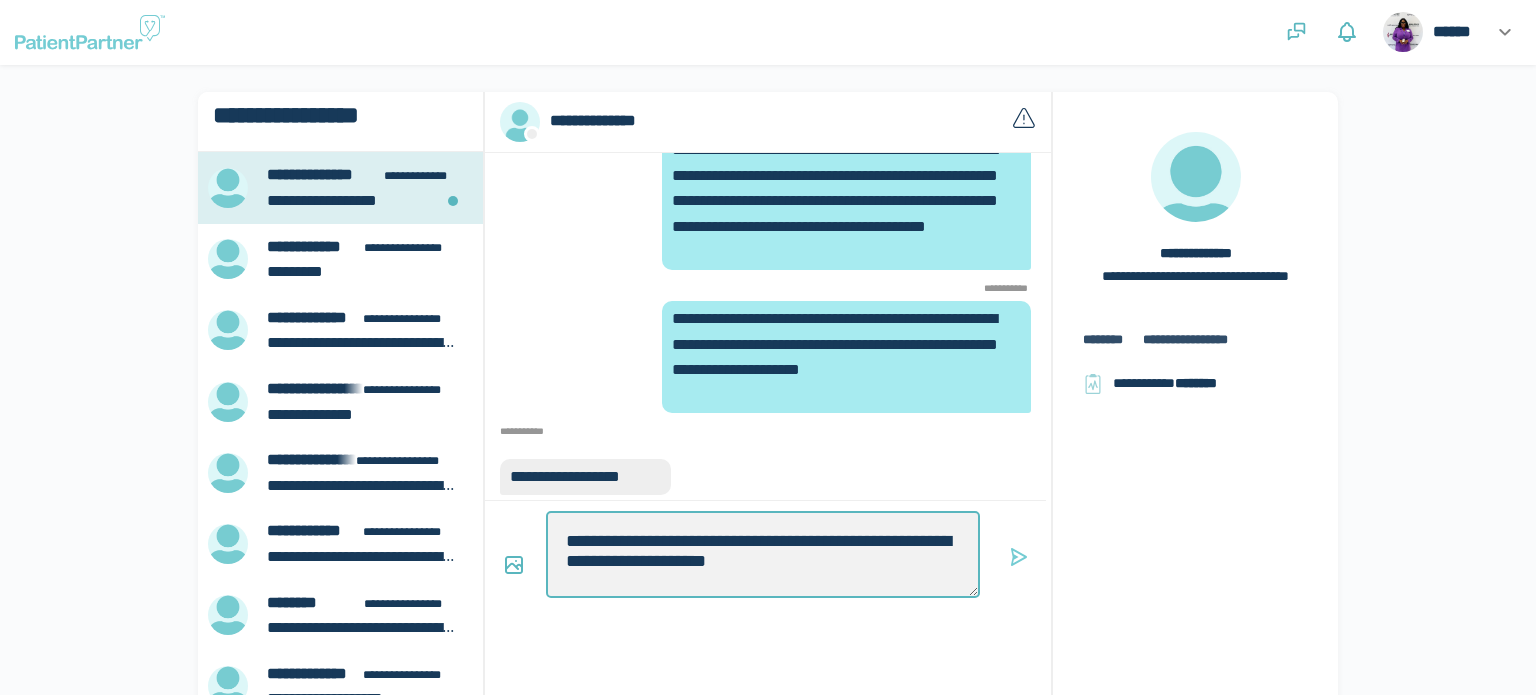 type on "*" 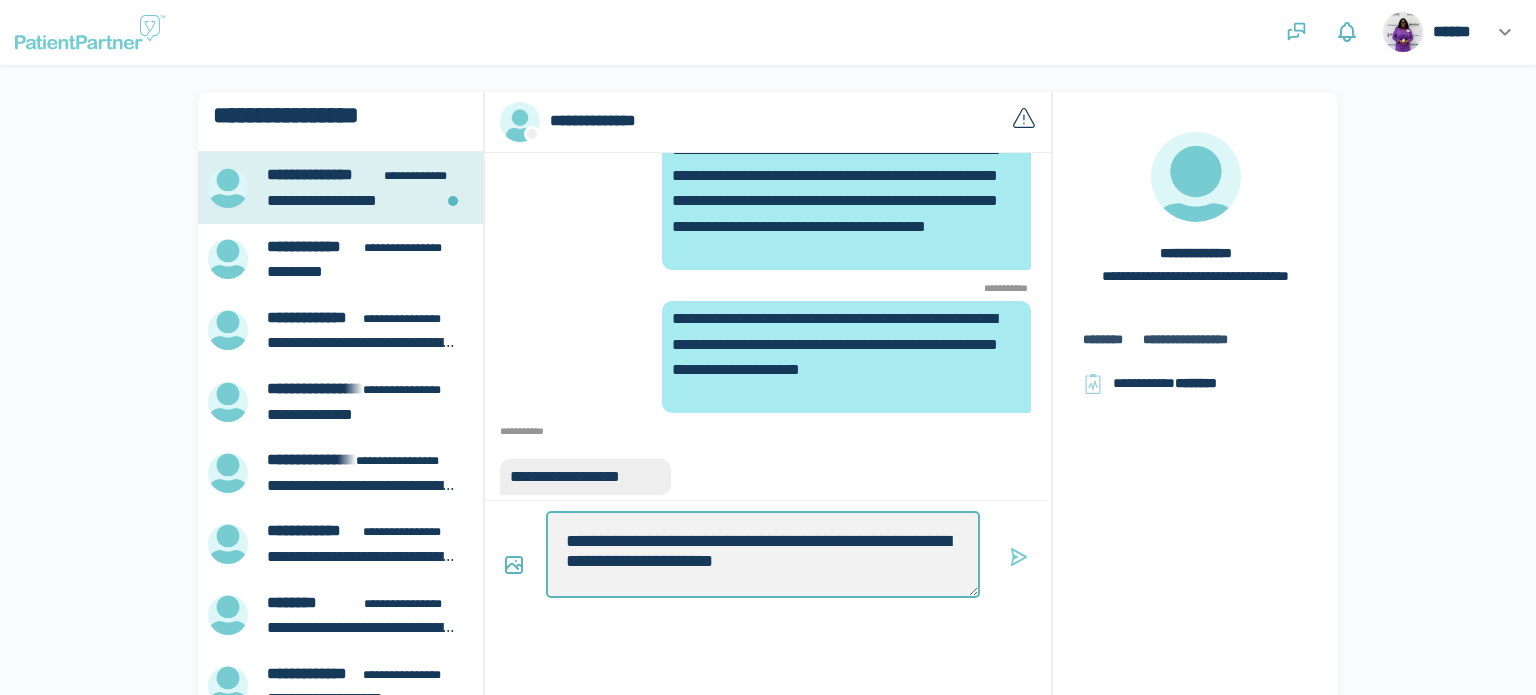 type on "*" 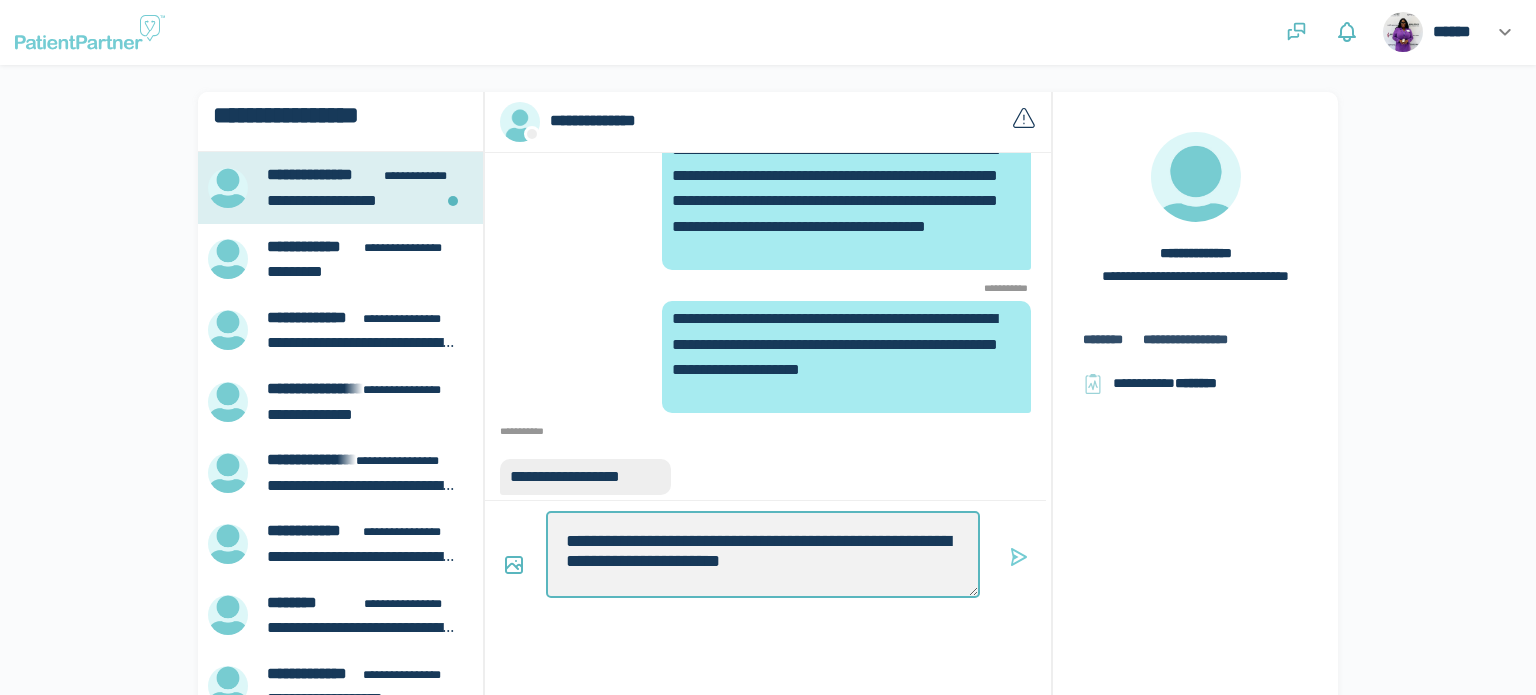 type on "*" 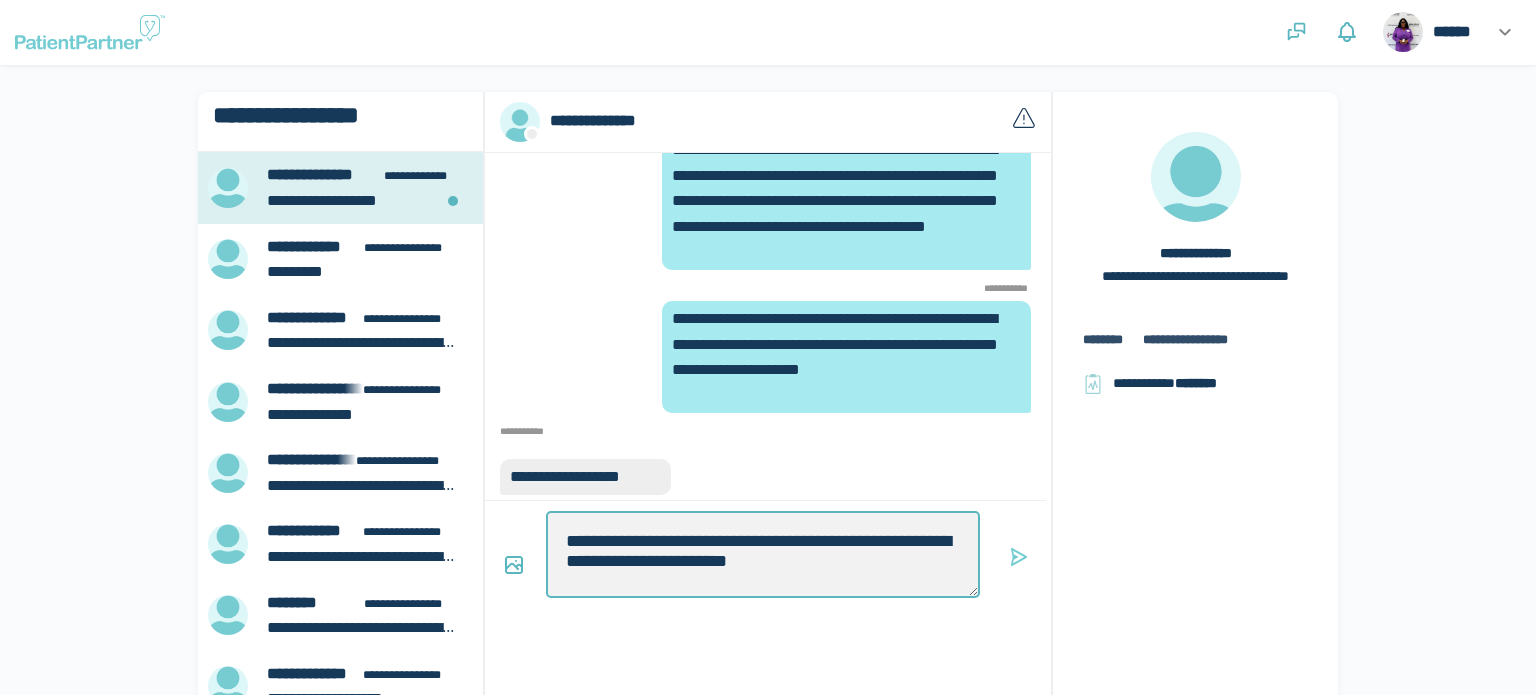 type on "*" 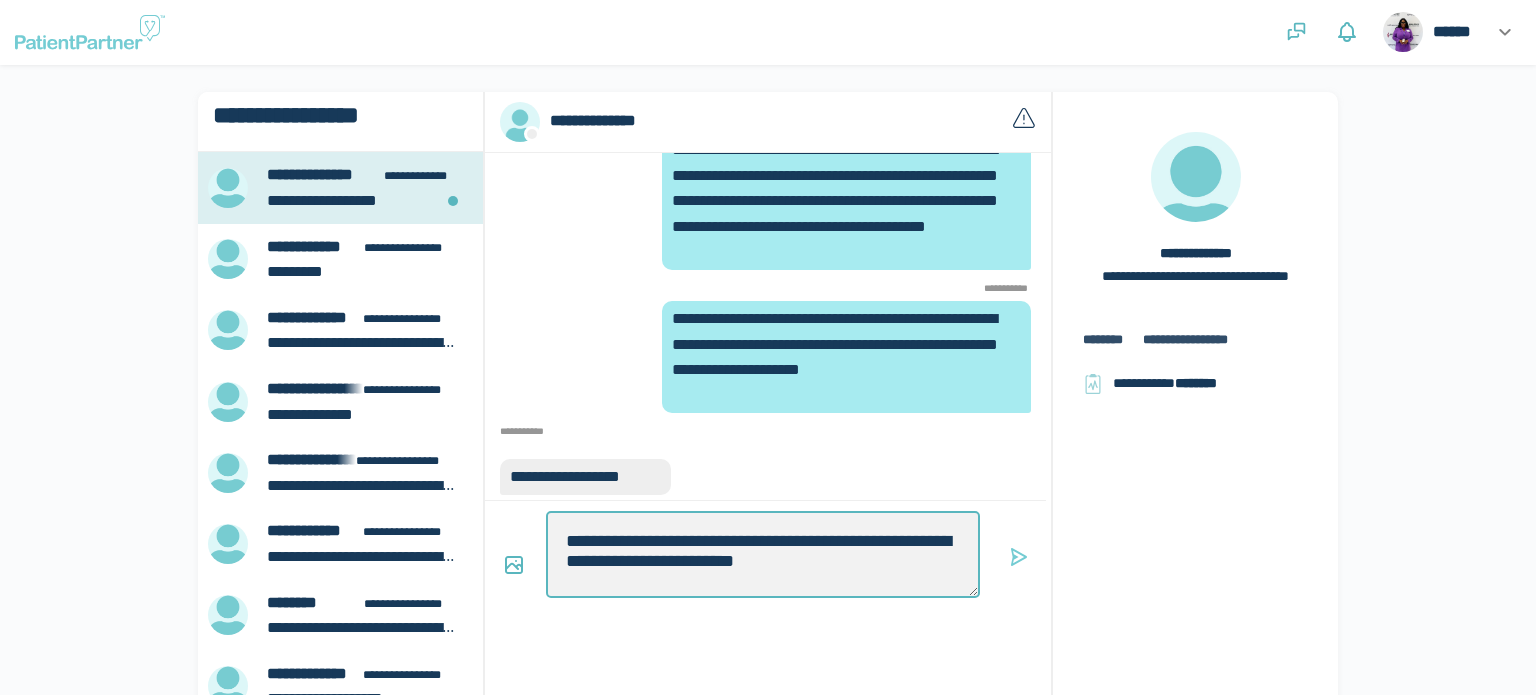 type on "*" 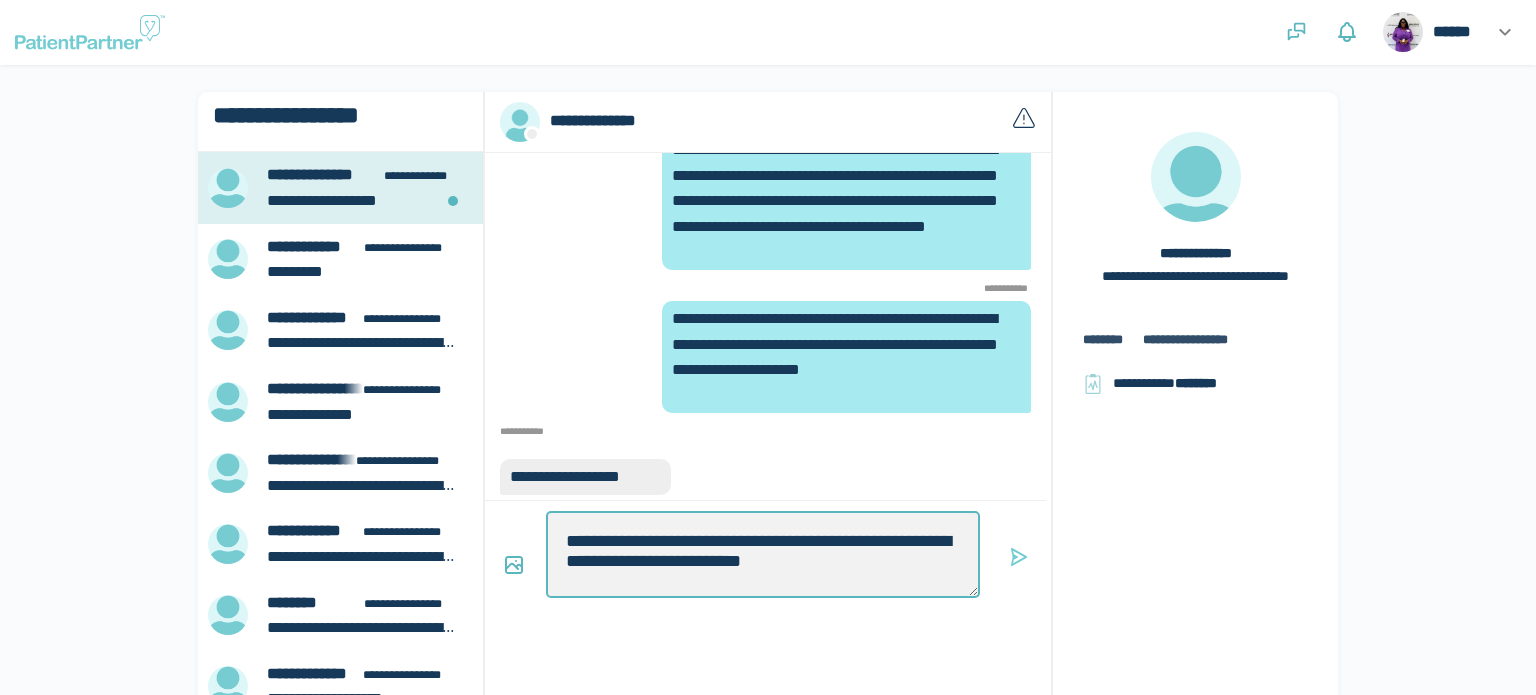 type on "**********" 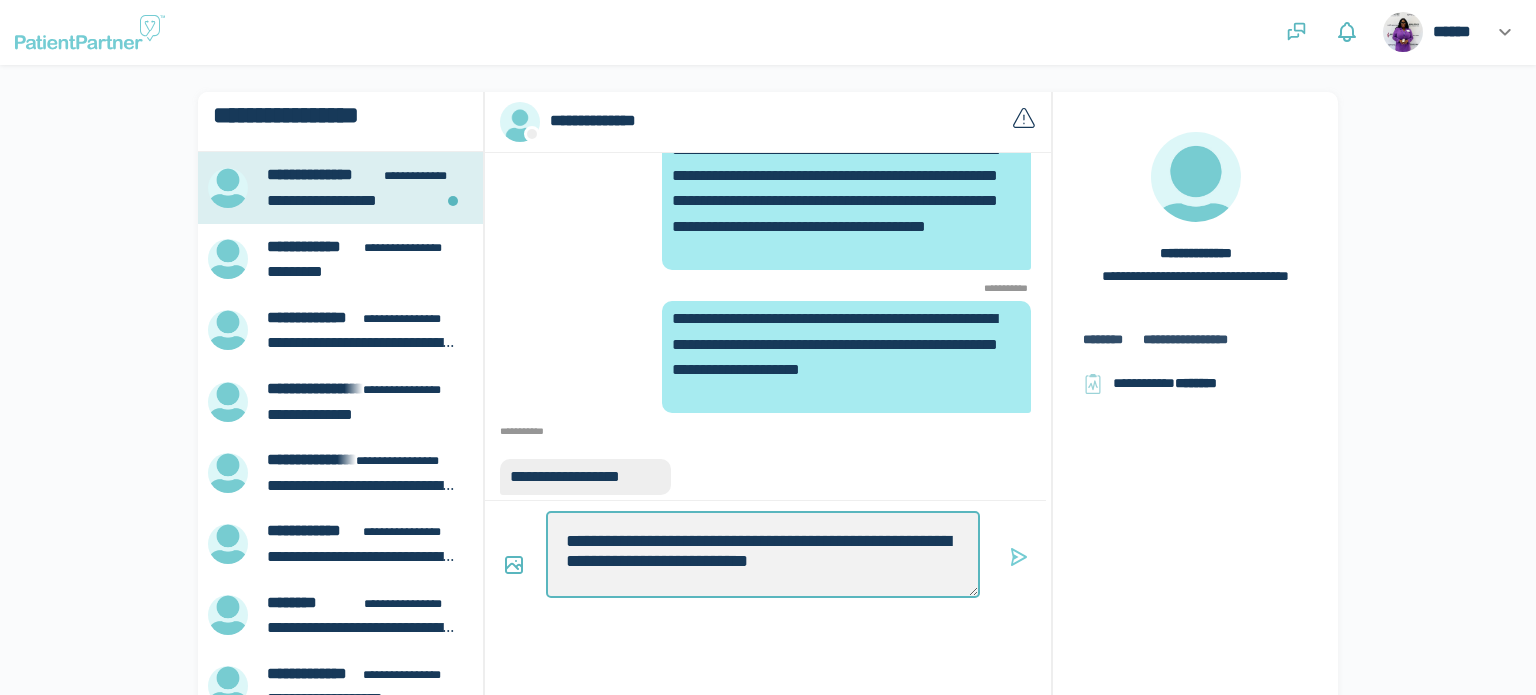 type on "*" 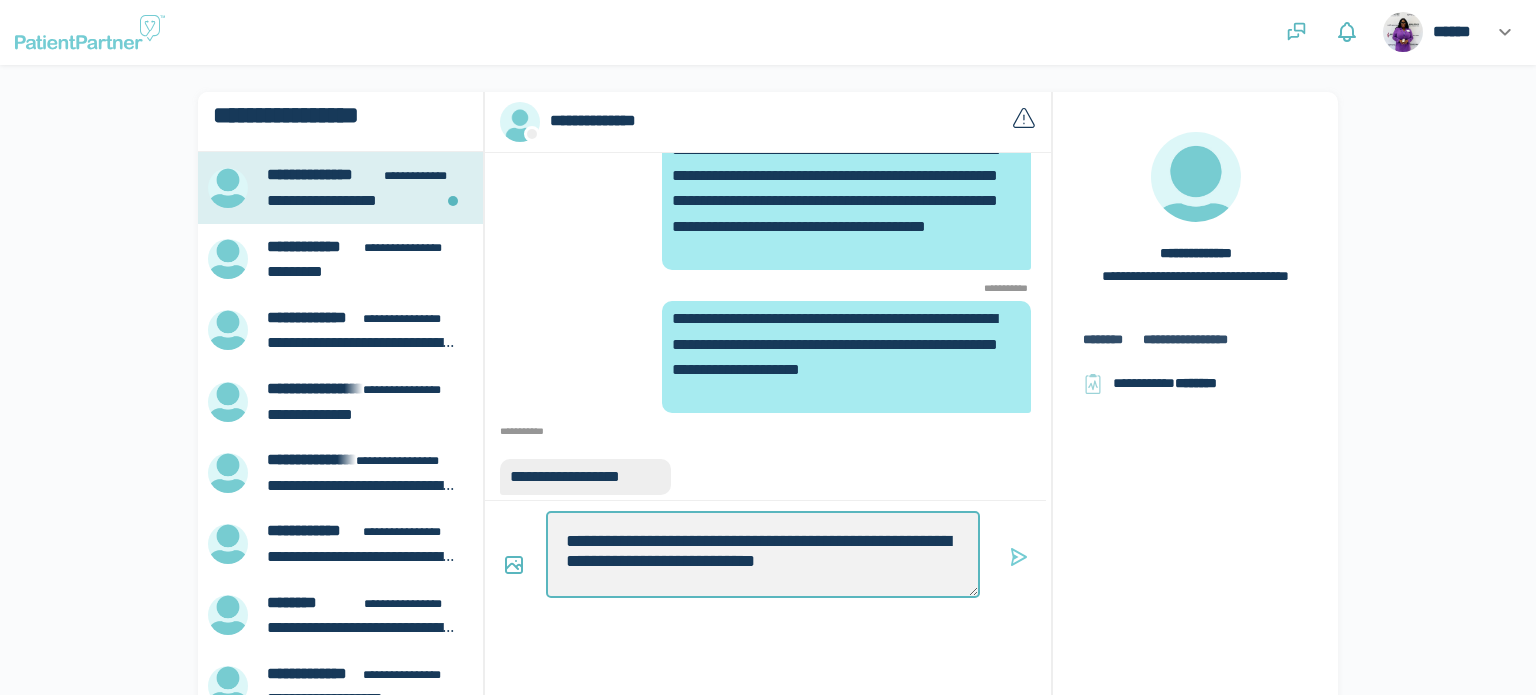 type on "*" 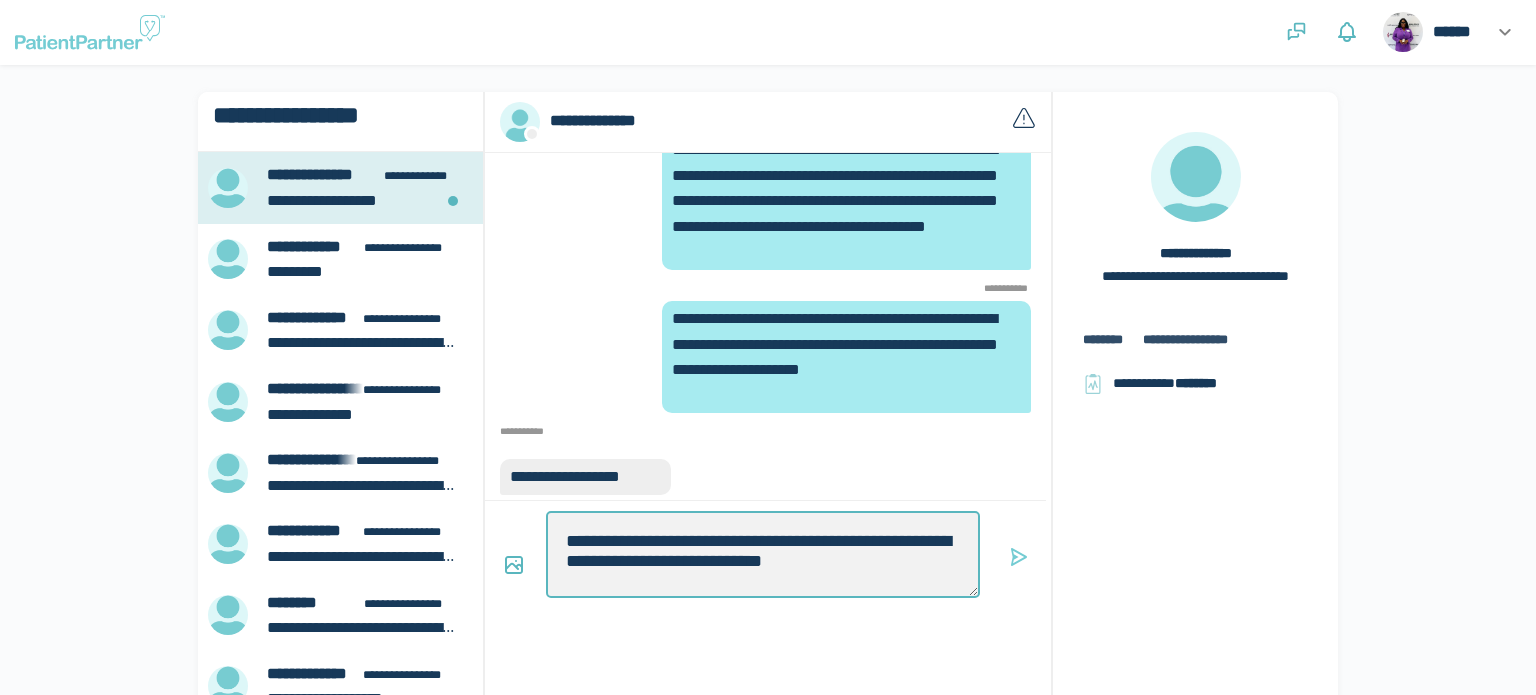 type on "*" 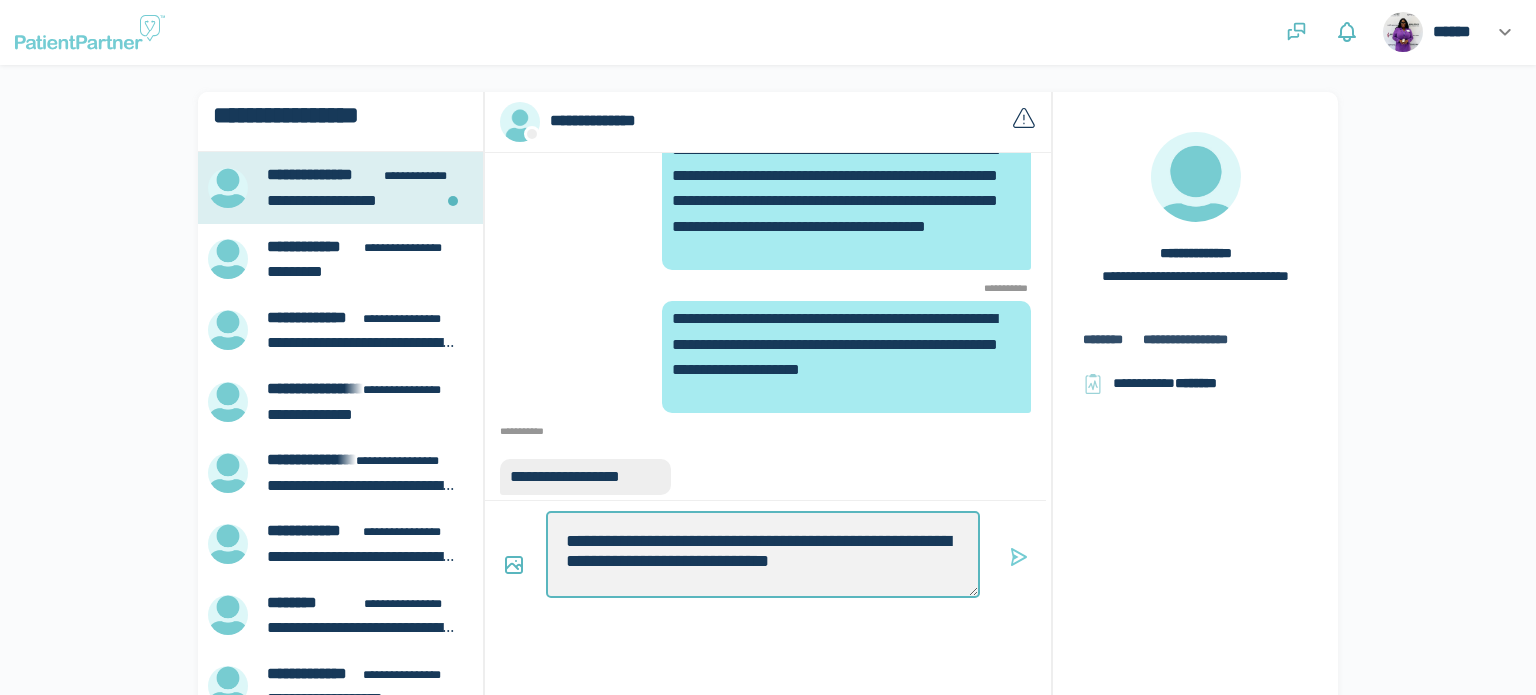 type on "*" 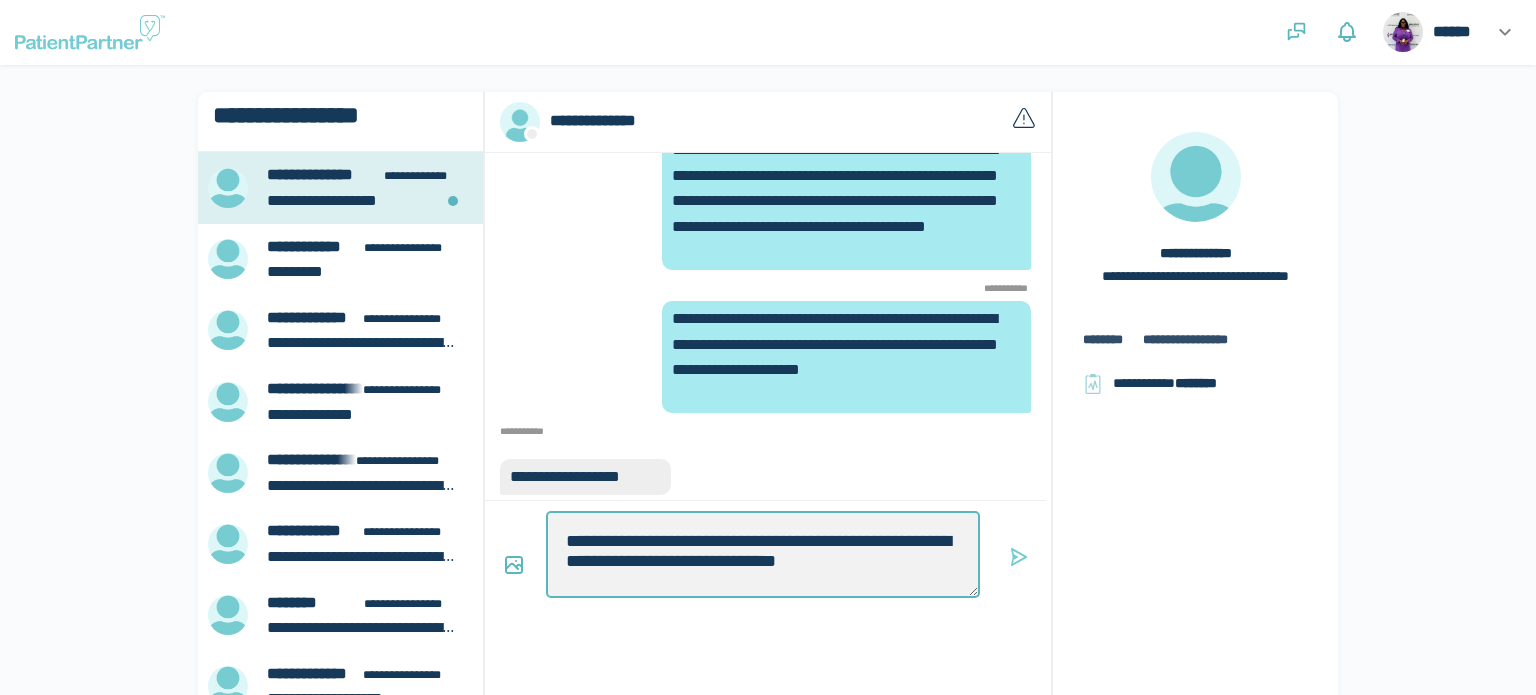 type on "*" 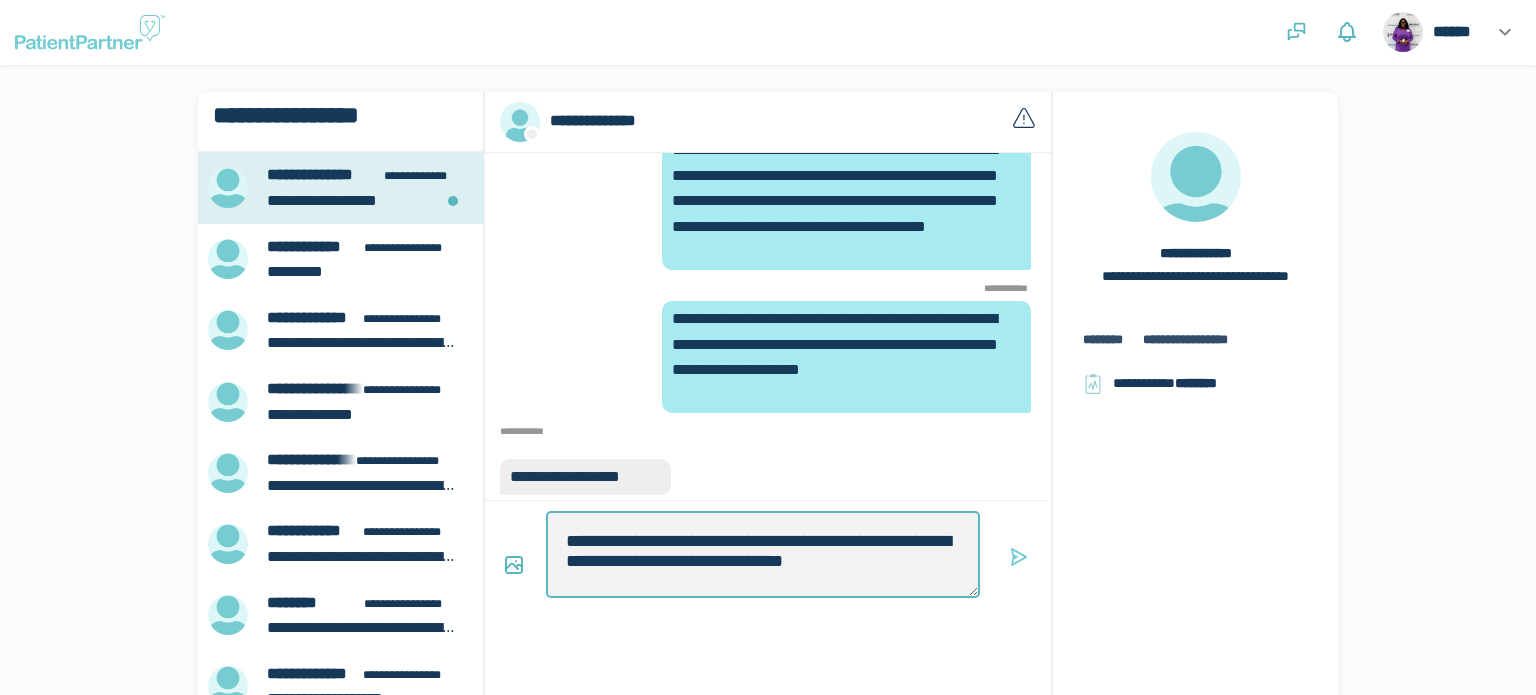 type on "*" 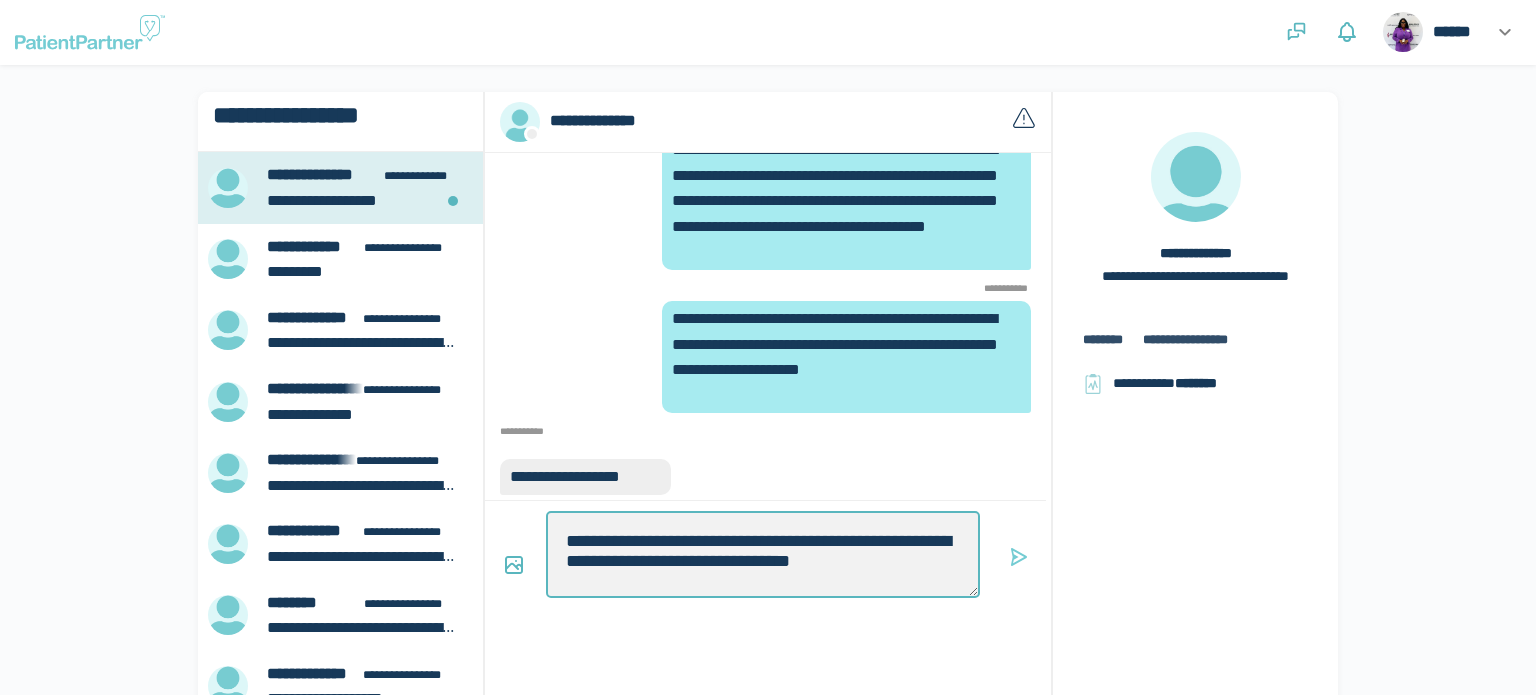type on "*" 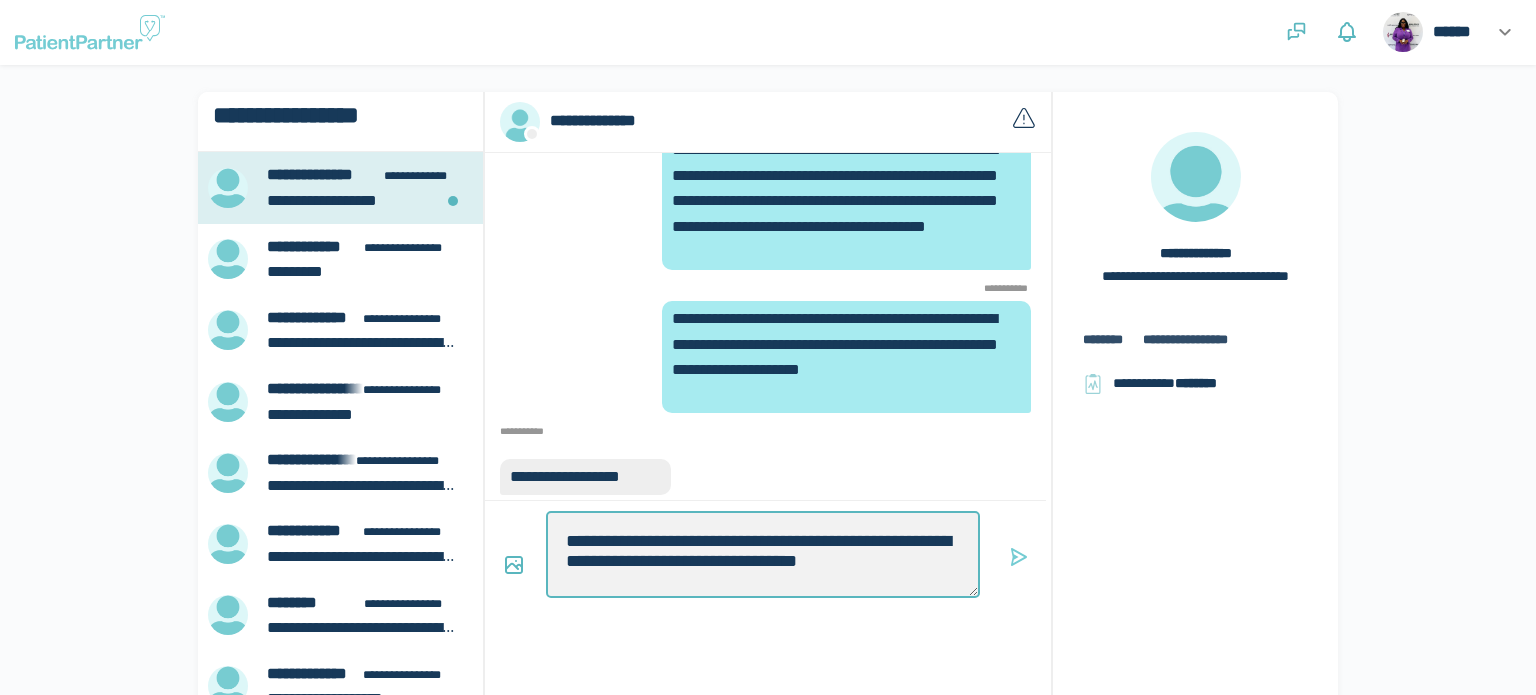 type on "*" 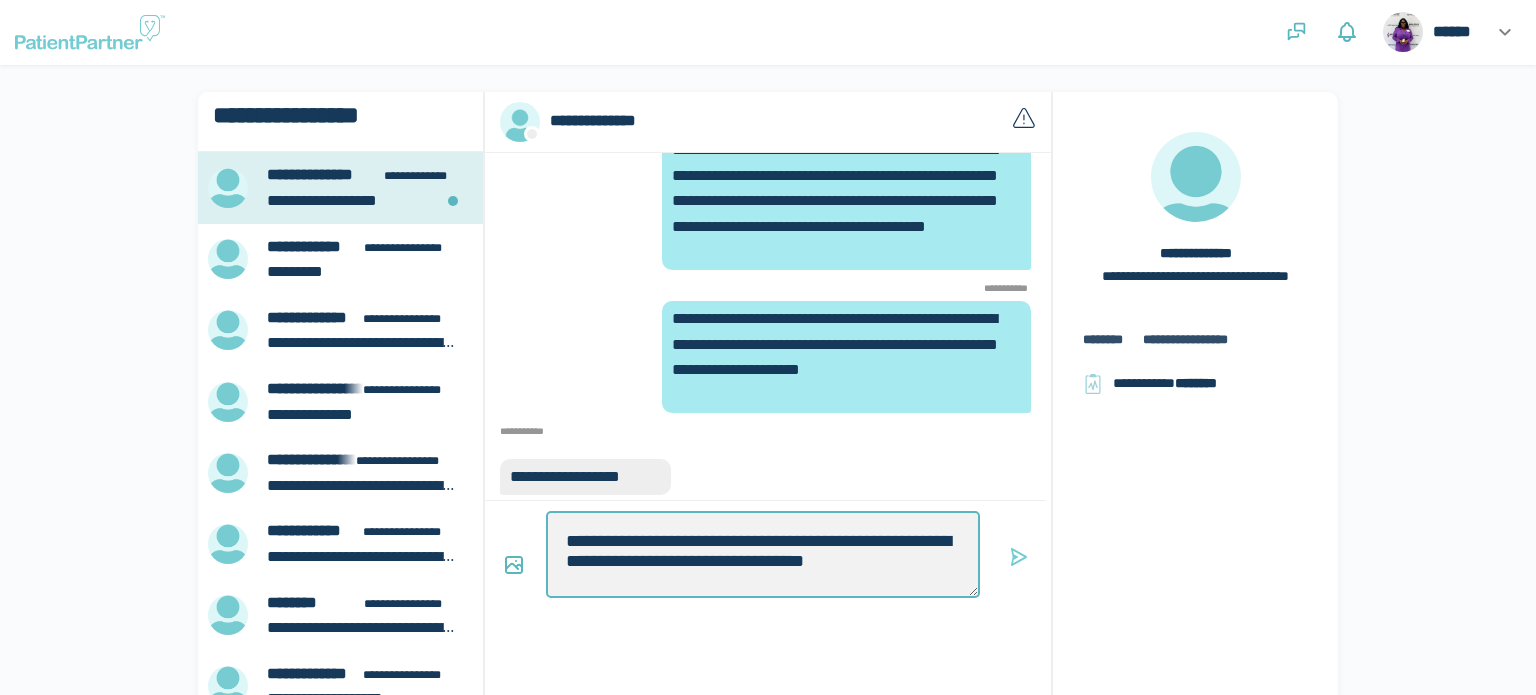 type on "*" 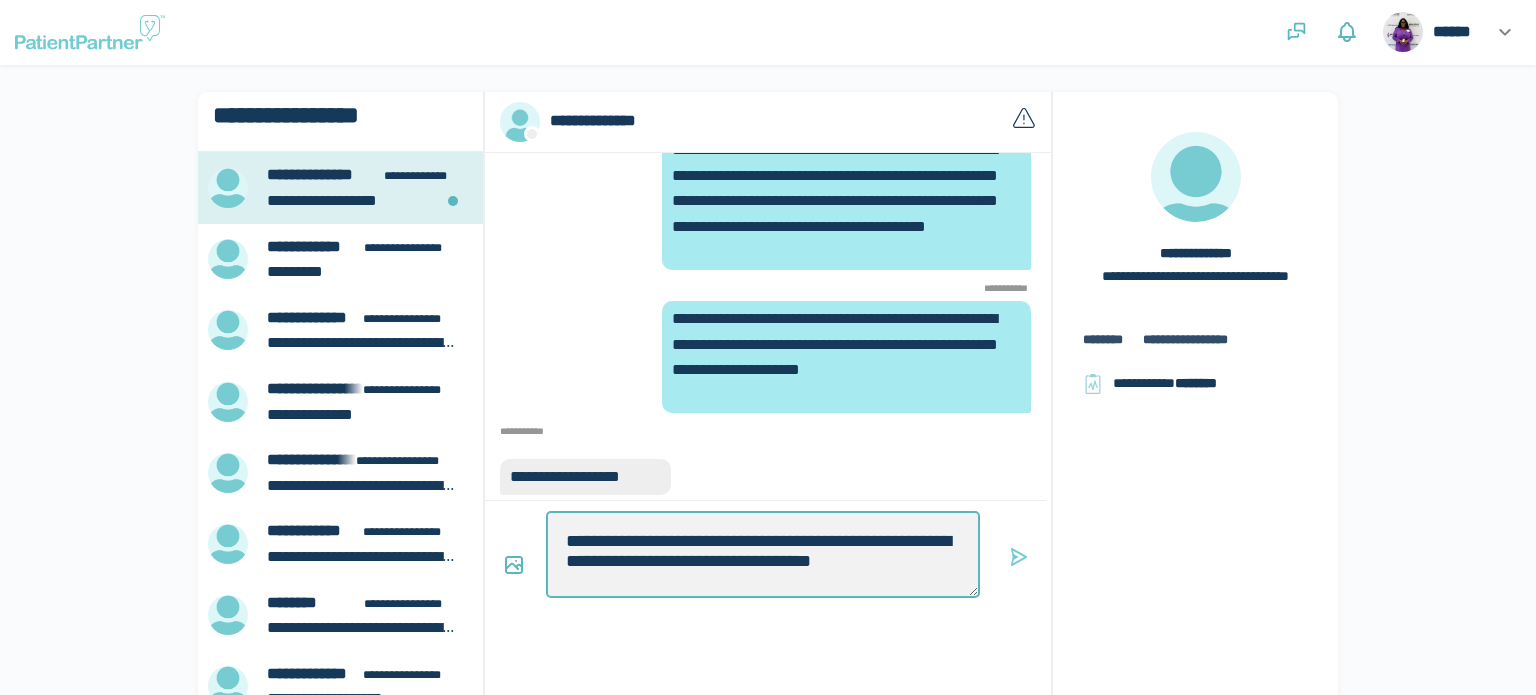type on "**********" 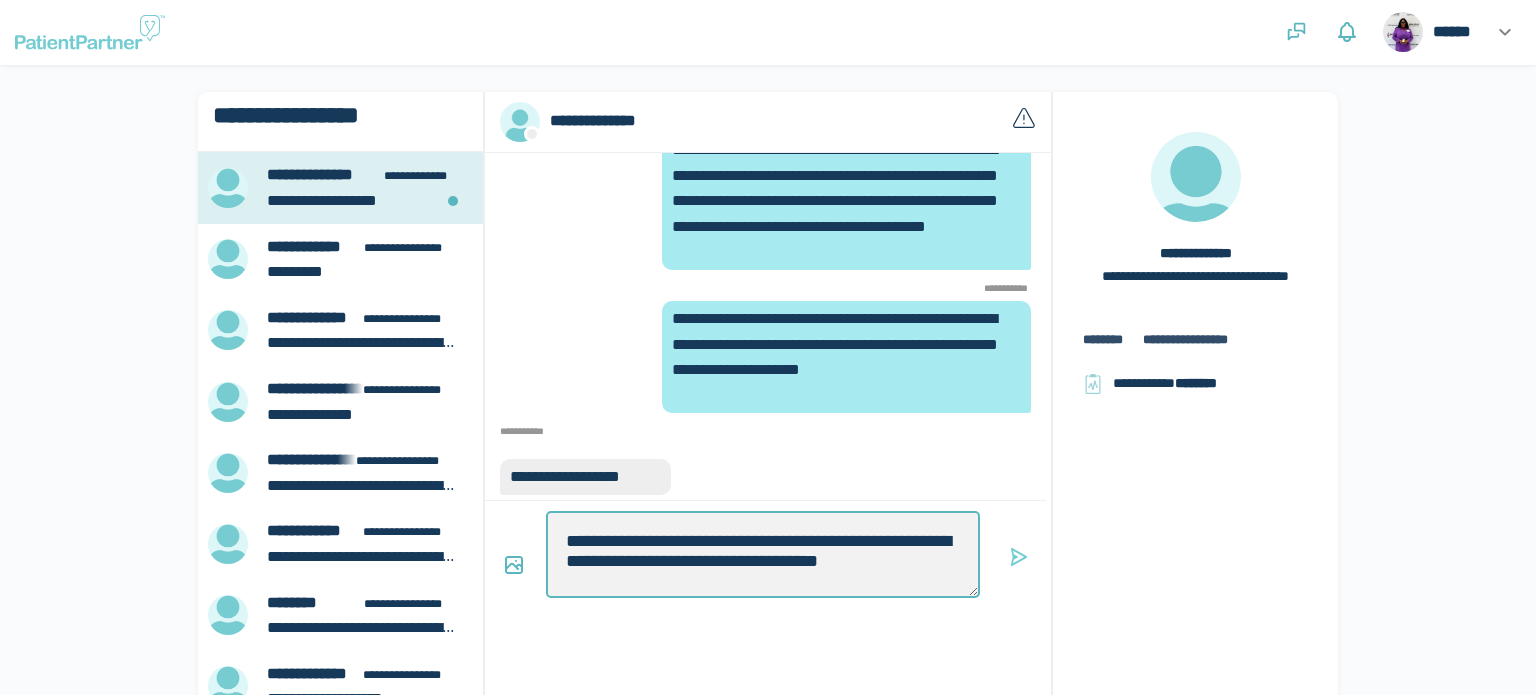 type 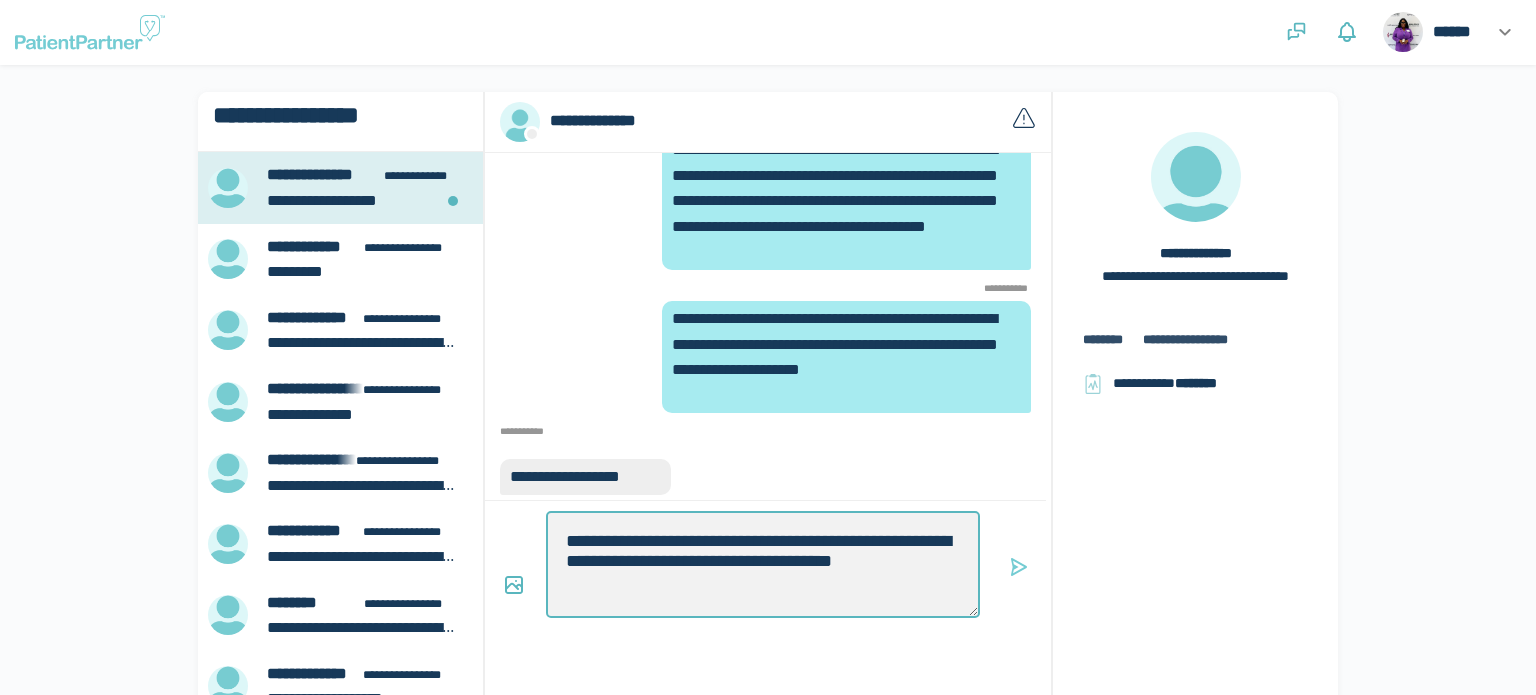 scroll, scrollTop: 0, scrollLeft: 0, axis: both 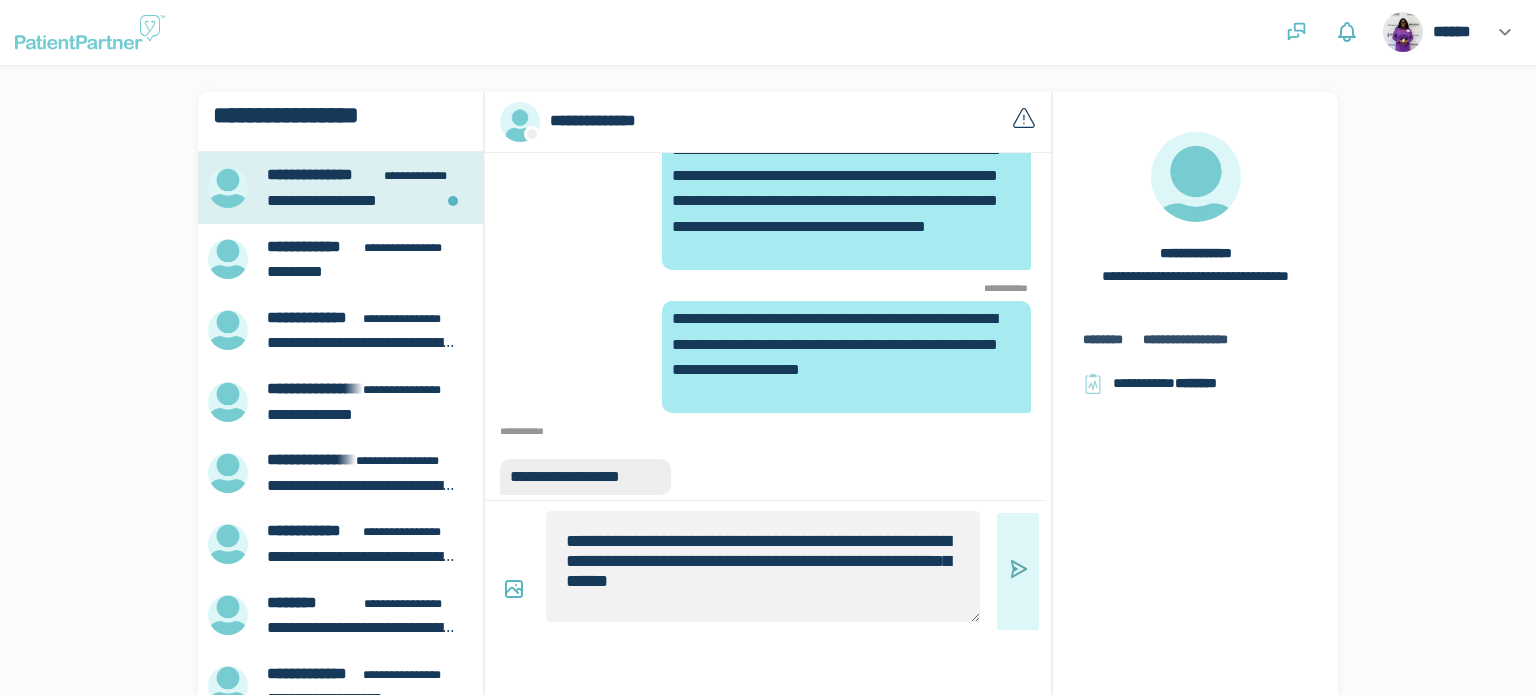 click 